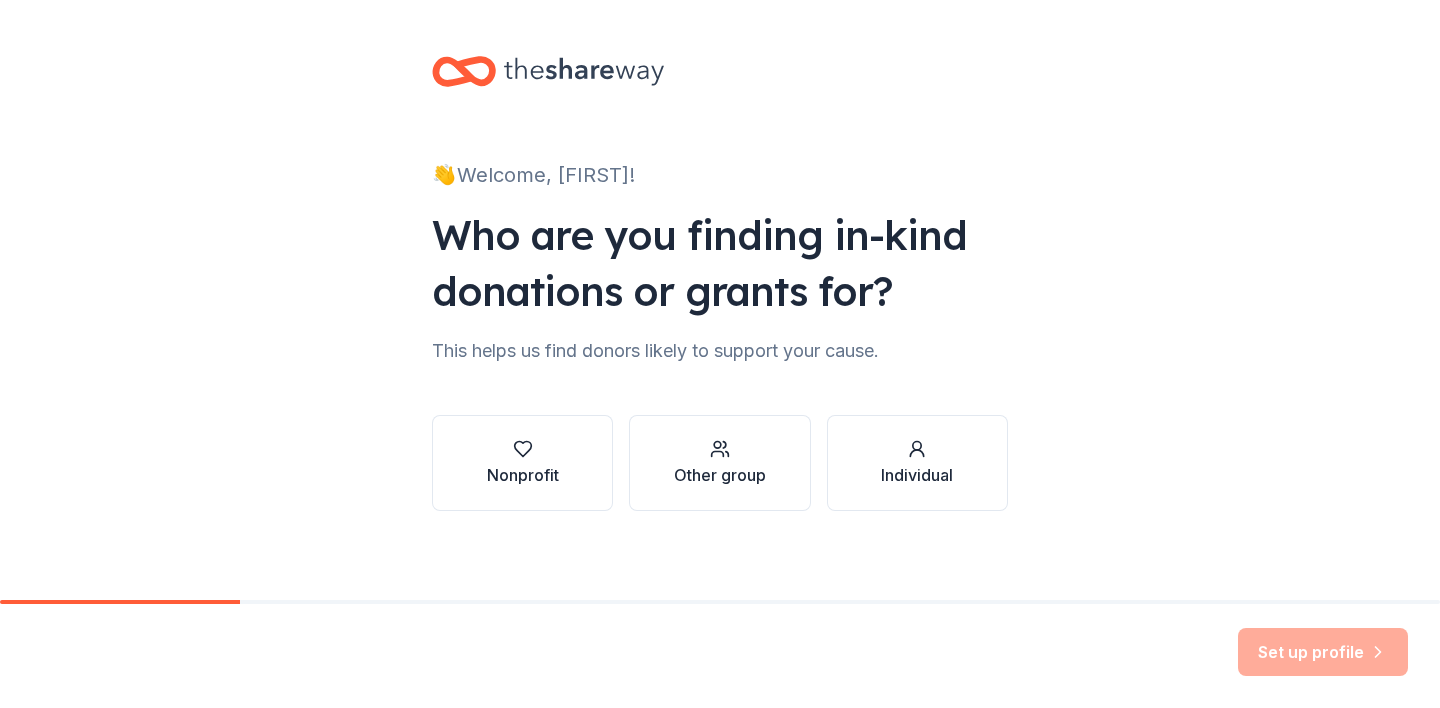 scroll, scrollTop: 0, scrollLeft: 0, axis: both 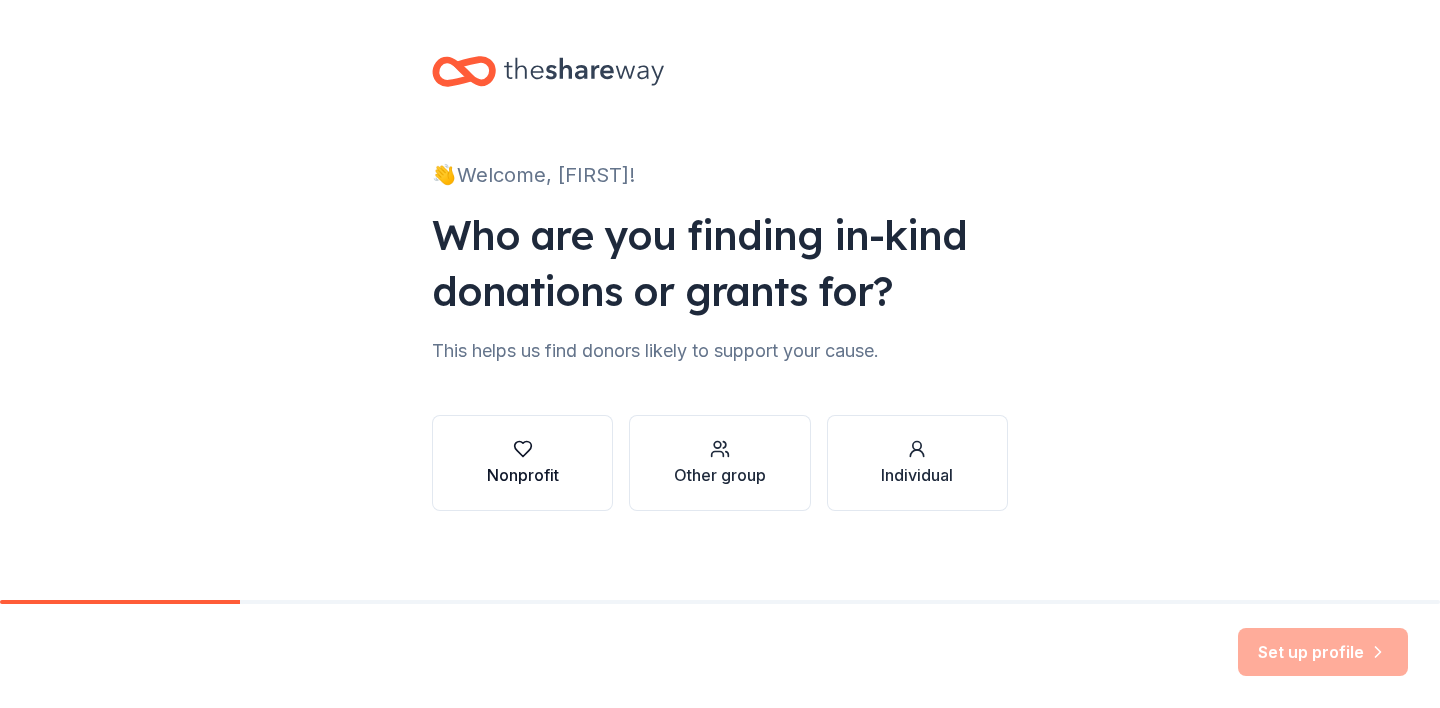 click at bounding box center [523, 449] 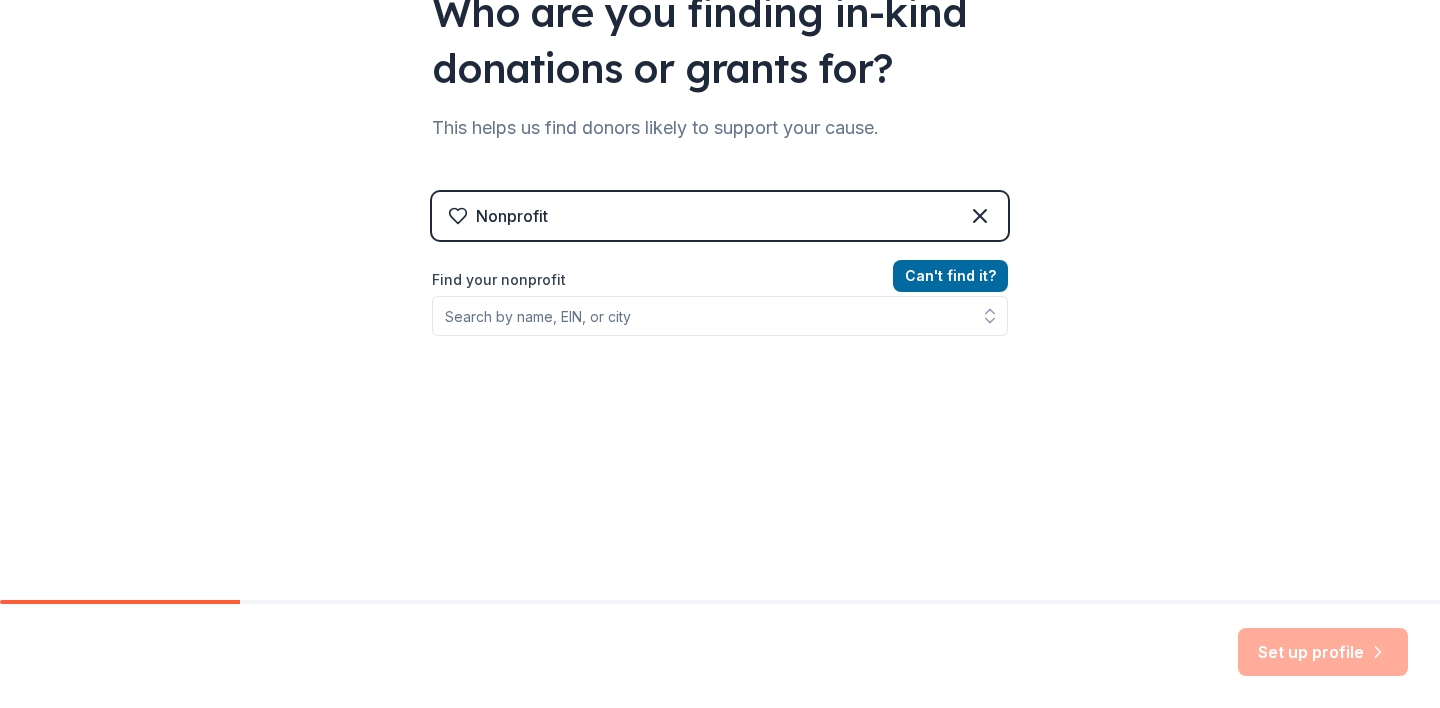 scroll, scrollTop: 228, scrollLeft: 0, axis: vertical 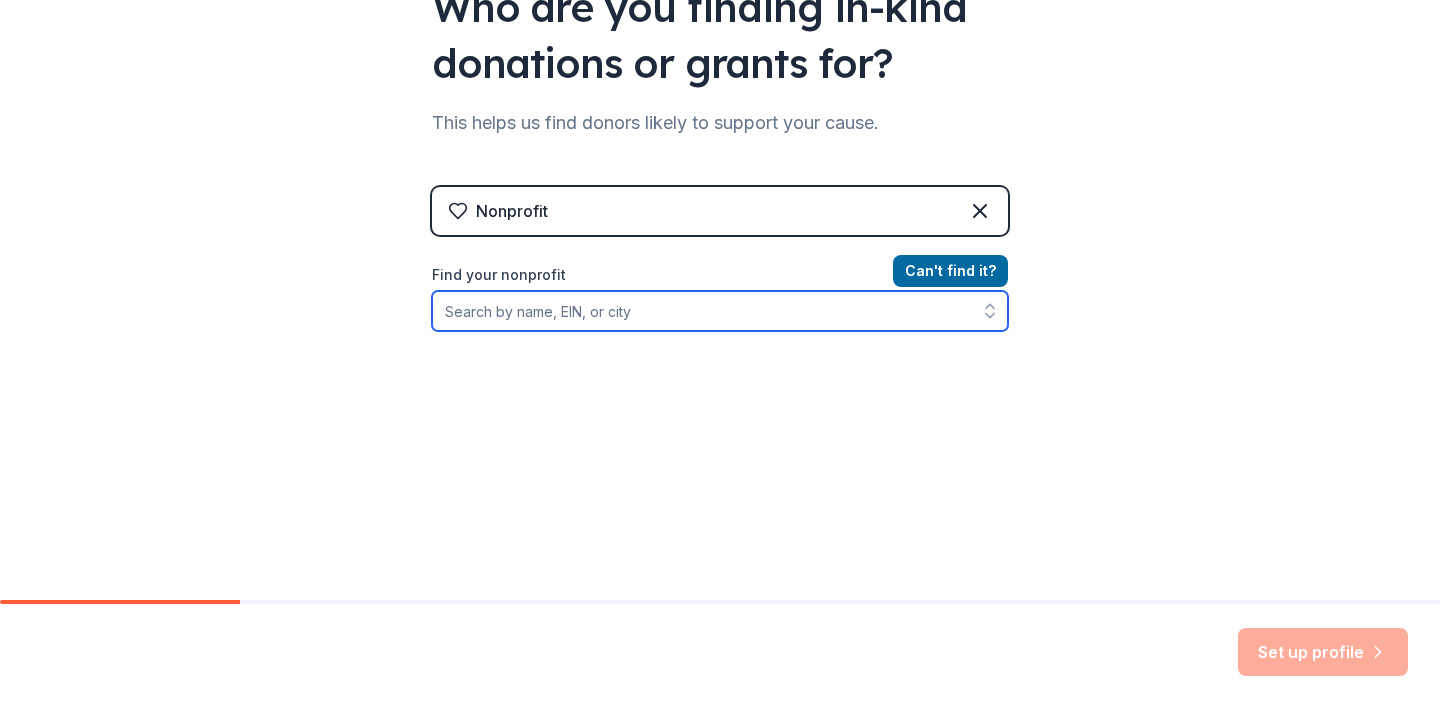 click on "Find your nonprofit" at bounding box center (720, 311) 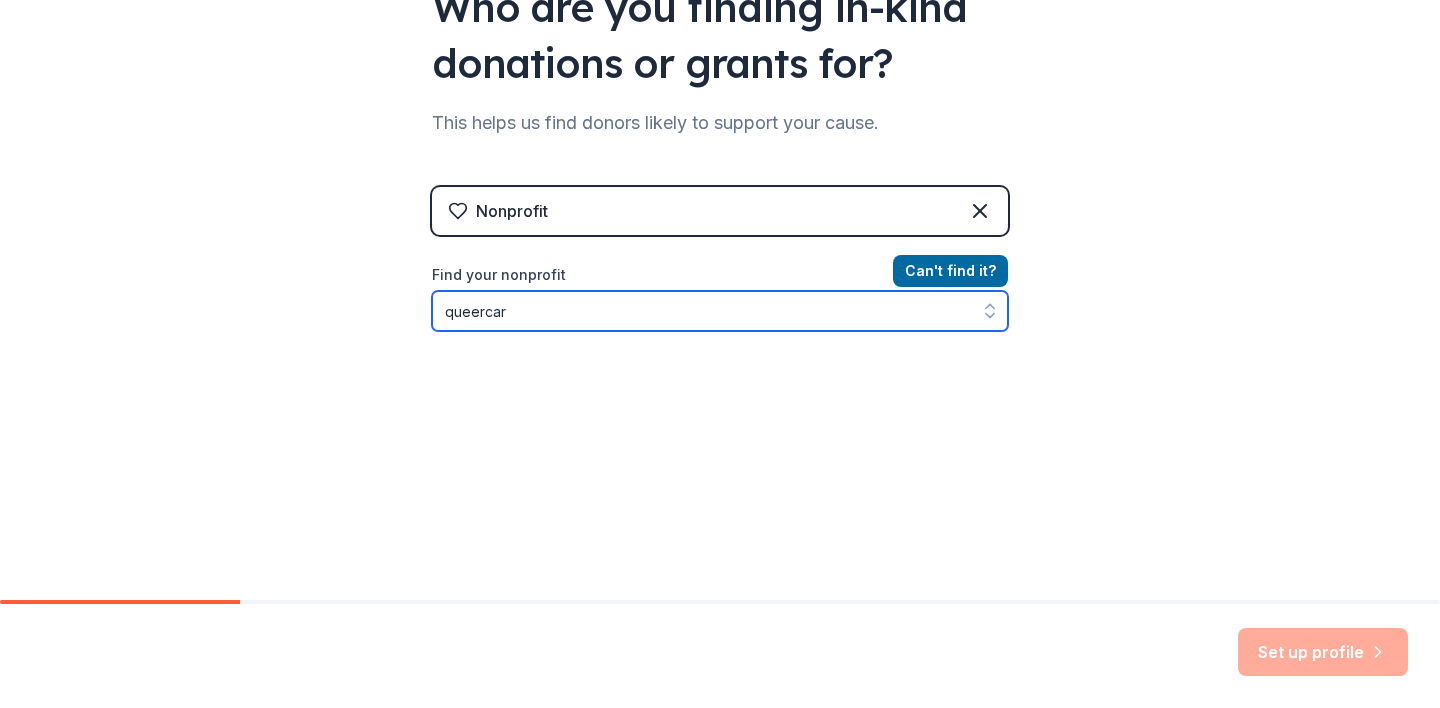 type on "queercare" 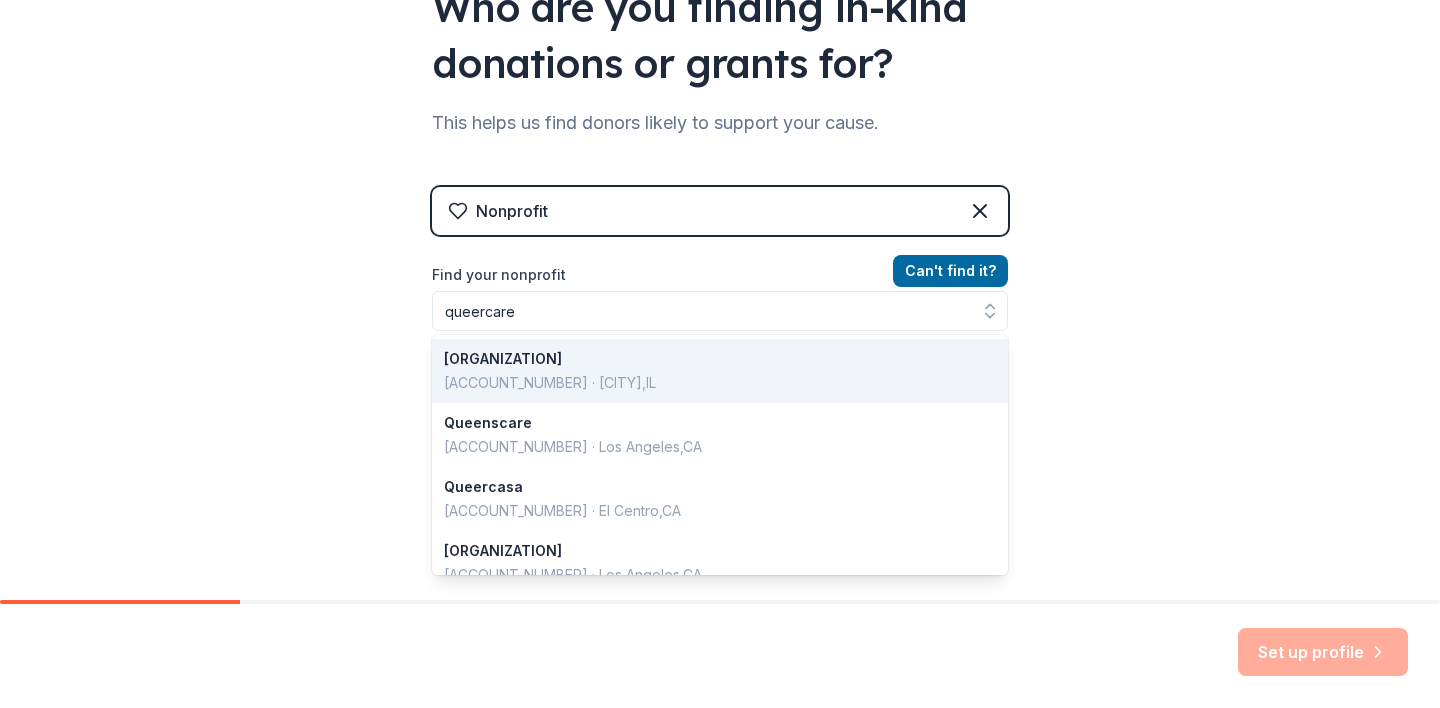 scroll, scrollTop: 83, scrollLeft: 0, axis: vertical 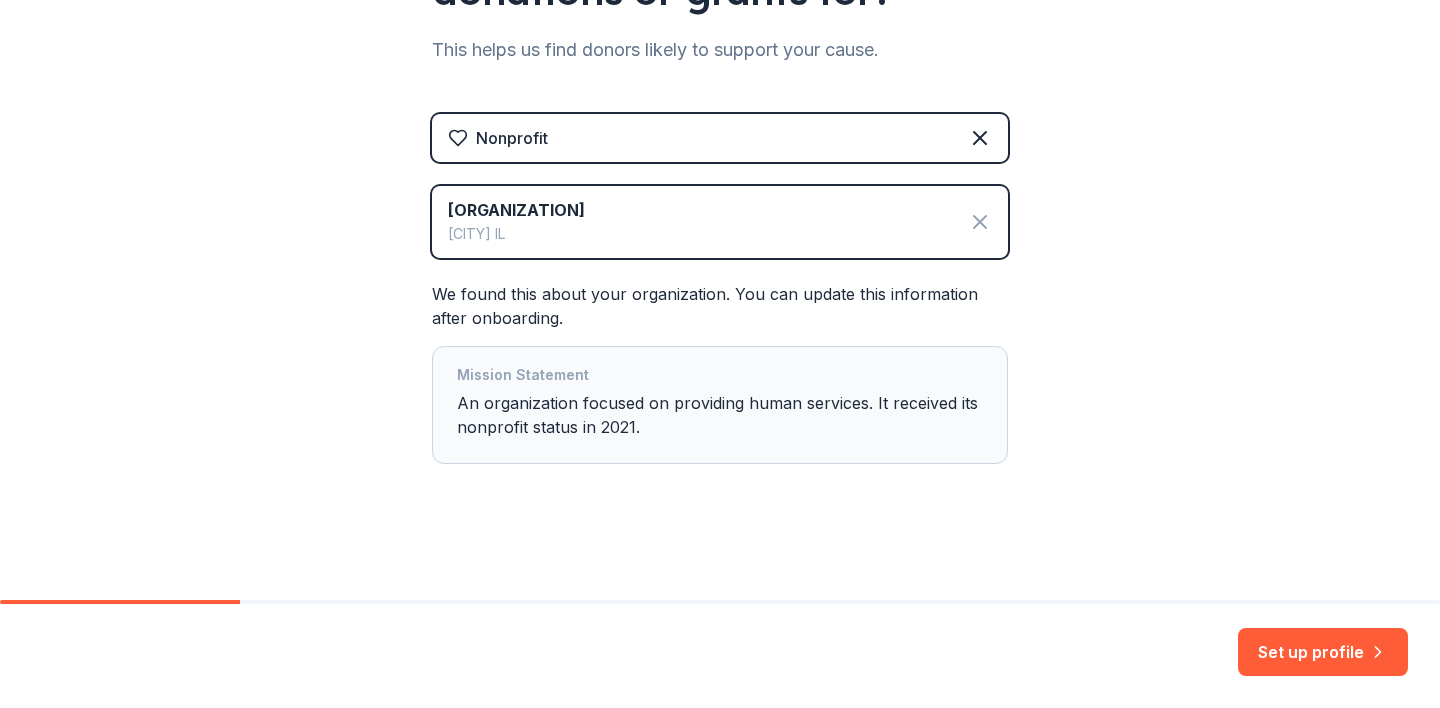 click 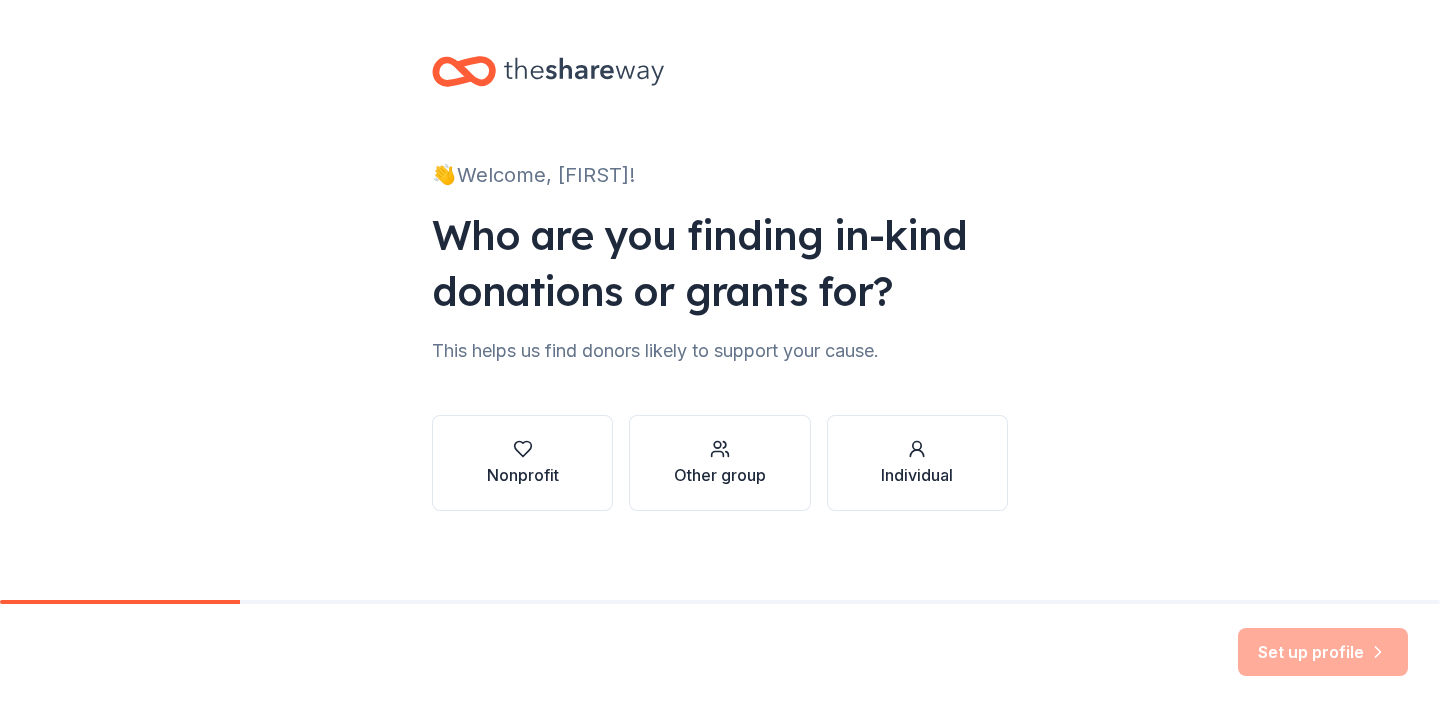 scroll, scrollTop: 7, scrollLeft: 0, axis: vertical 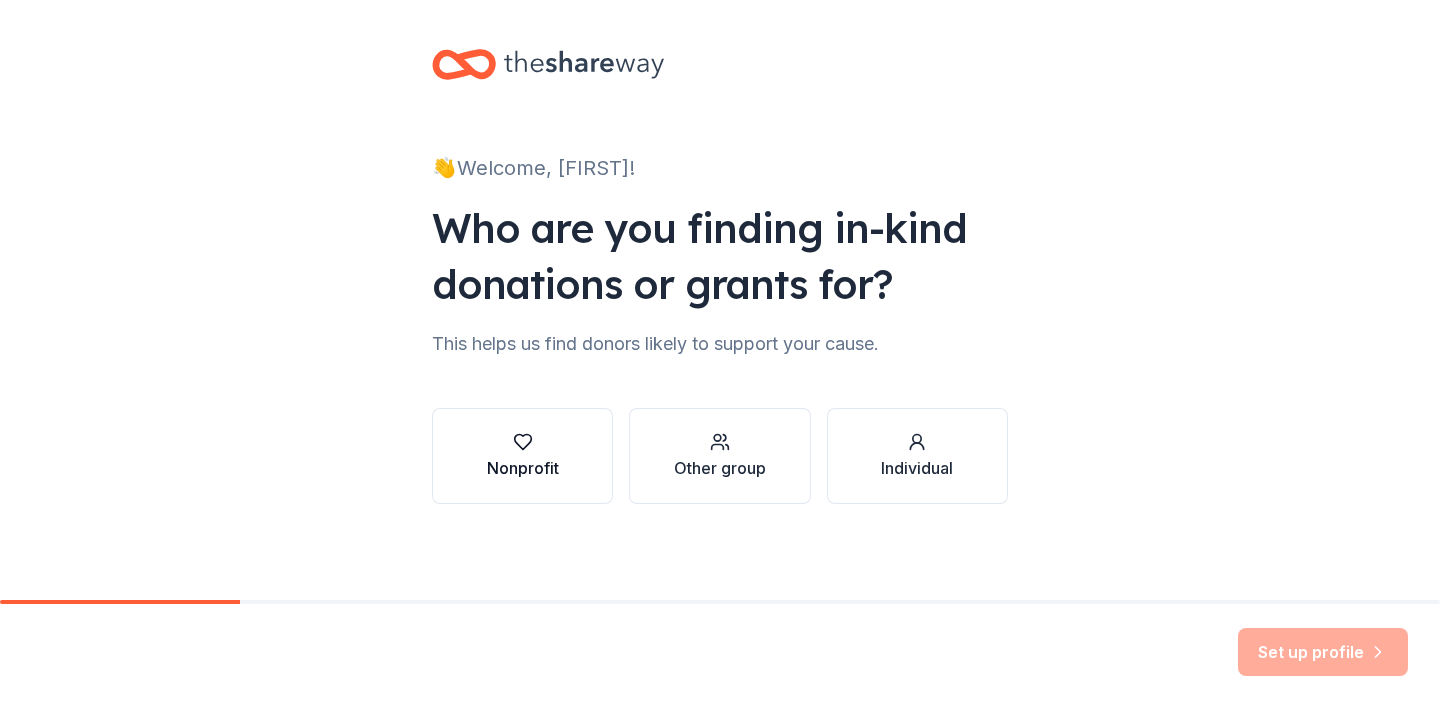 click on "Nonprofit" at bounding box center [522, 456] 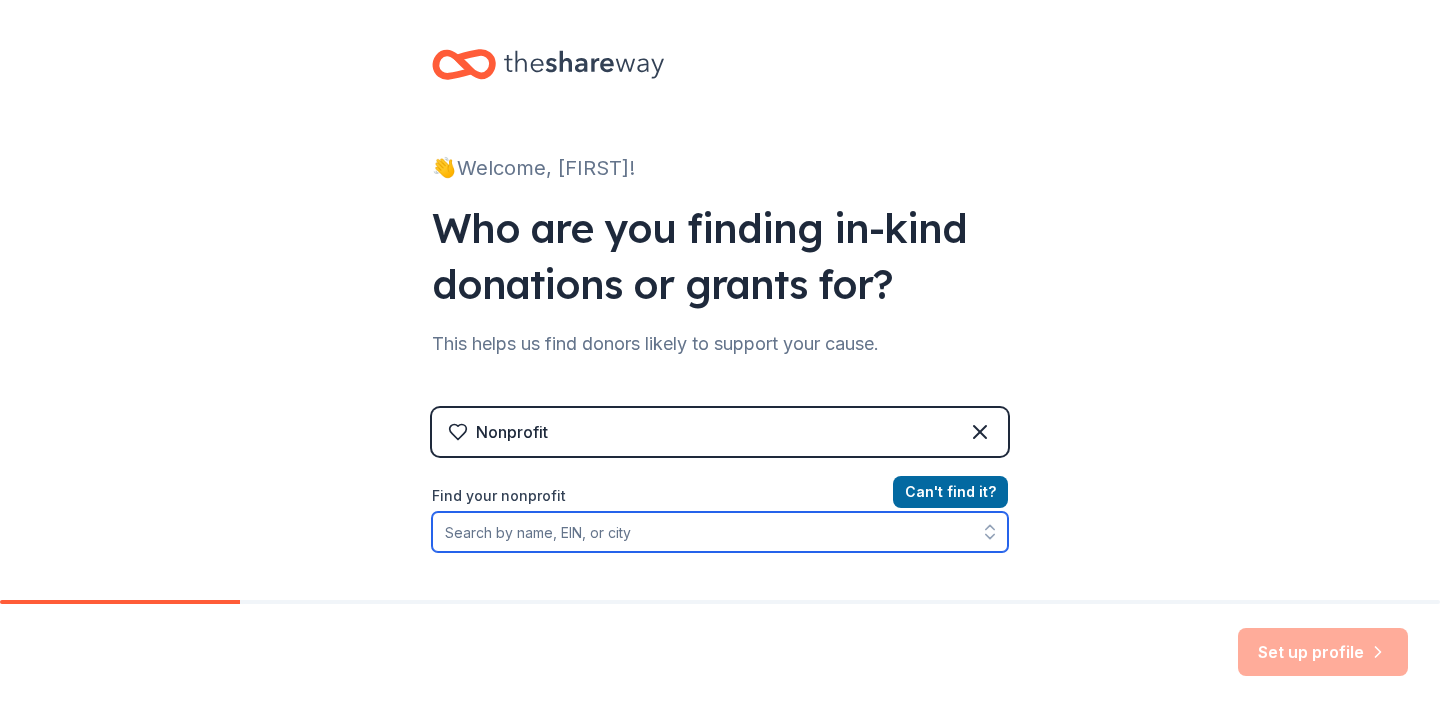 click on "Find your nonprofit" at bounding box center [720, 532] 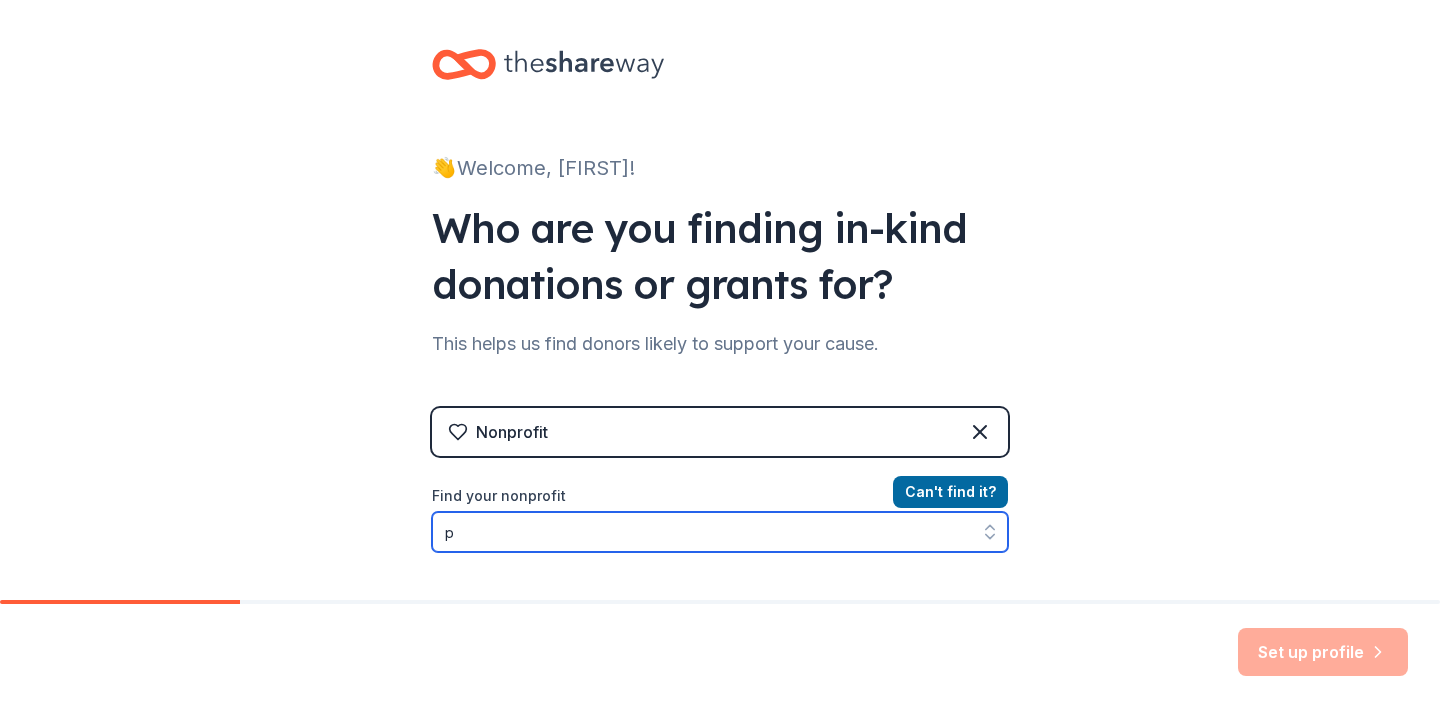 scroll, scrollTop: 203, scrollLeft: 0, axis: vertical 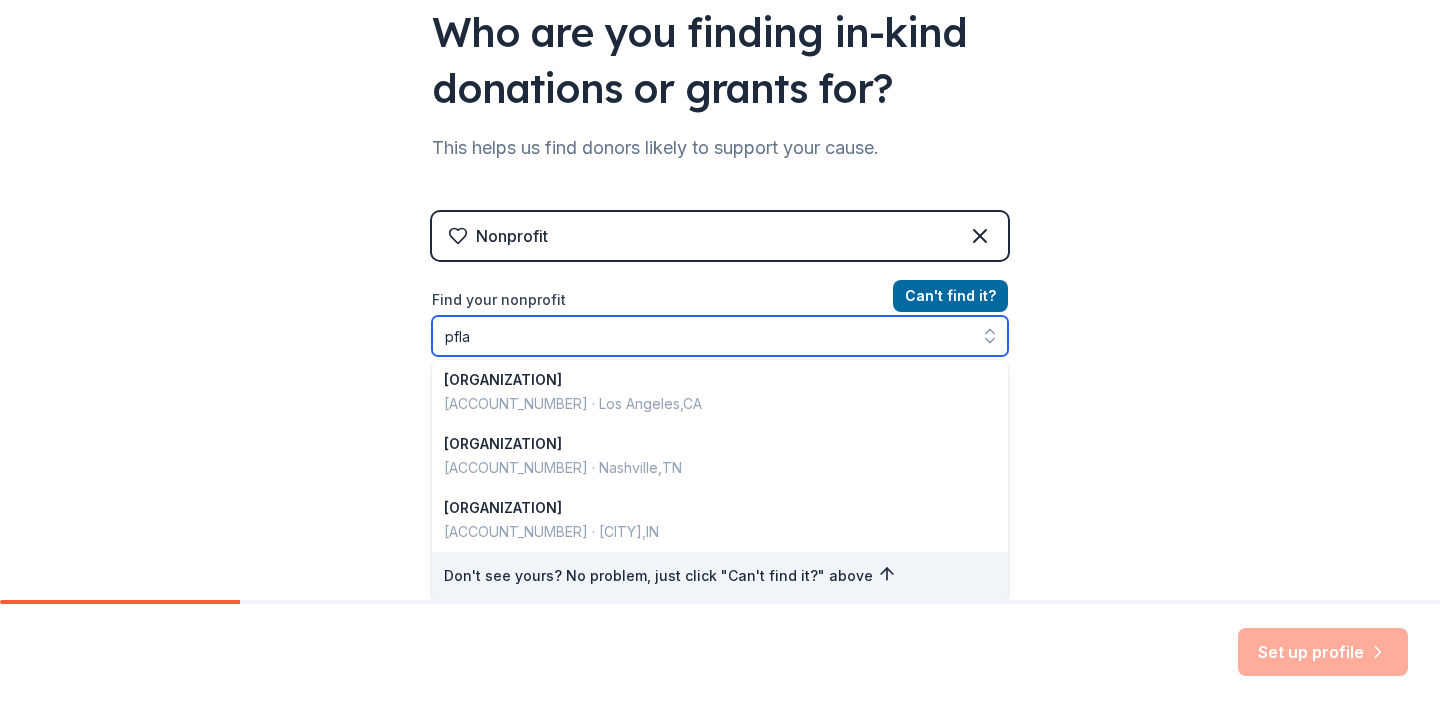 type on "pflag" 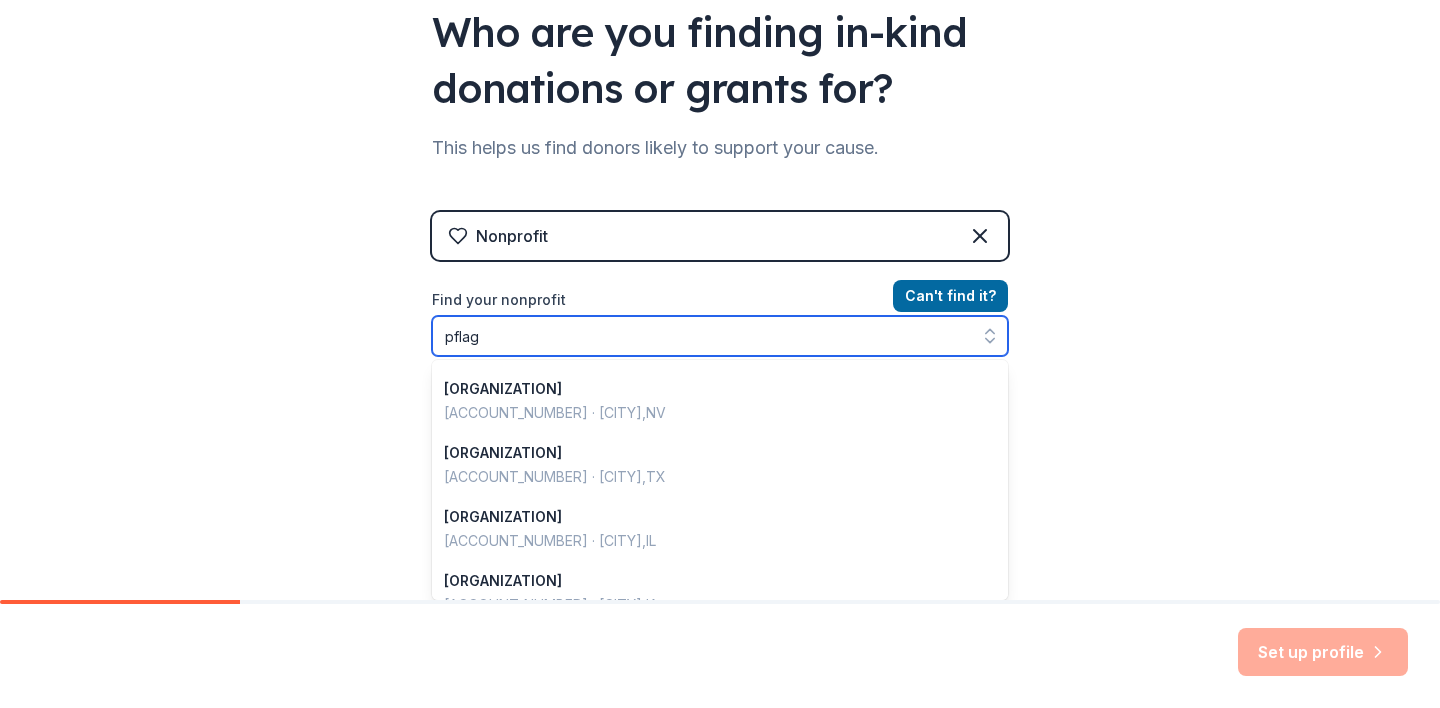 scroll, scrollTop: 1416, scrollLeft: 0, axis: vertical 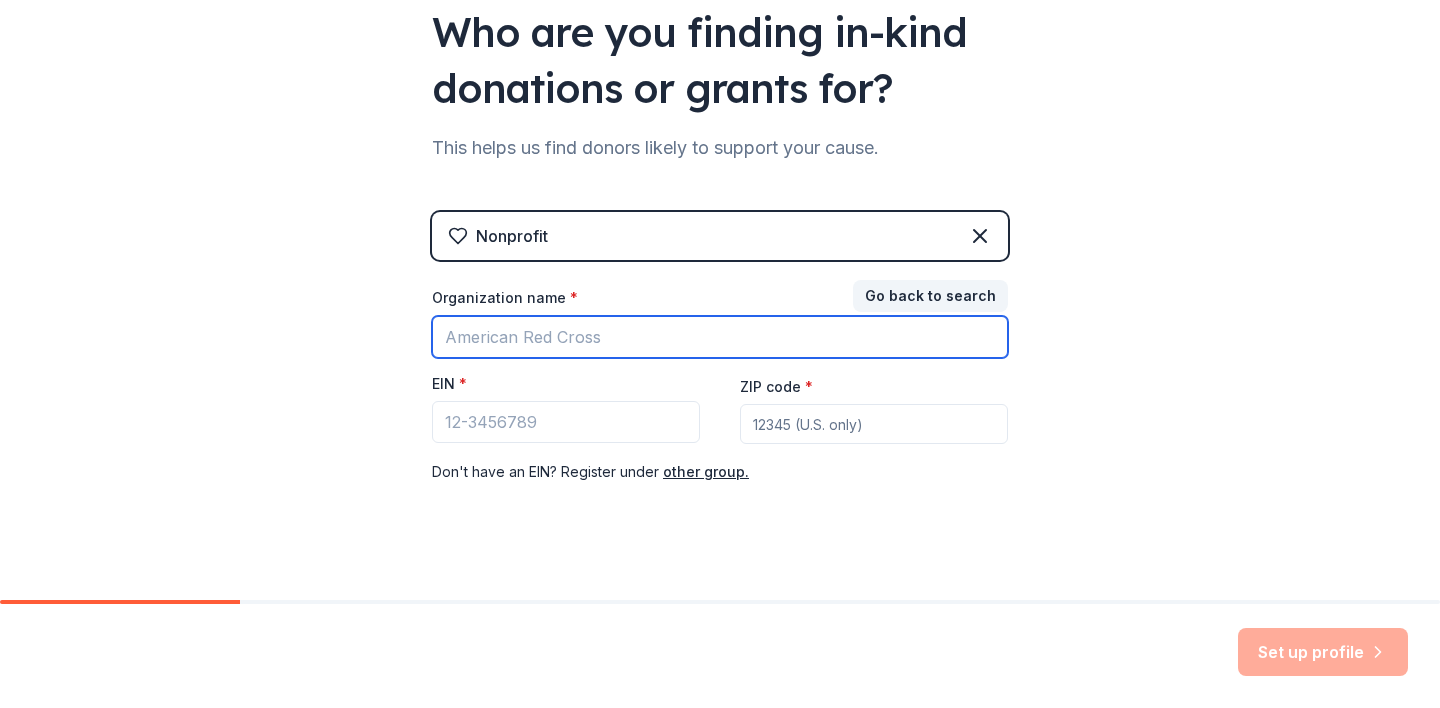 click on "Organization name *" at bounding box center (720, 337) 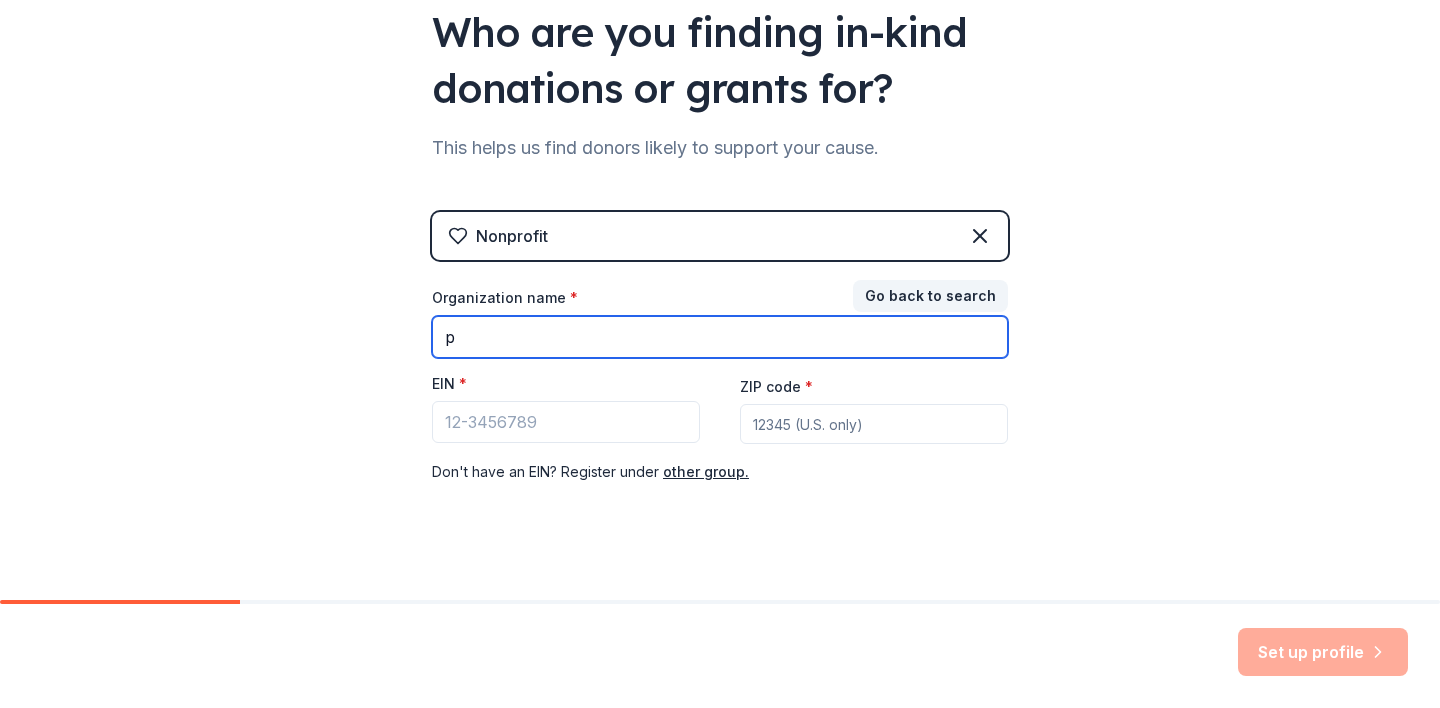 type on "p" 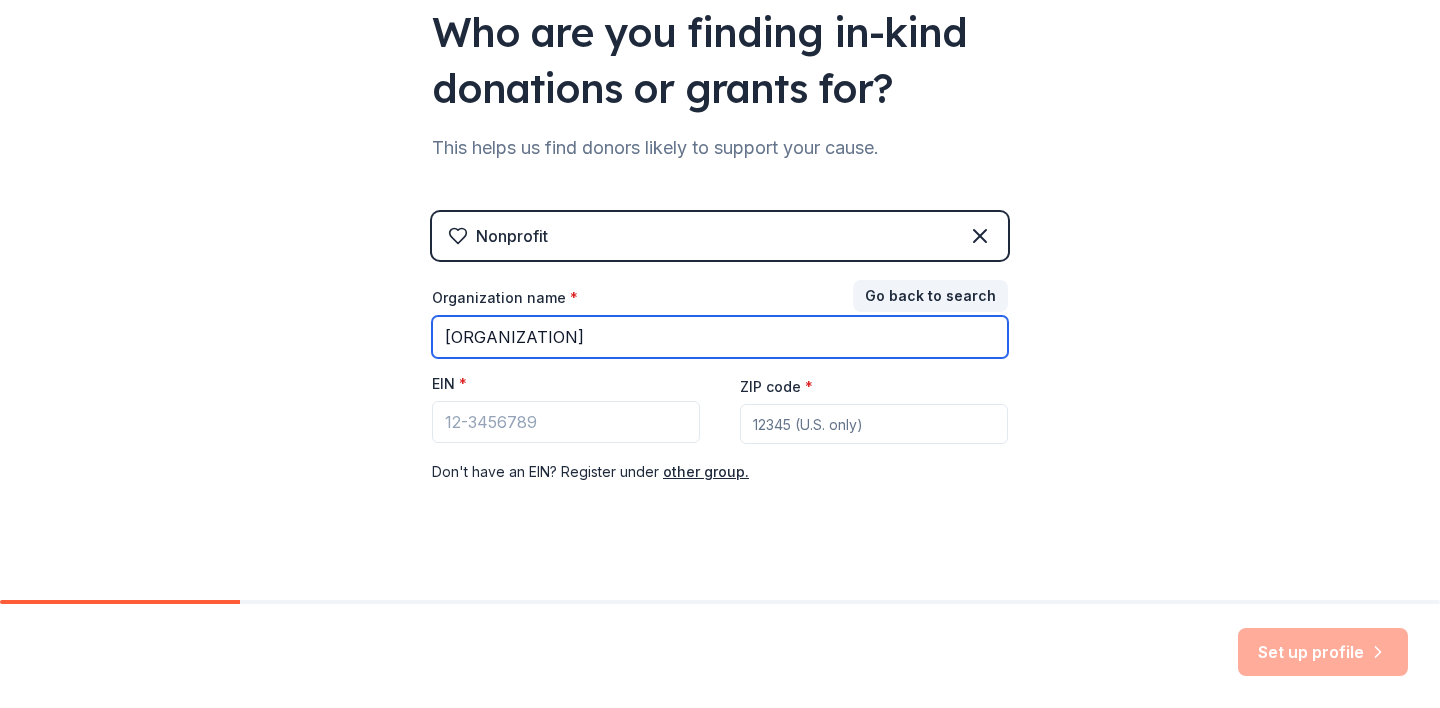 type on "[ORGANIZATION]" 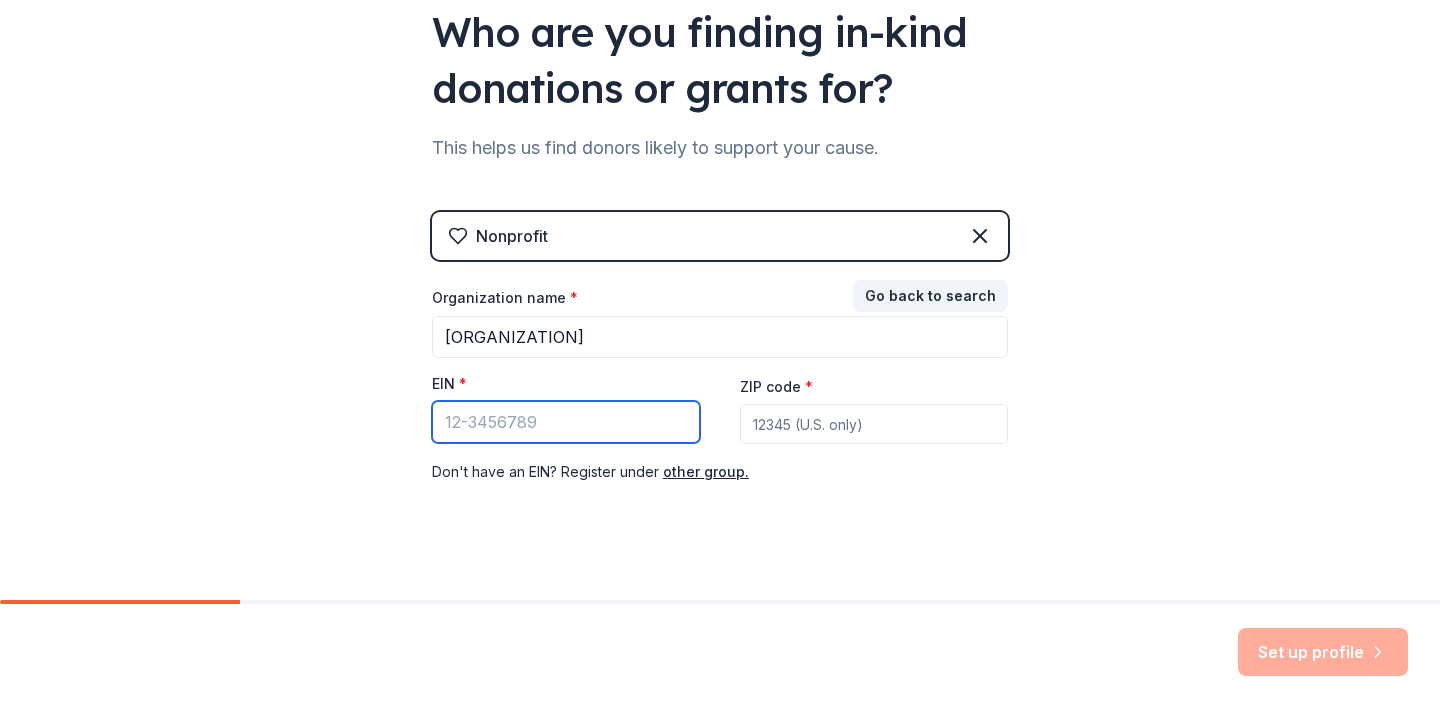 paste on "[ACCOUNT_NUMBER]" 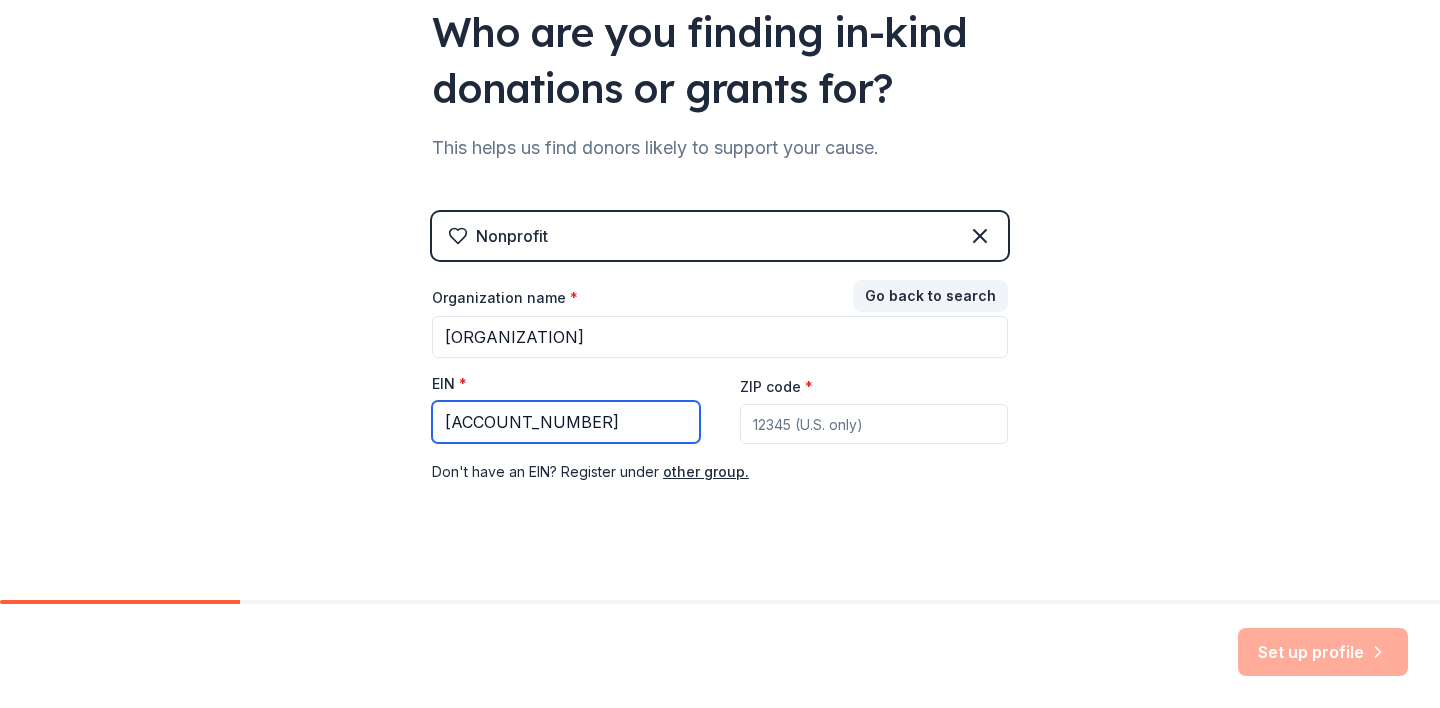 type on "[ACCOUNT_NUMBER]" 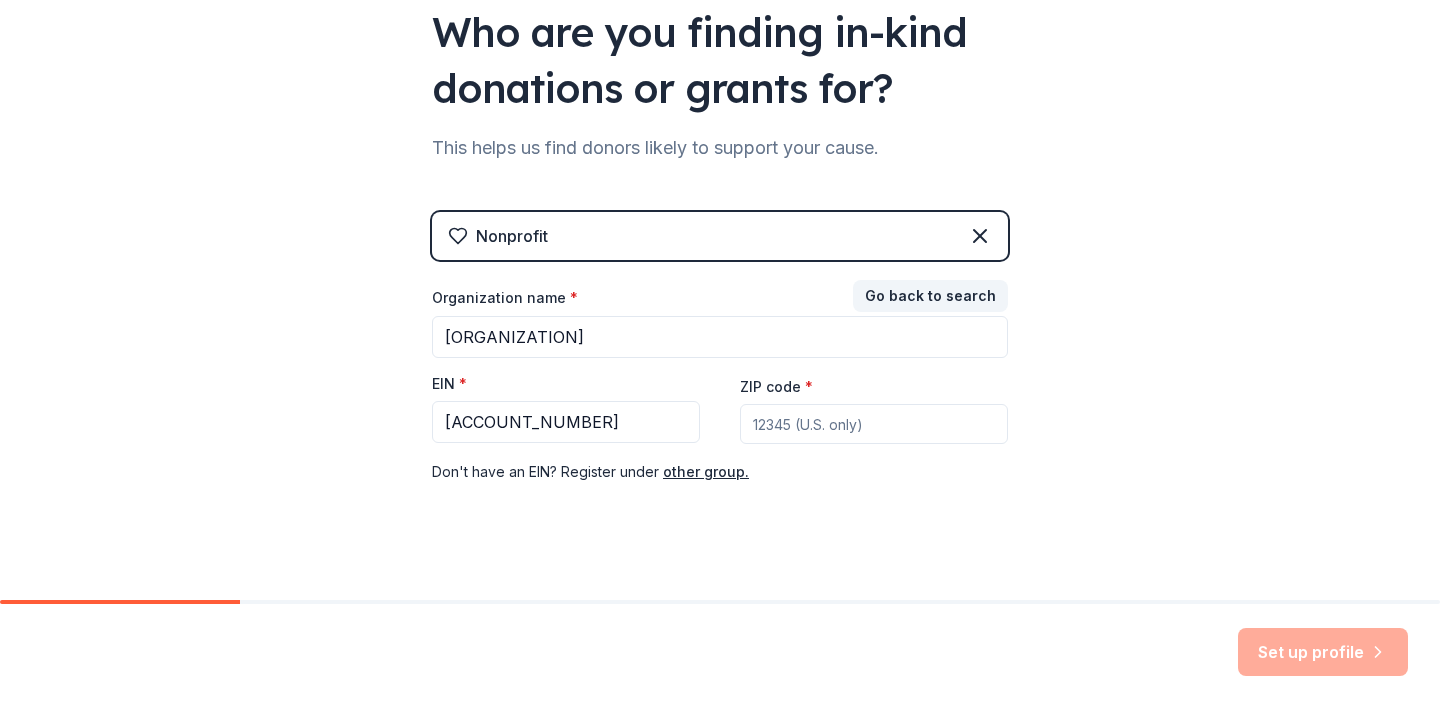 click on "ZIP code *" at bounding box center [874, 424] 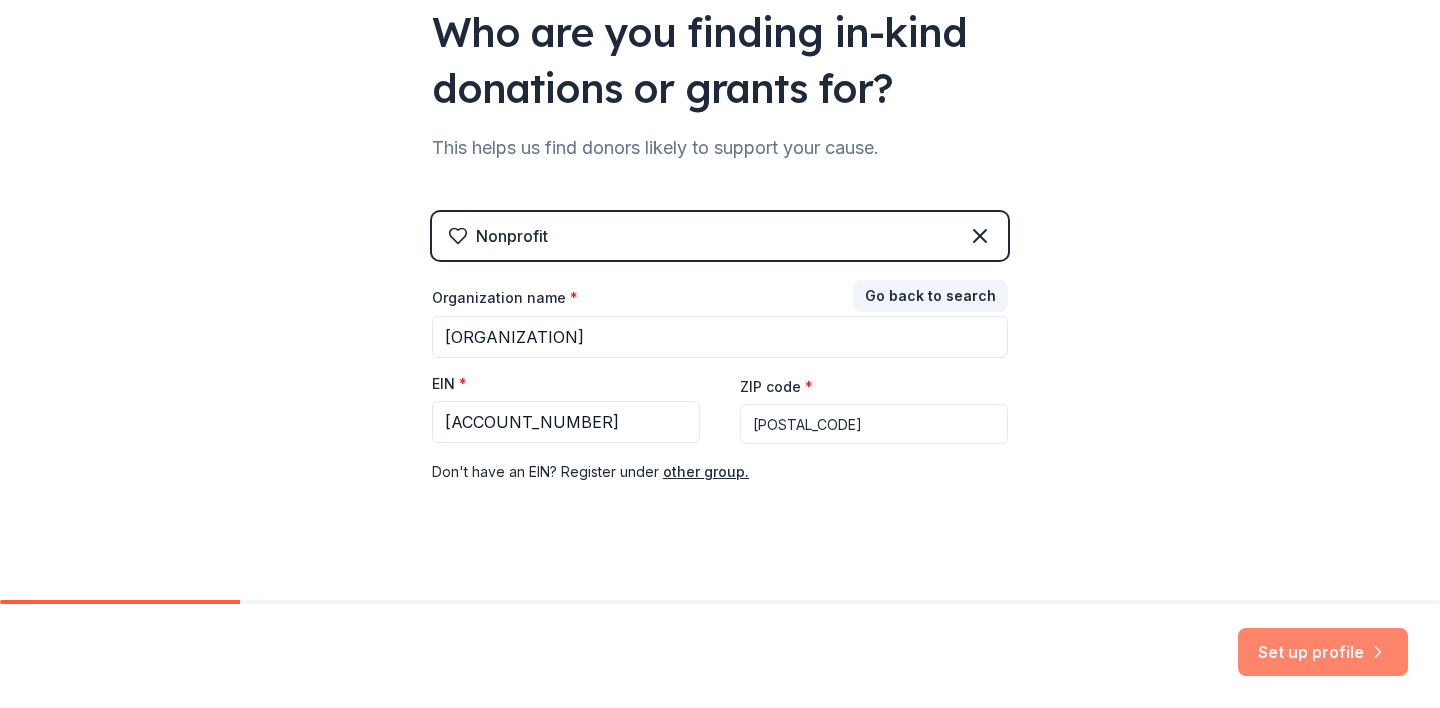 type on "[POSTAL_CODE]" 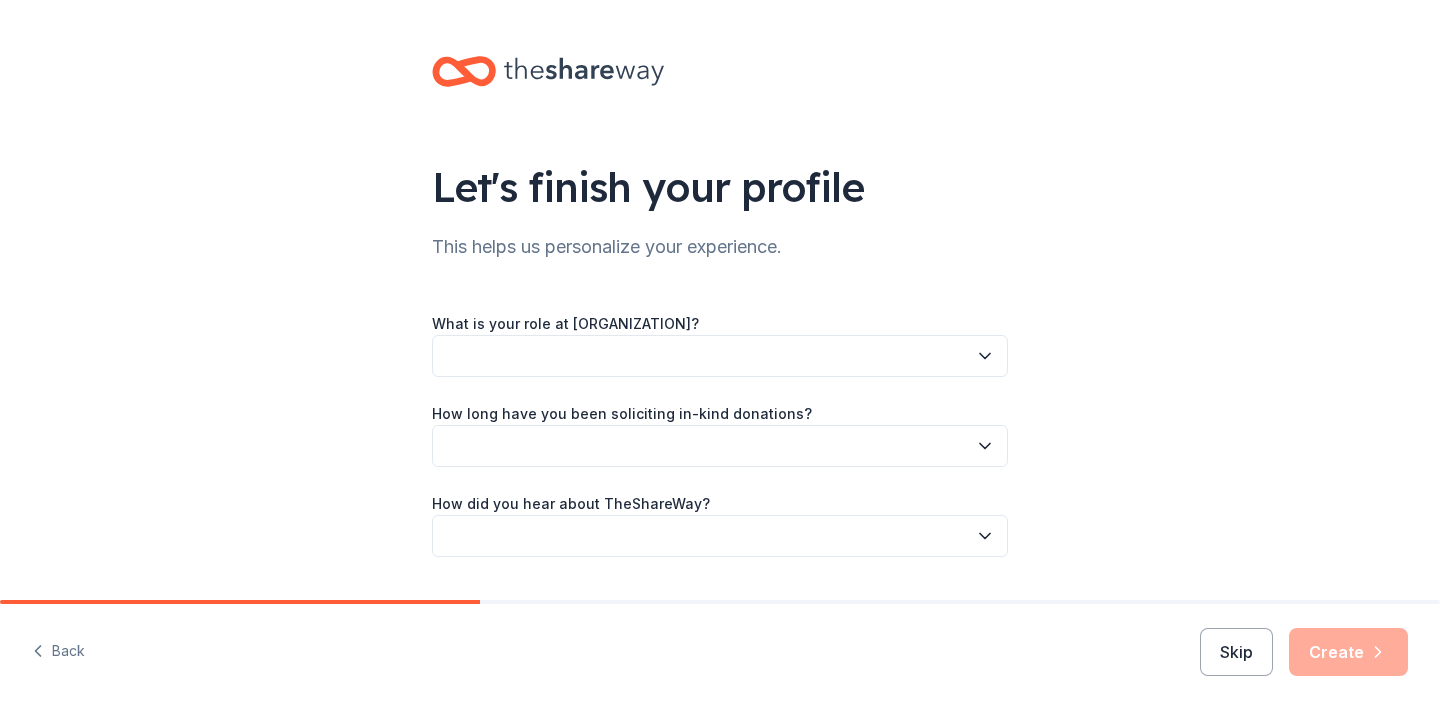 scroll, scrollTop: 53, scrollLeft: 0, axis: vertical 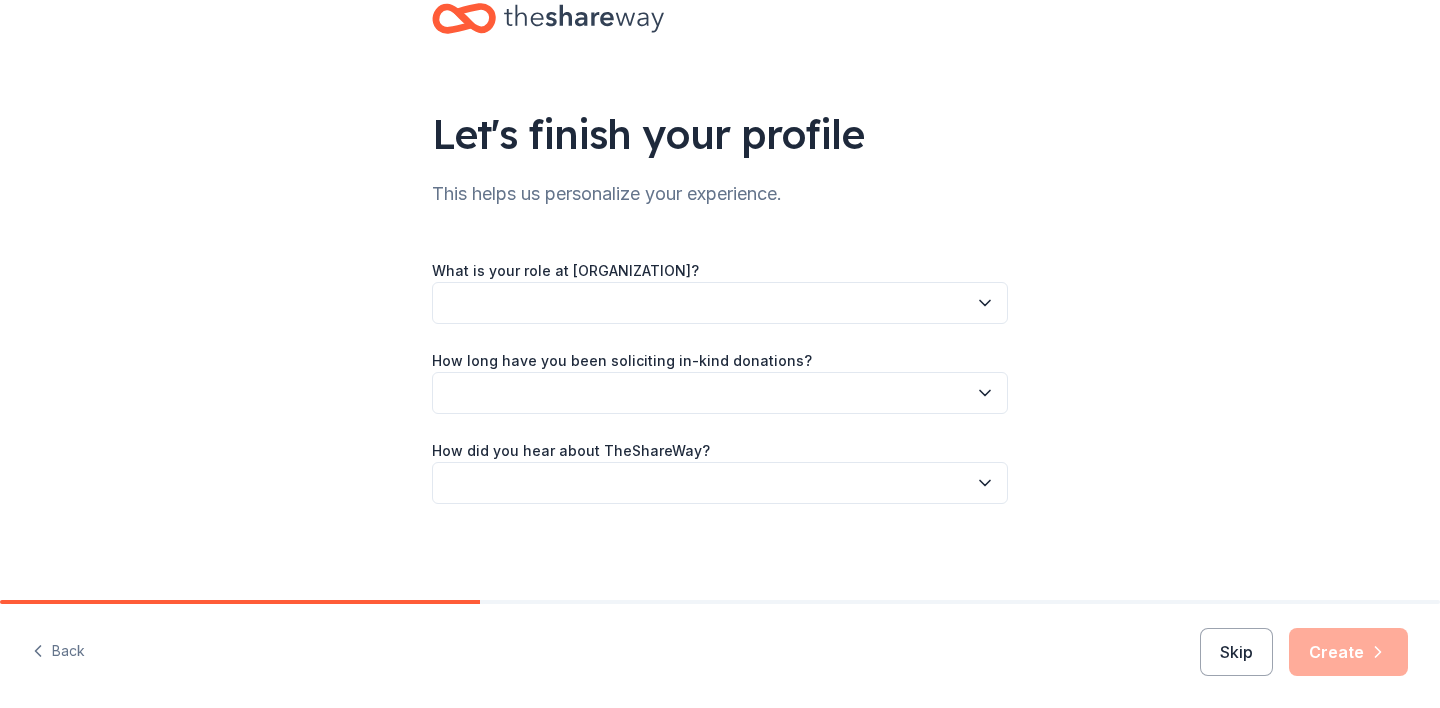 click at bounding box center (720, 303) 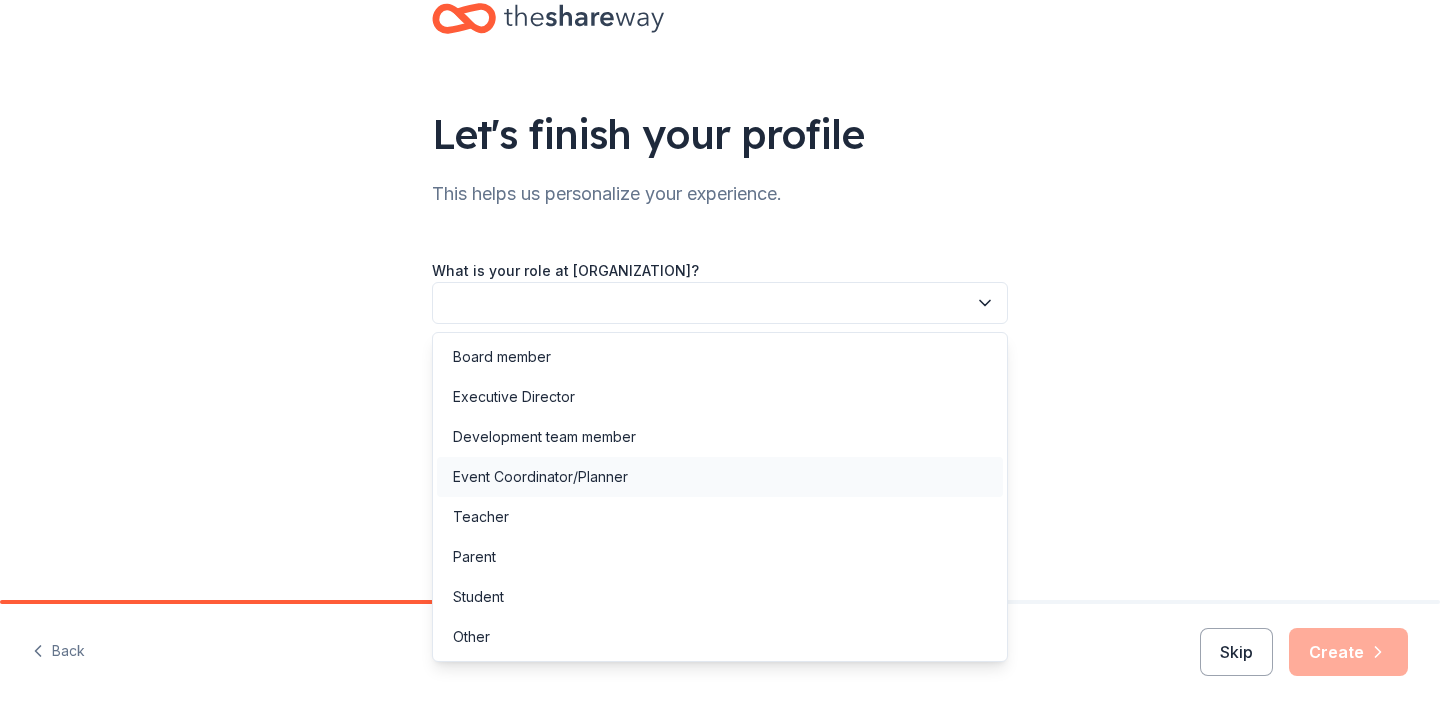 click on "Event Coordinator/Planner" at bounding box center [540, 477] 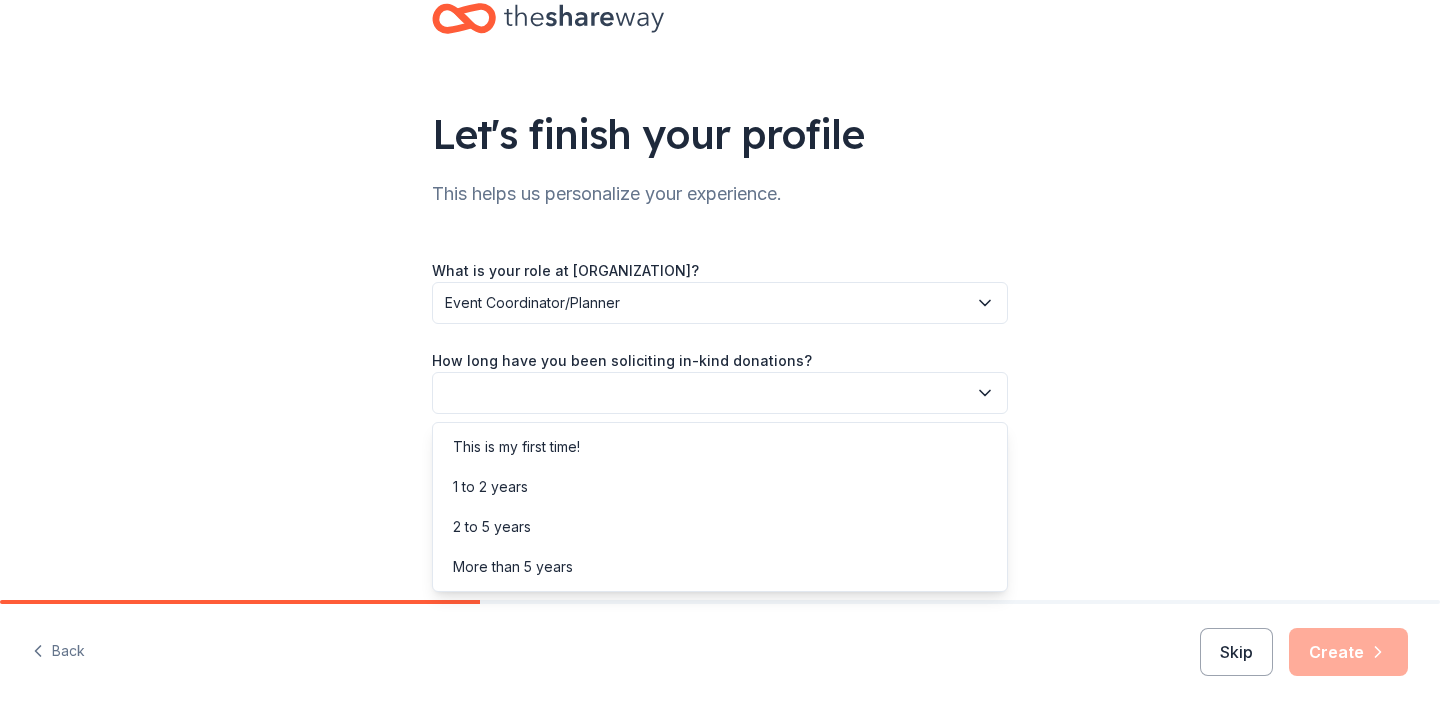 click at bounding box center [720, 393] 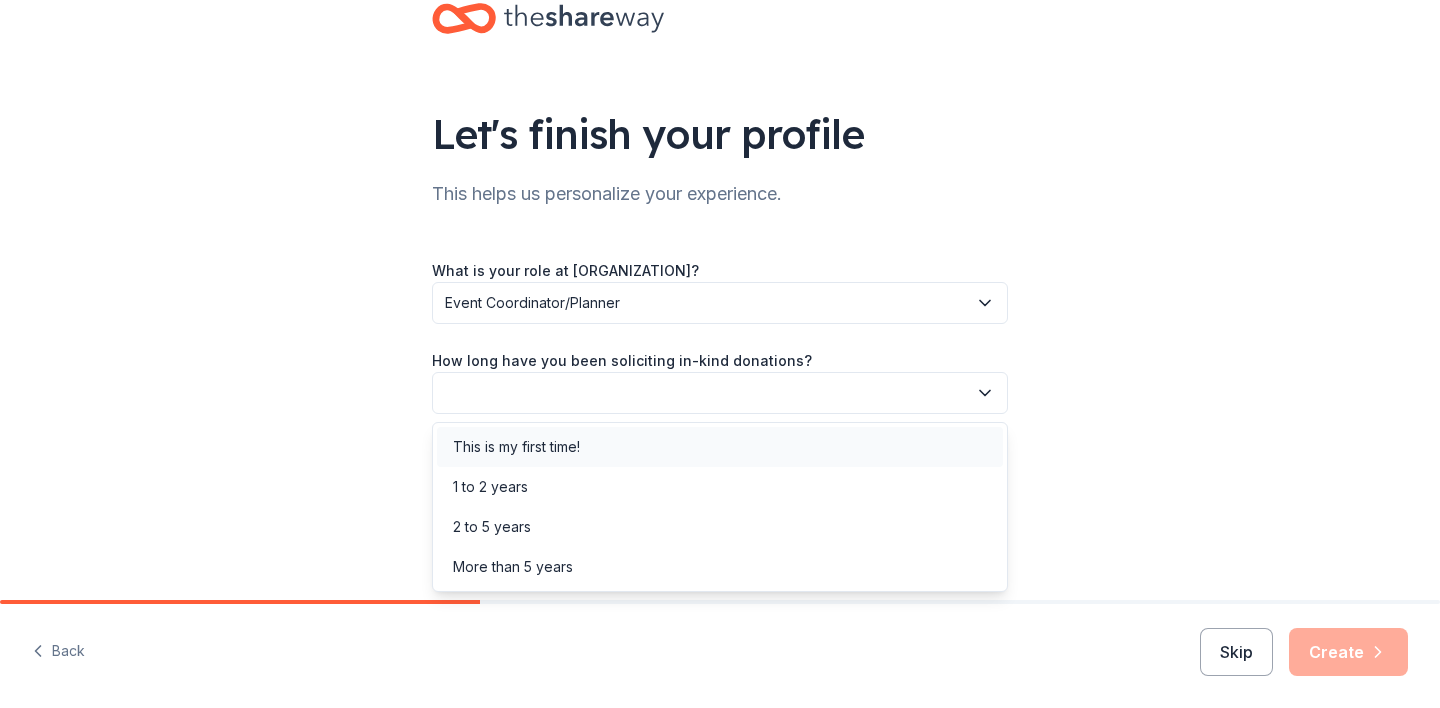 click on "This is my first time!" at bounding box center (516, 447) 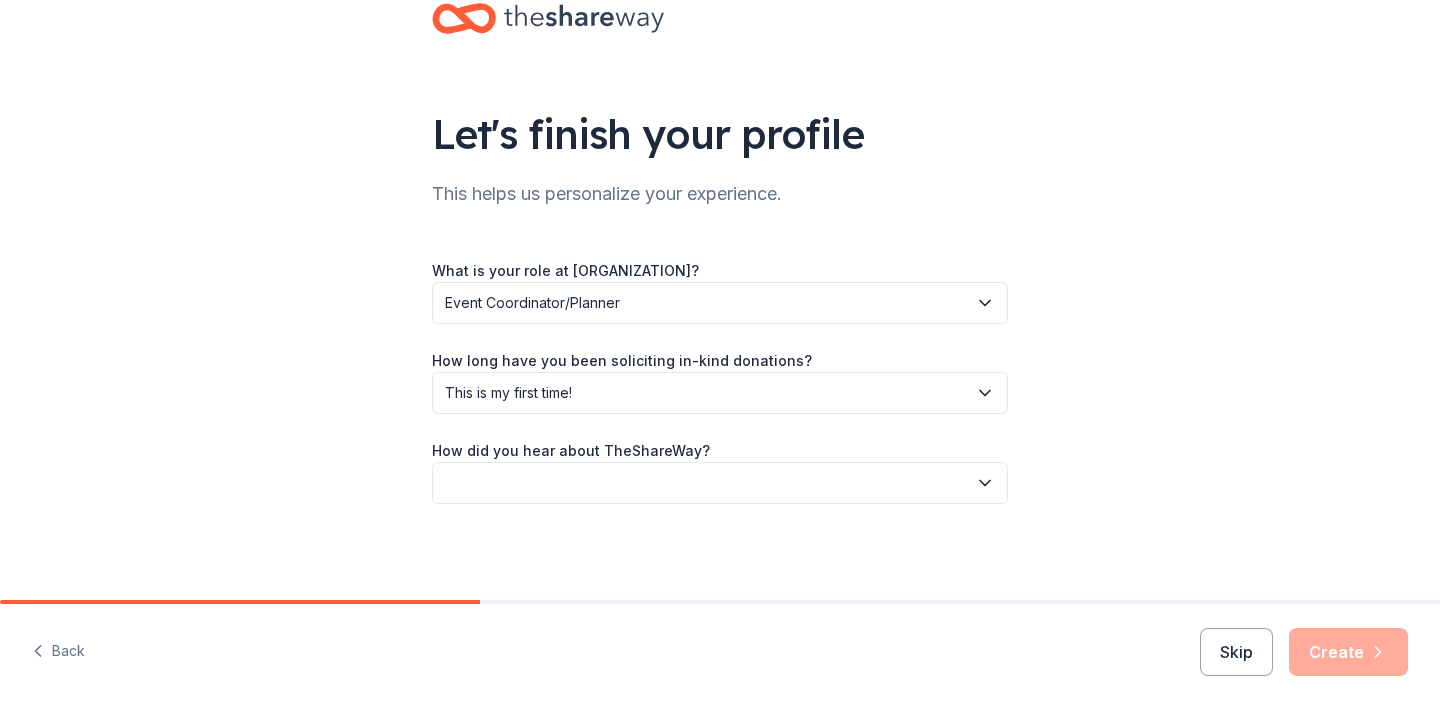 click at bounding box center (720, 483) 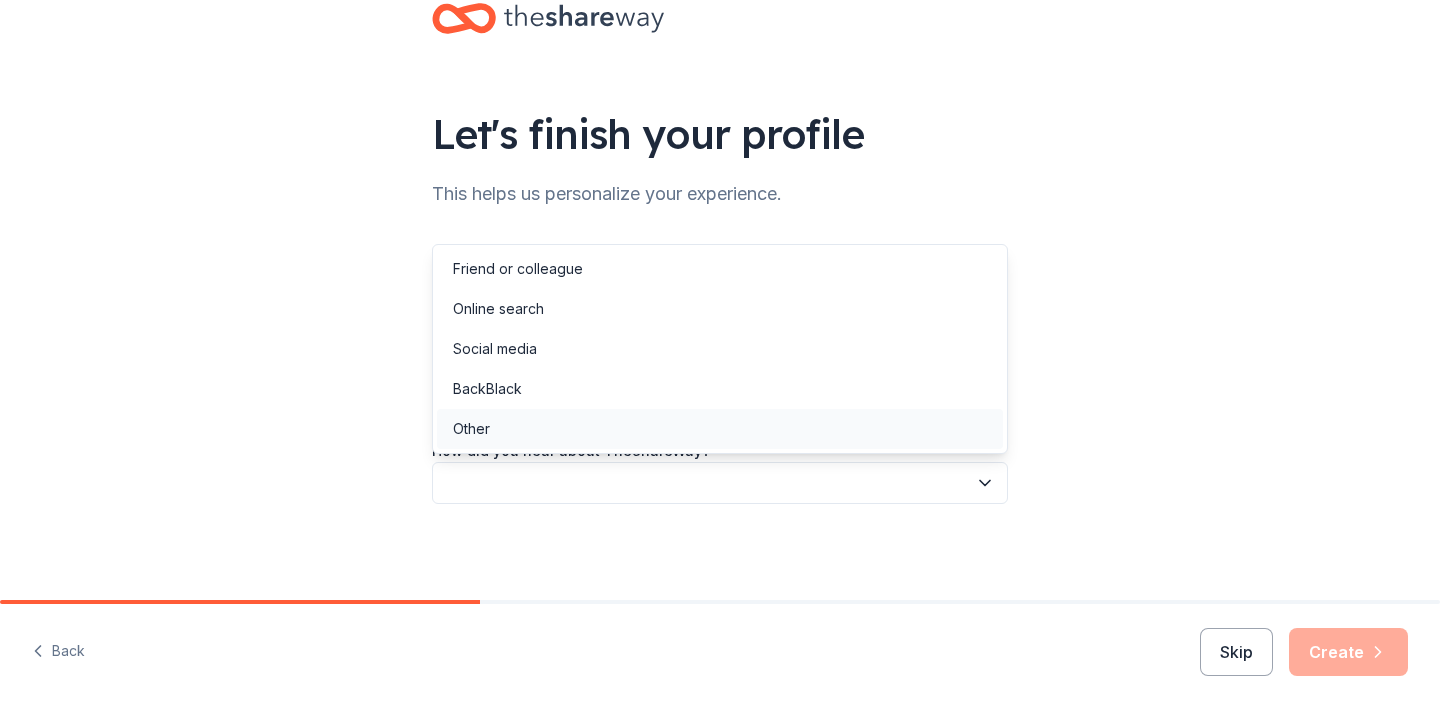 click on "Other" at bounding box center [720, 429] 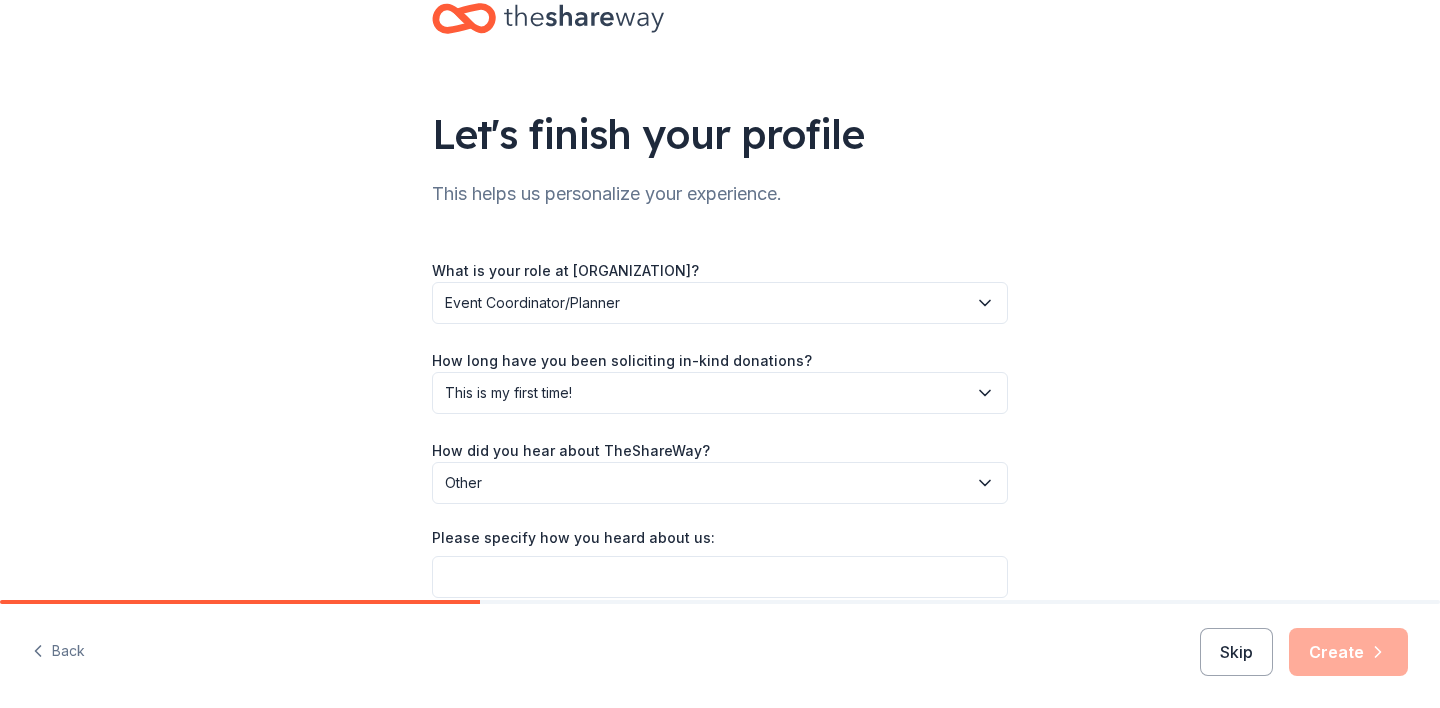 scroll, scrollTop: 146, scrollLeft: 0, axis: vertical 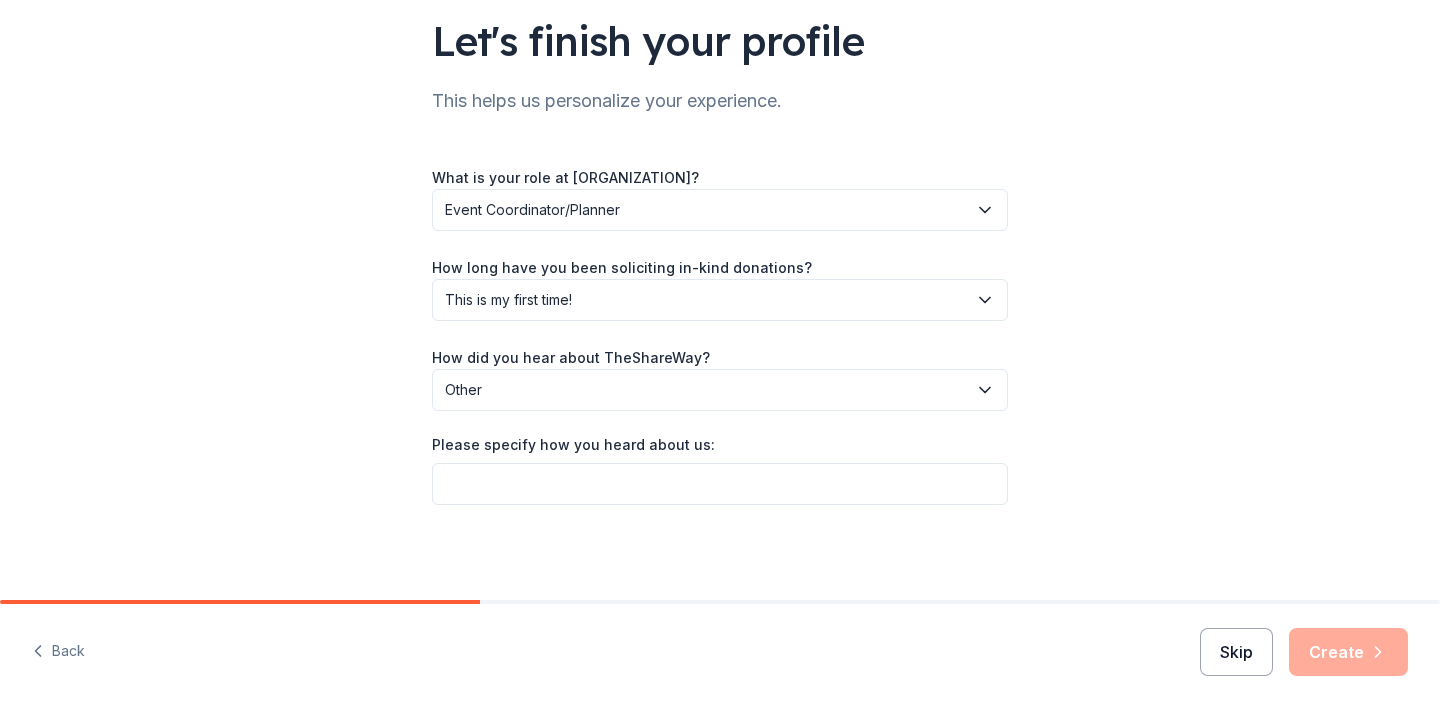 click on "Skip" at bounding box center (1236, 652) 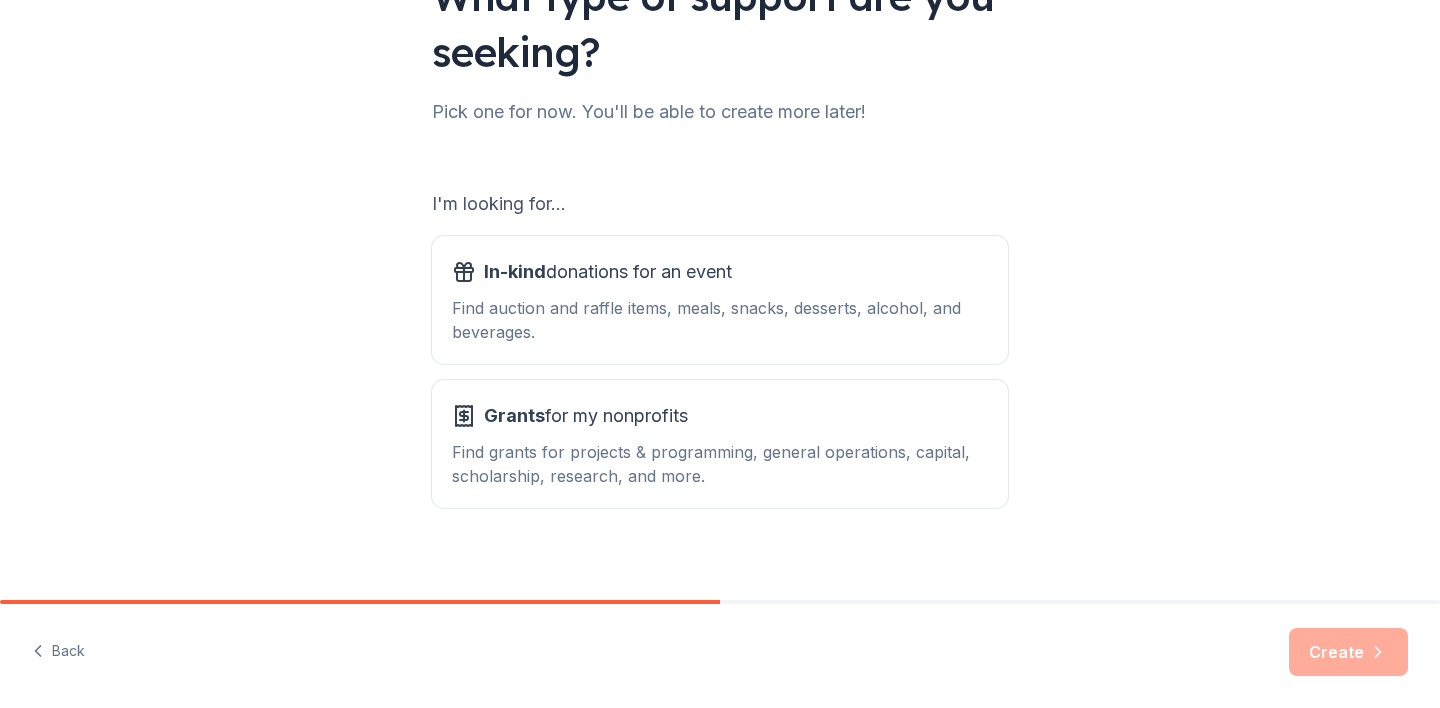 scroll, scrollTop: 207, scrollLeft: 0, axis: vertical 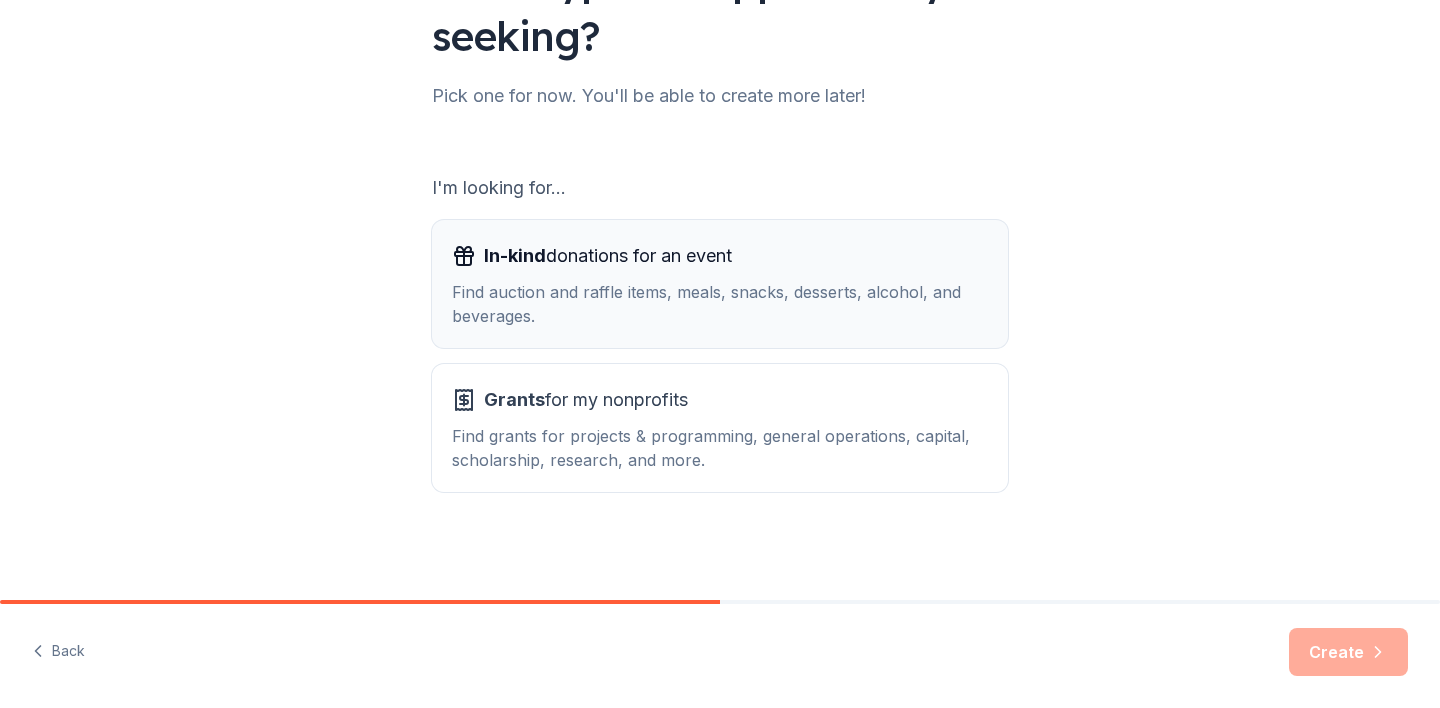 click on "Find auction and raffle items, meals, snacks, desserts, alcohol, and beverages." at bounding box center [720, 304] 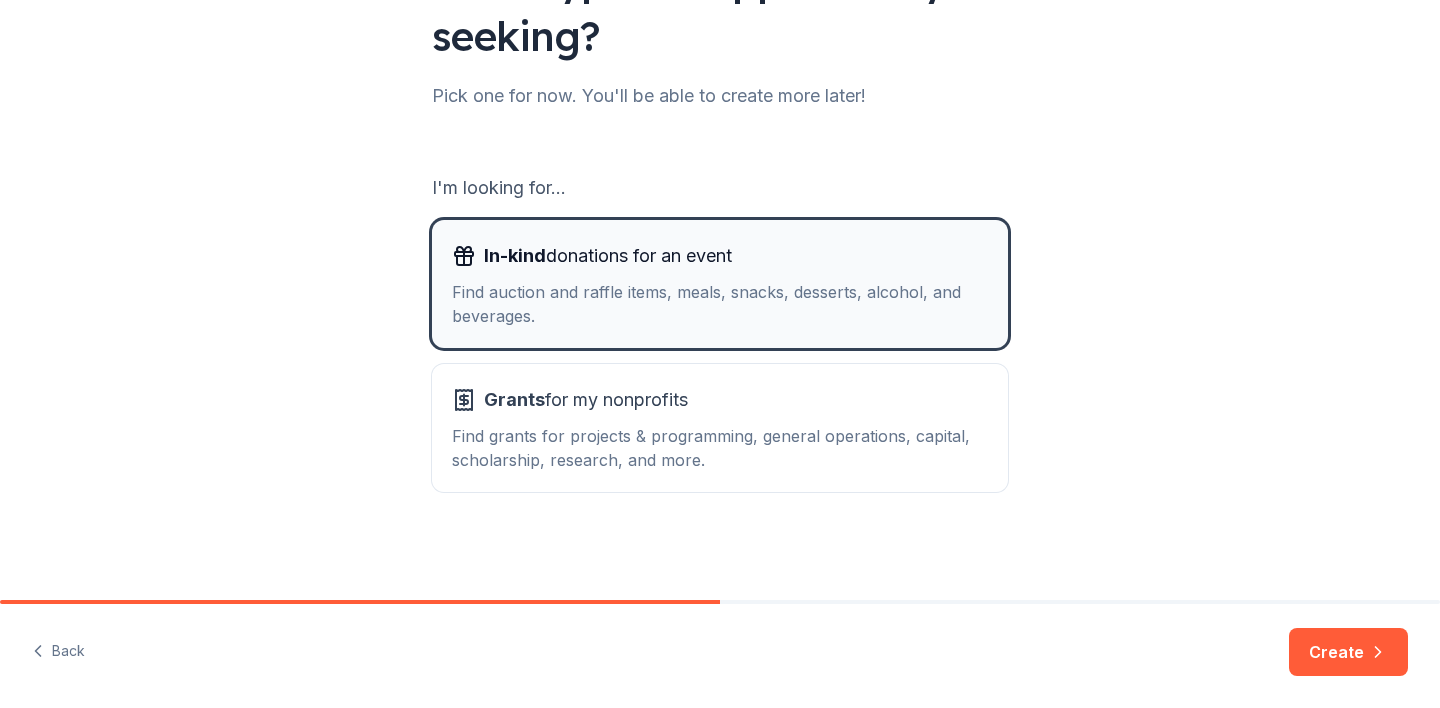 click on "Find auction and raffle items, meals, snacks, desserts, alcohol, and beverages." at bounding box center [720, 304] 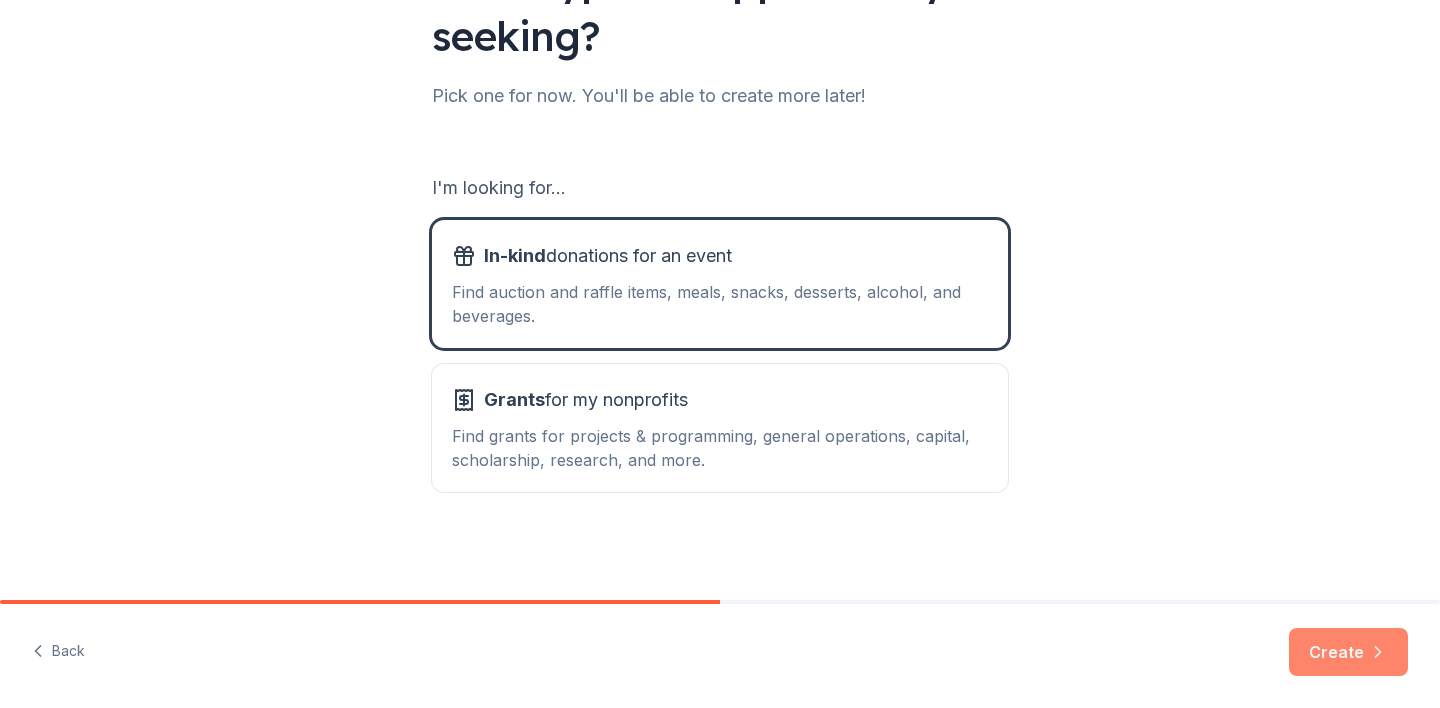 click 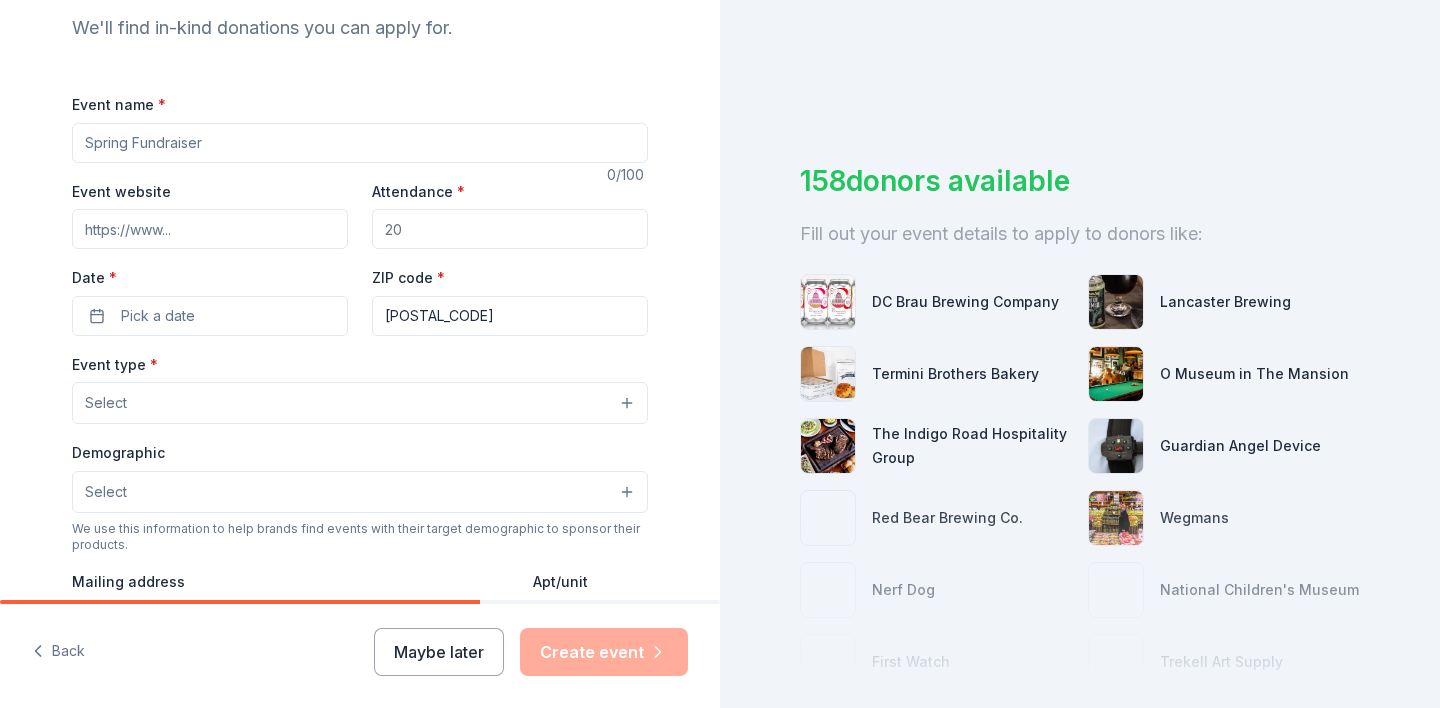 scroll, scrollTop: 225, scrollLeft: 0, axis: vertical 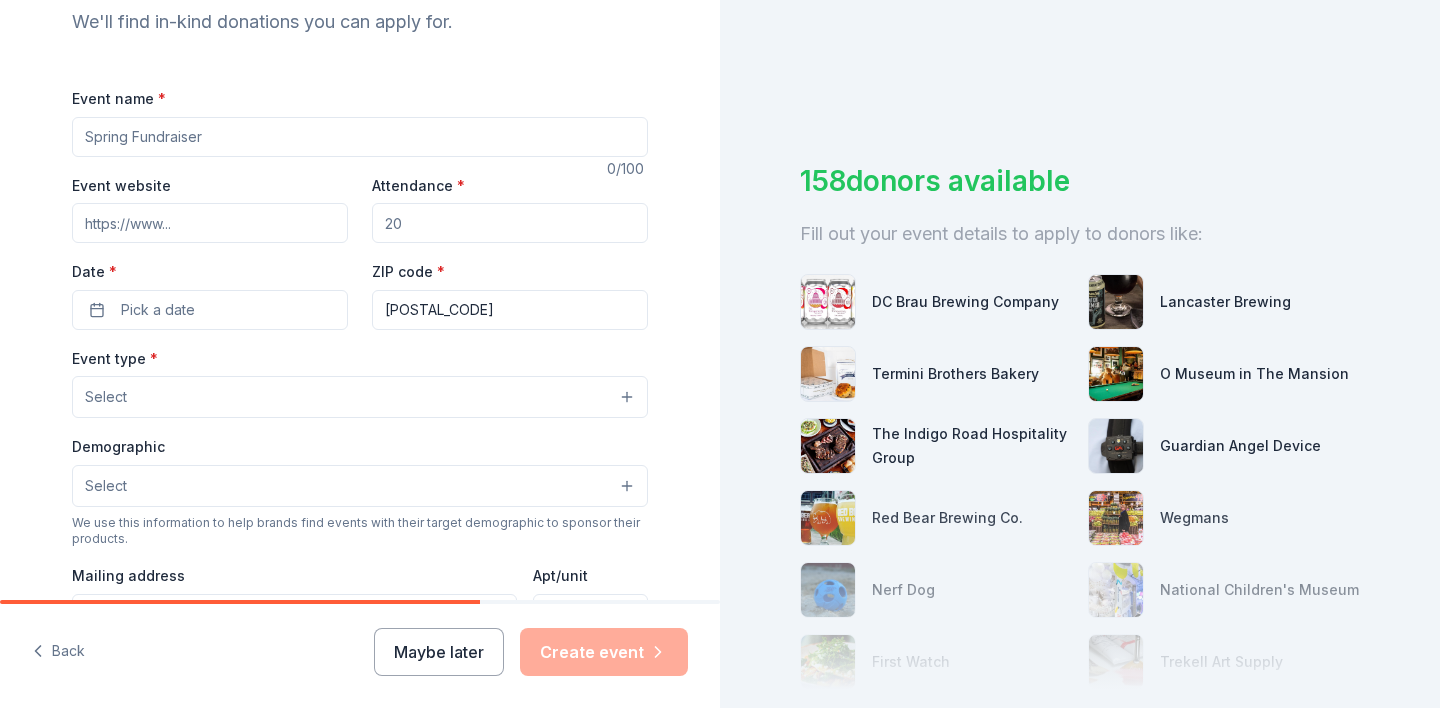 click on "Event name *" at bounding box center [360, 137] 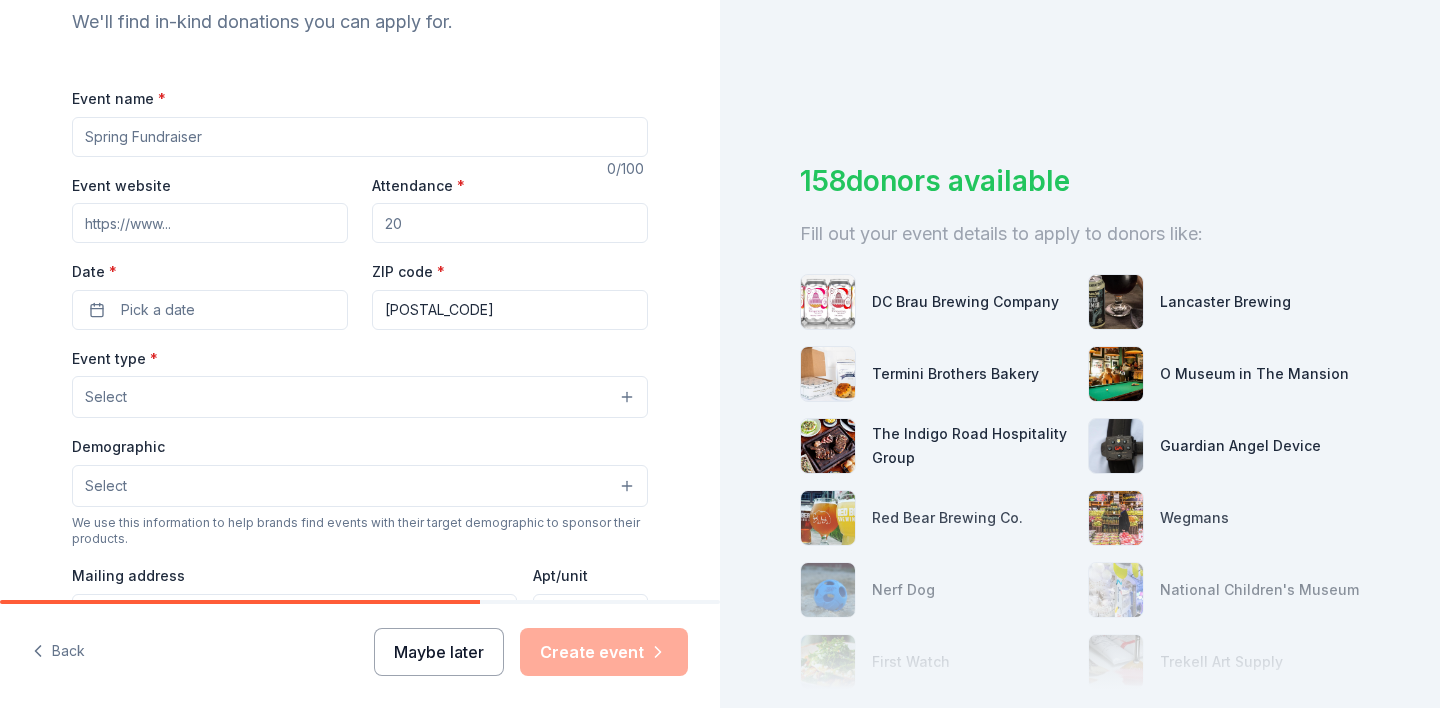click on "Maybe later" at bounding box center (439, 652) 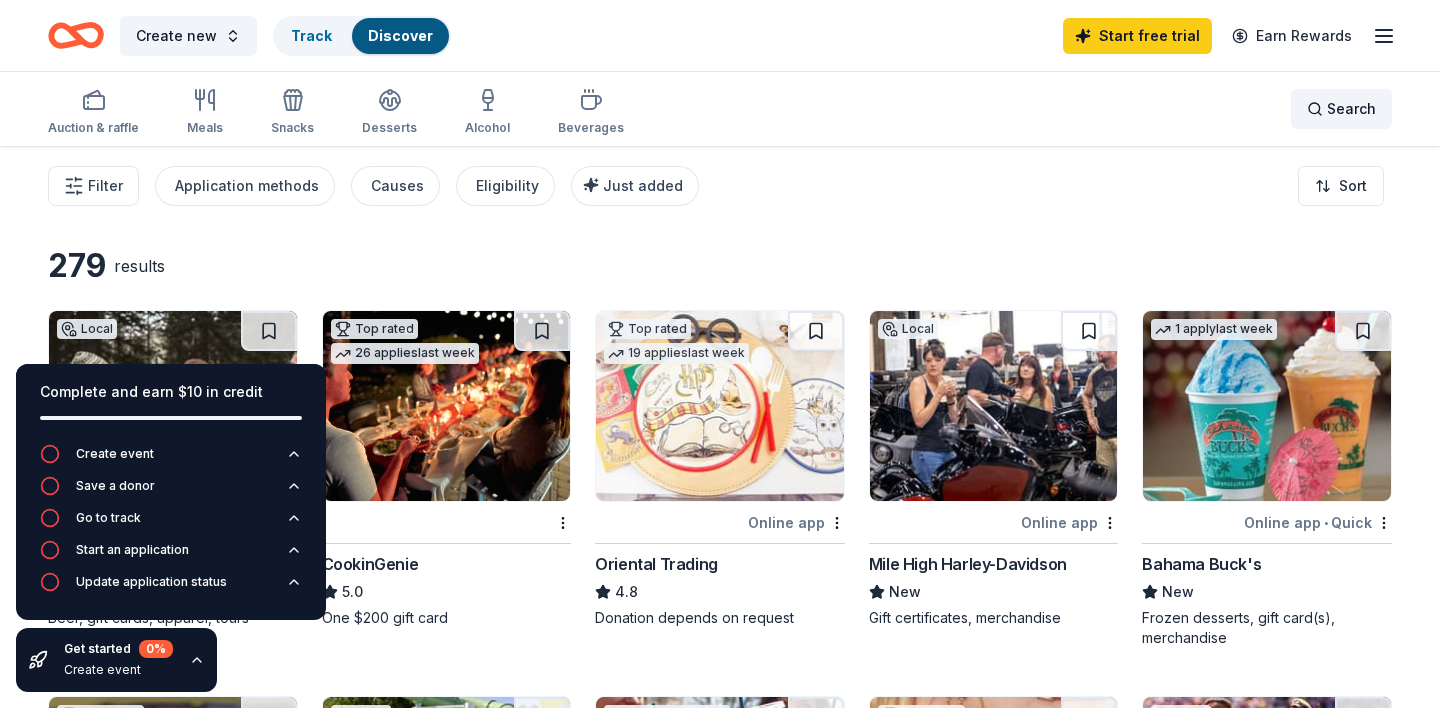 click on "Search" at bounding box center [1351, 109] 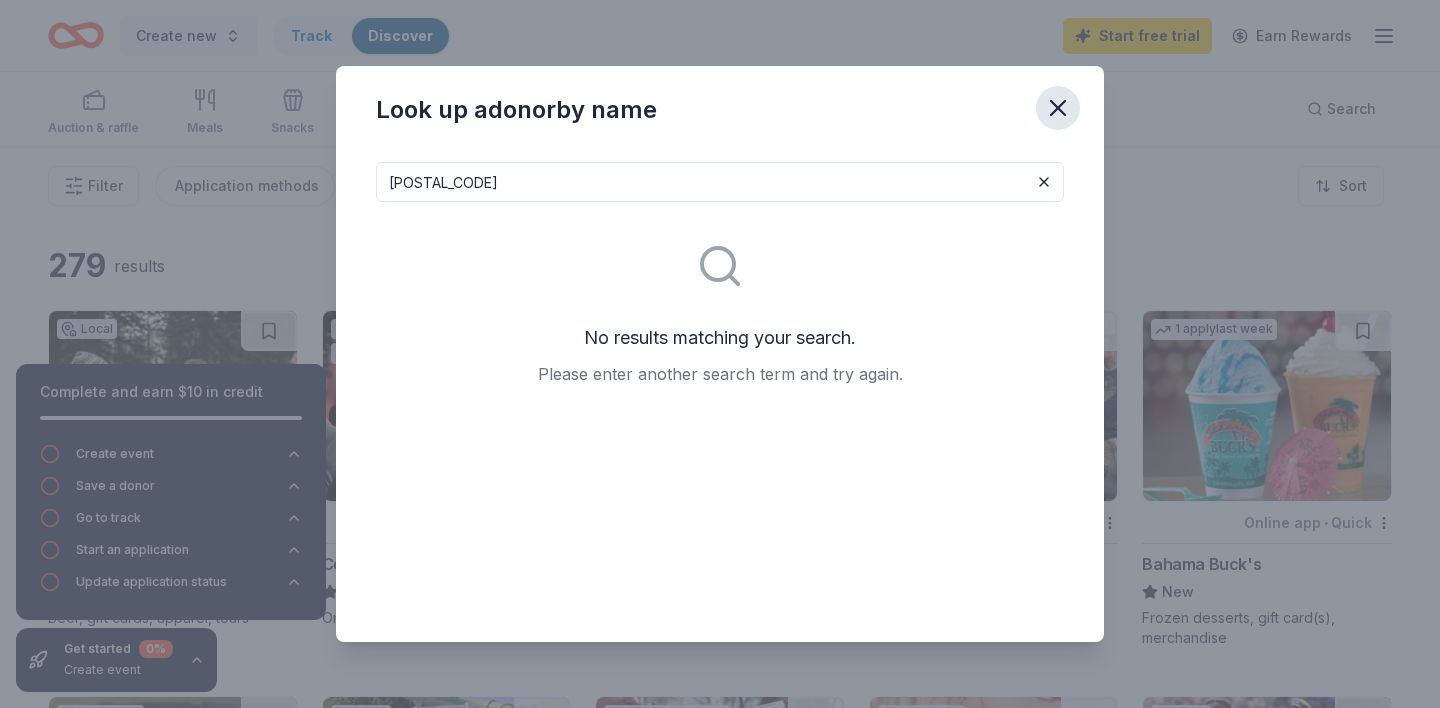 type on "[POSTAL_CODE]" 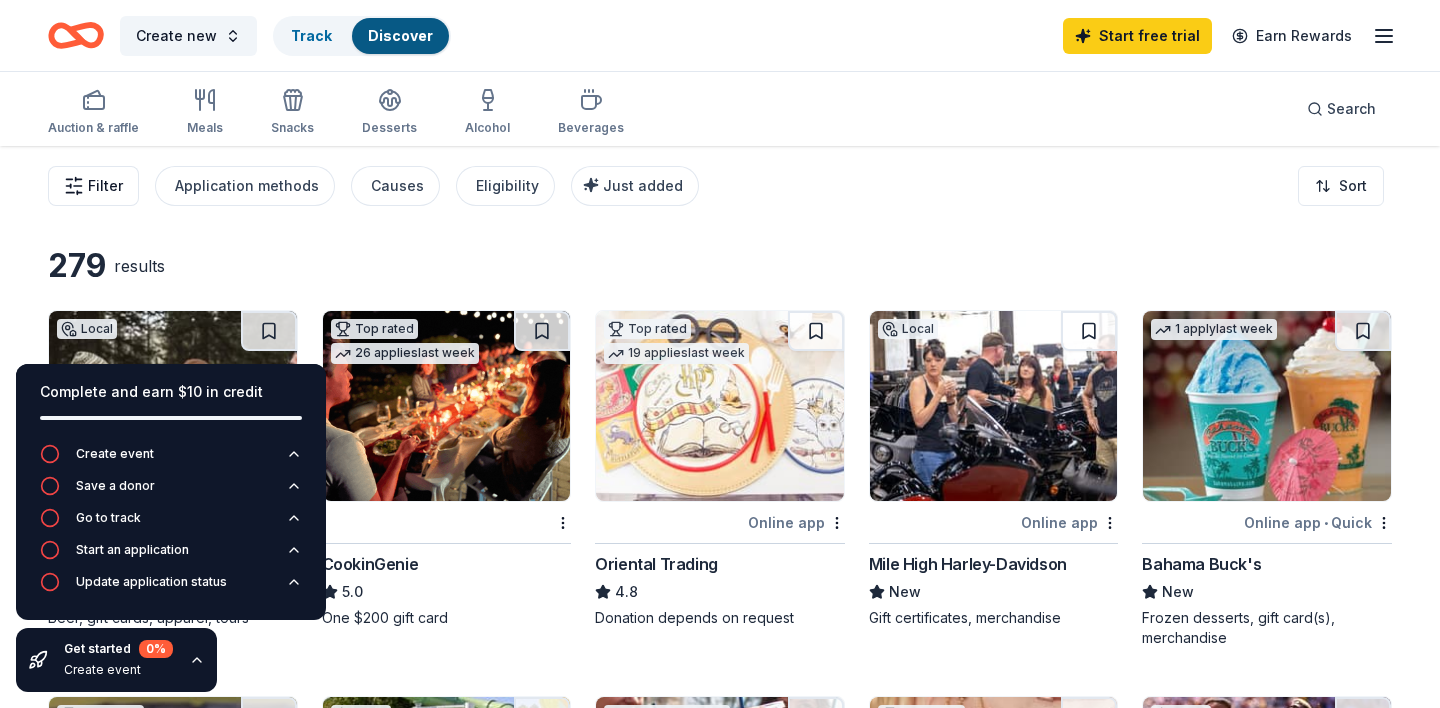 click on "Filter" at bounding box center (105, 186) 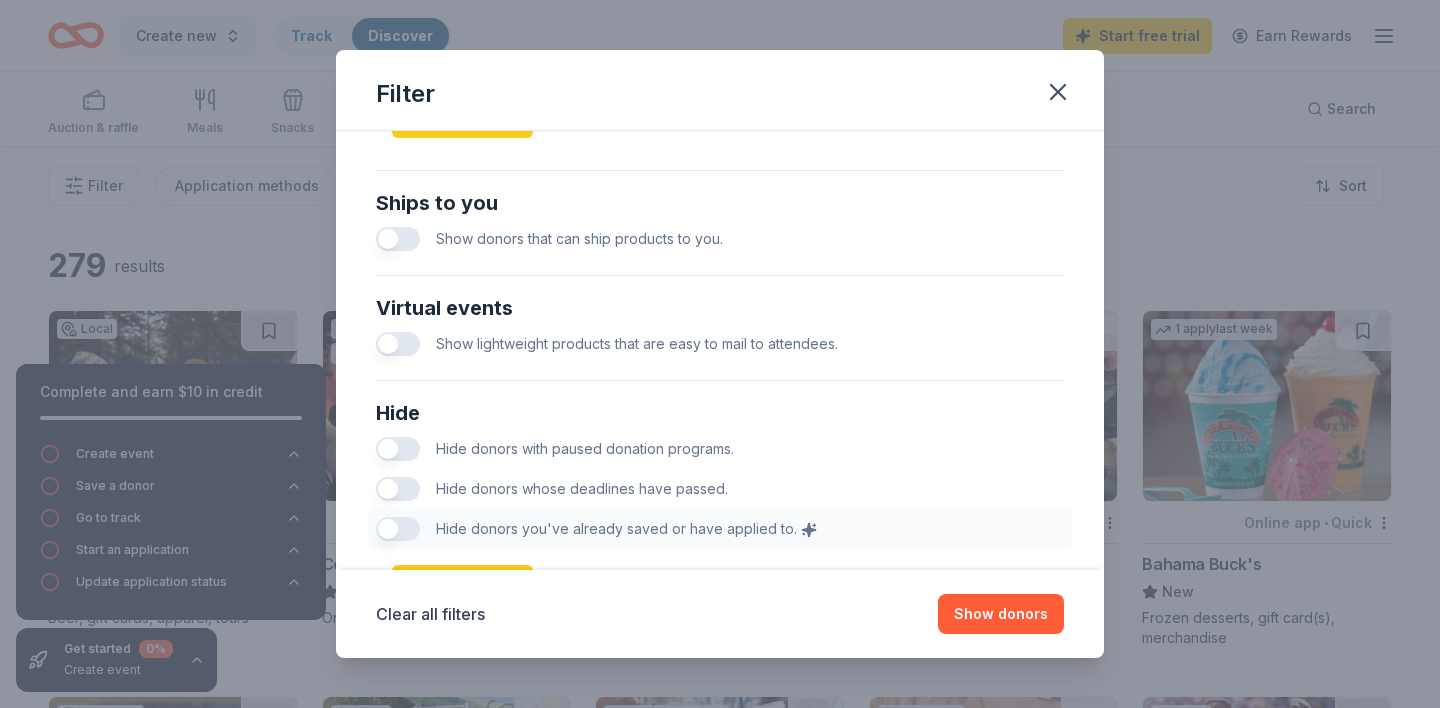 scroll, scrollTop: 1014, scrollLeft: 0, axis: vertical 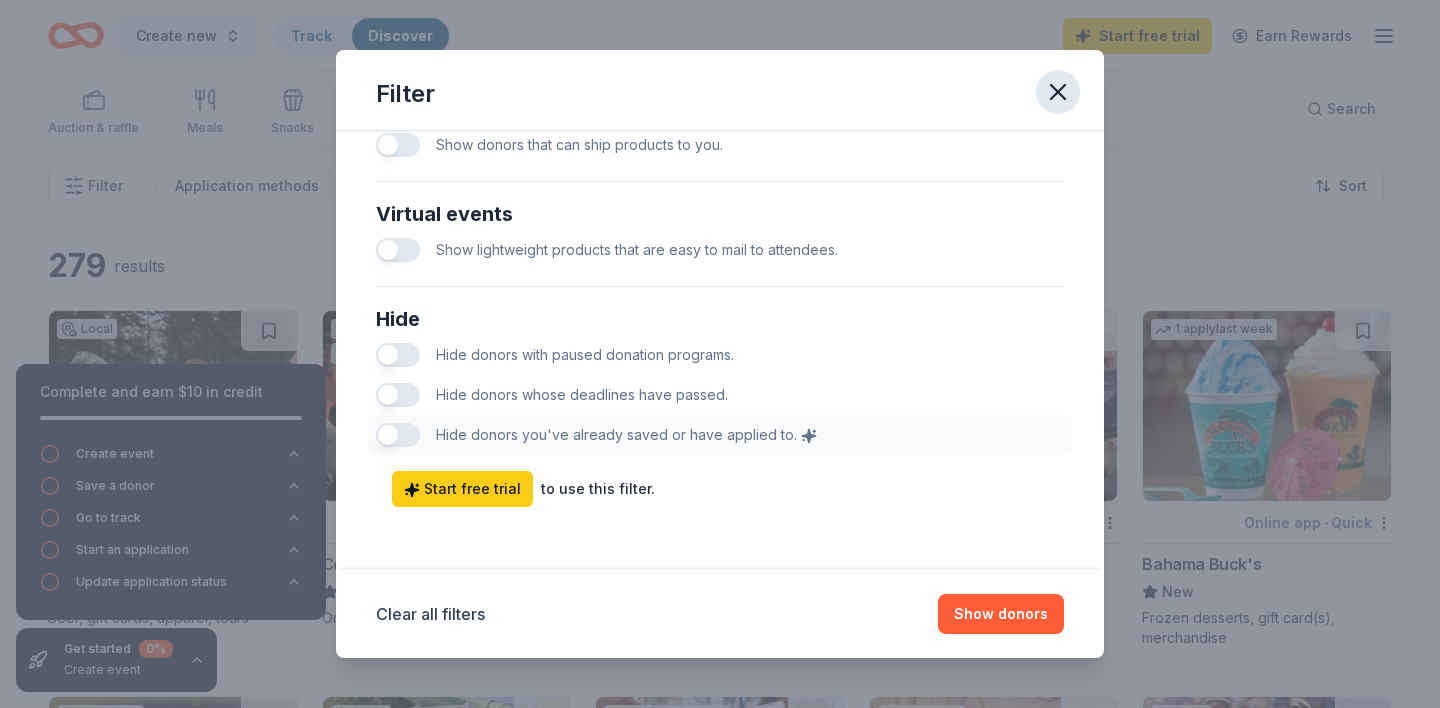 click 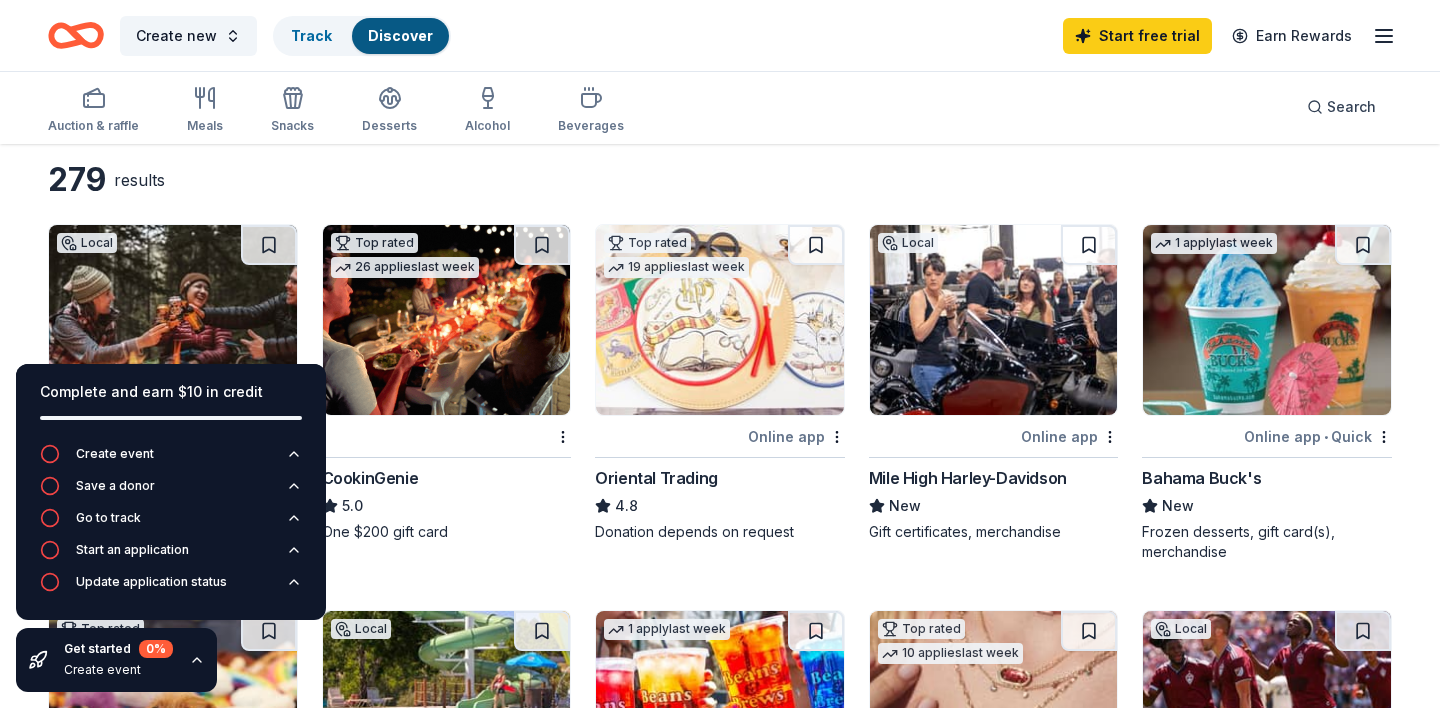 scroll, scrollTop: 0, scrollLeft: 0, axis: both 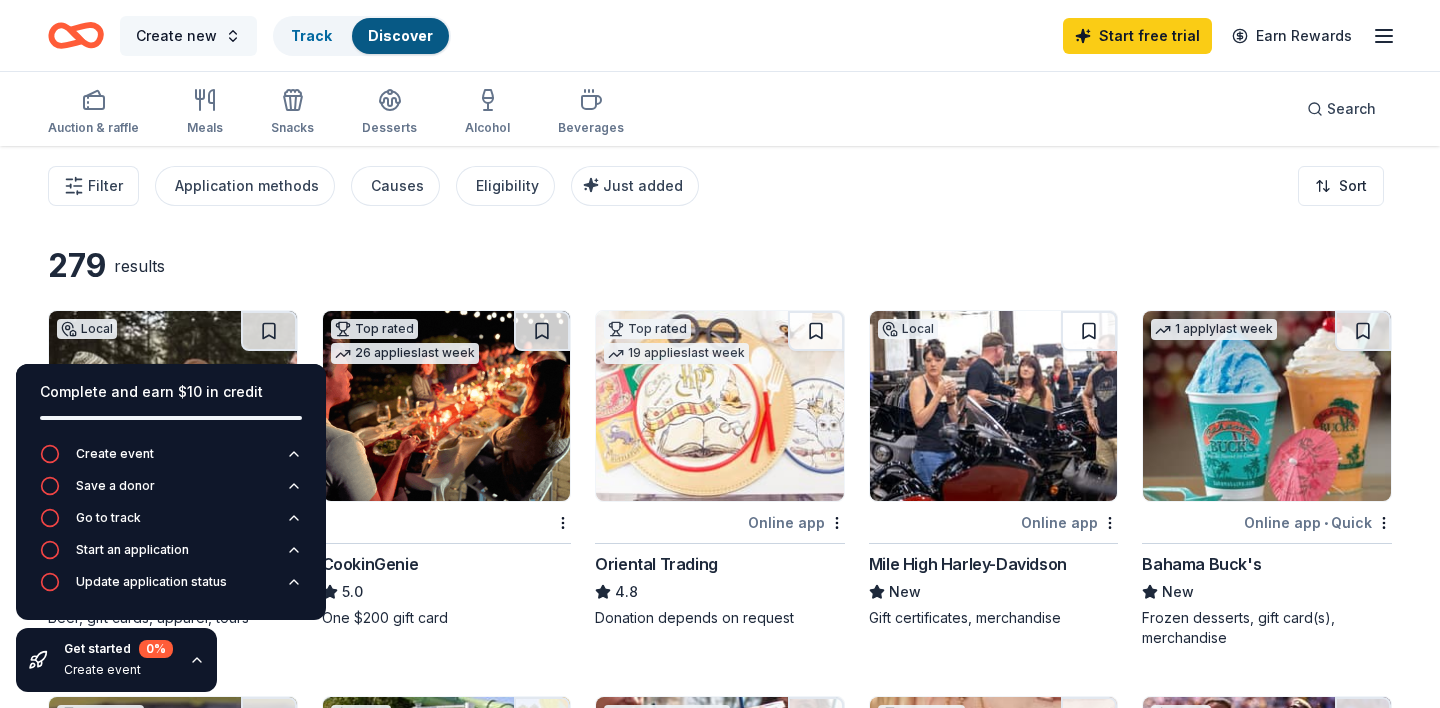 click on "Create new" at bounding box center (188, 36) 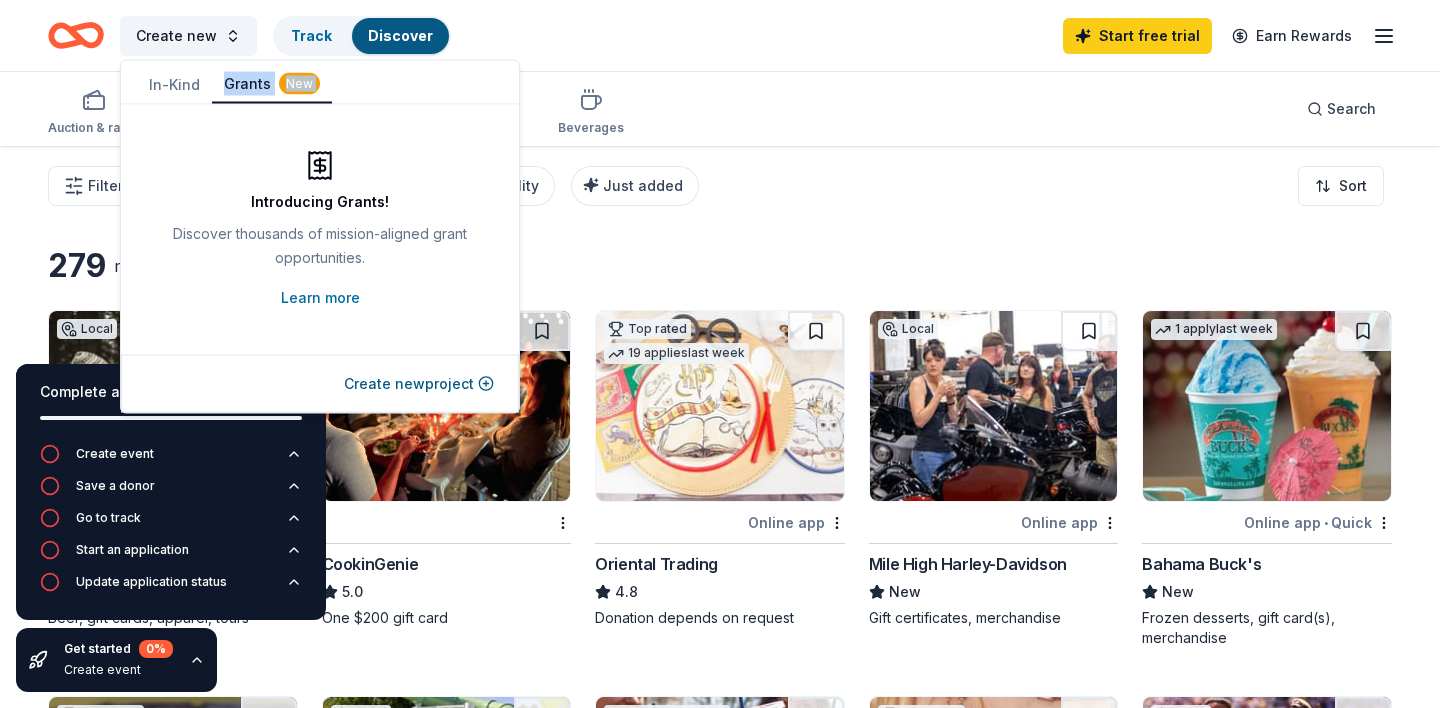 click on "In-Kind Grants New Introducing Grants! Discover thousands of mission-aligned grant opportunities. Learn more Create new  project" at bounding box center [320, 237] 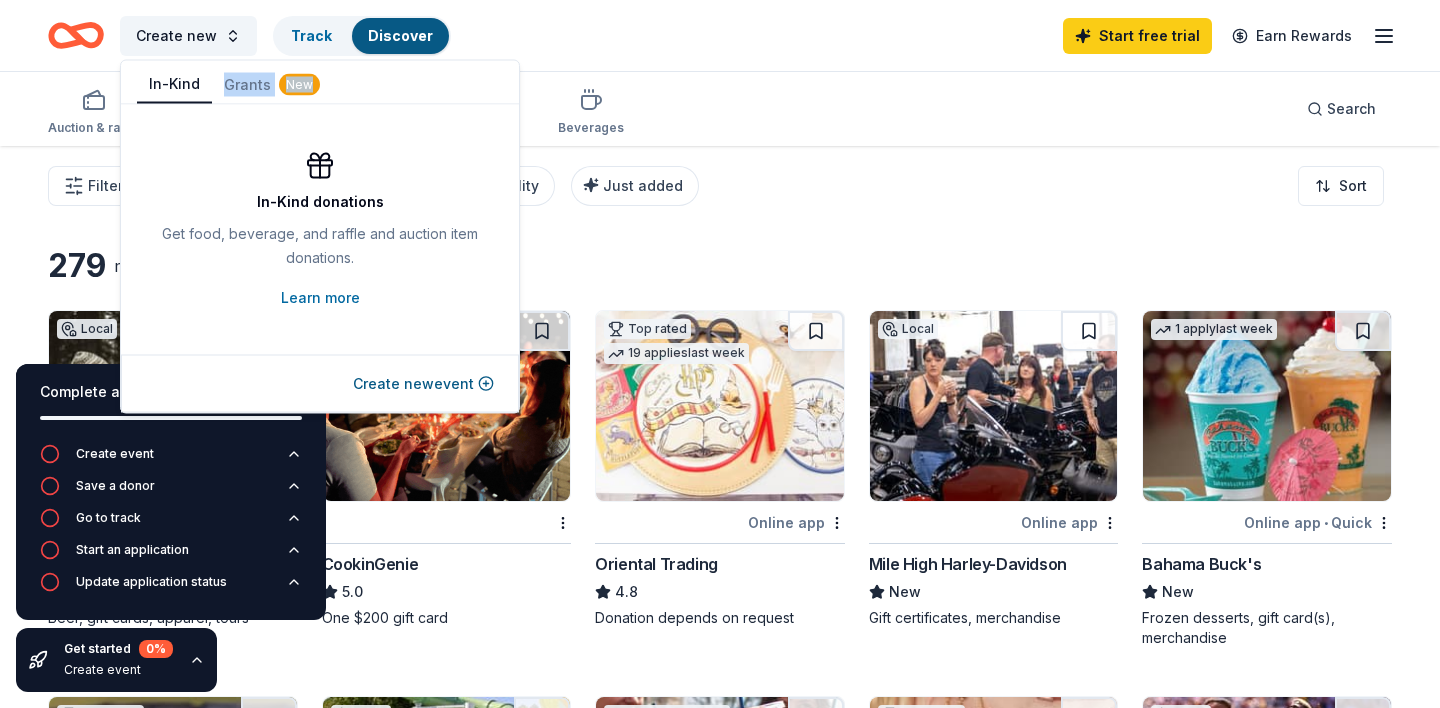 click on "In-Kind" at bounding box center (174, 85) 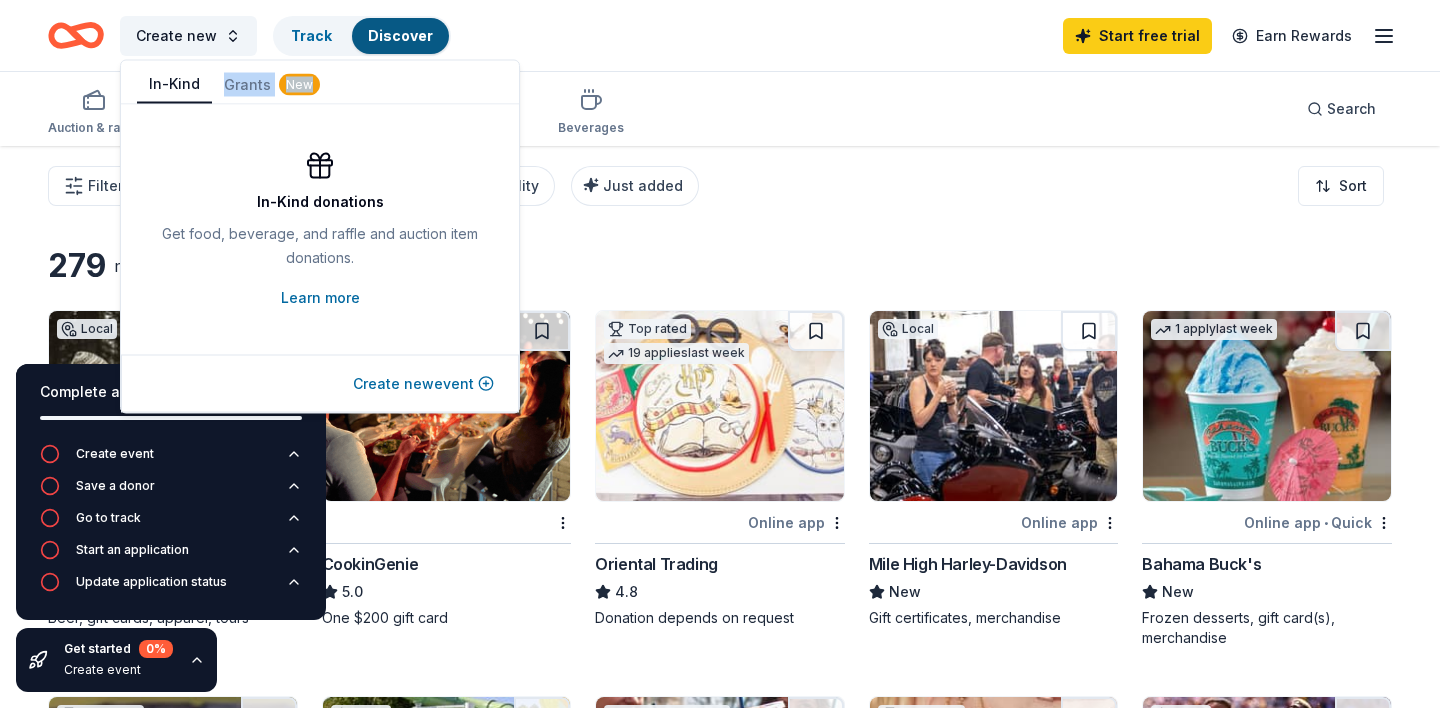 click on "Create new  event" at bounding box center [423, 384] 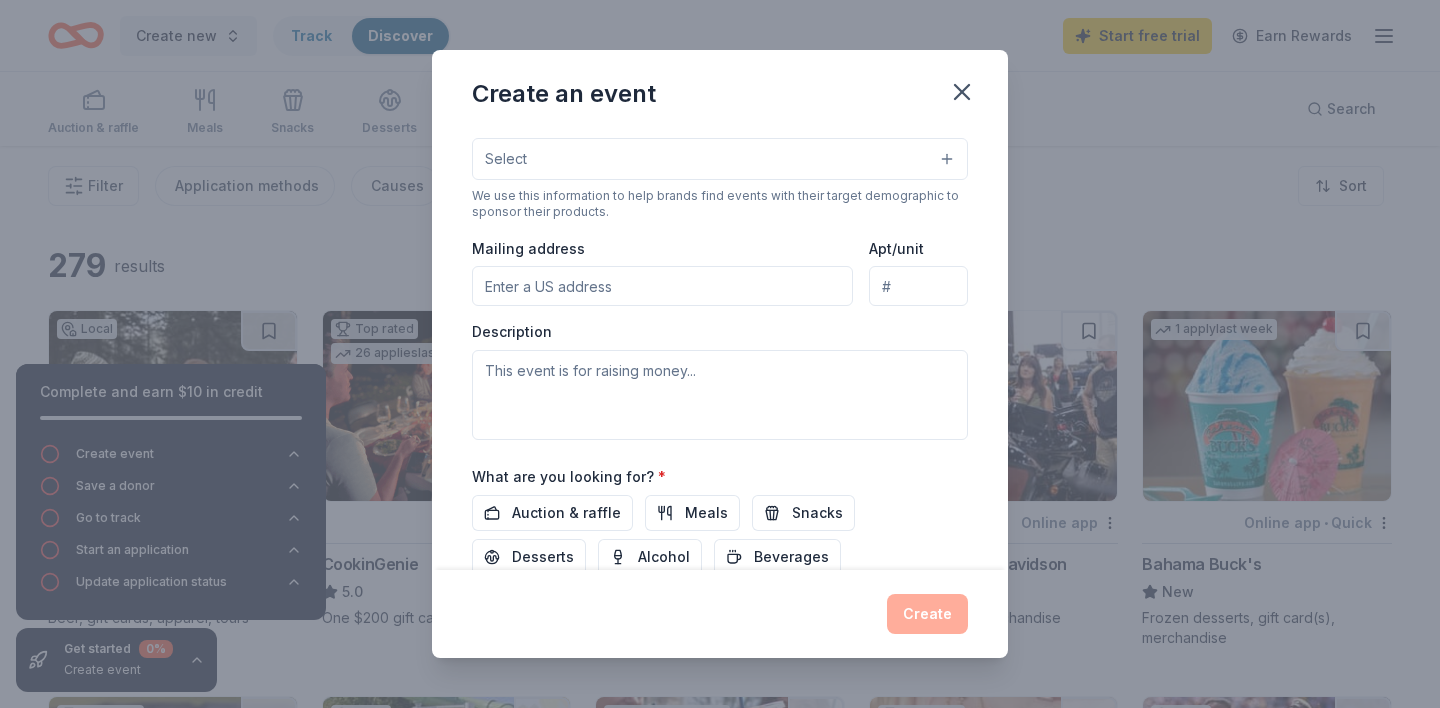 scroll, scrollTop: 373, scrollLeft: 0, axis: vertical 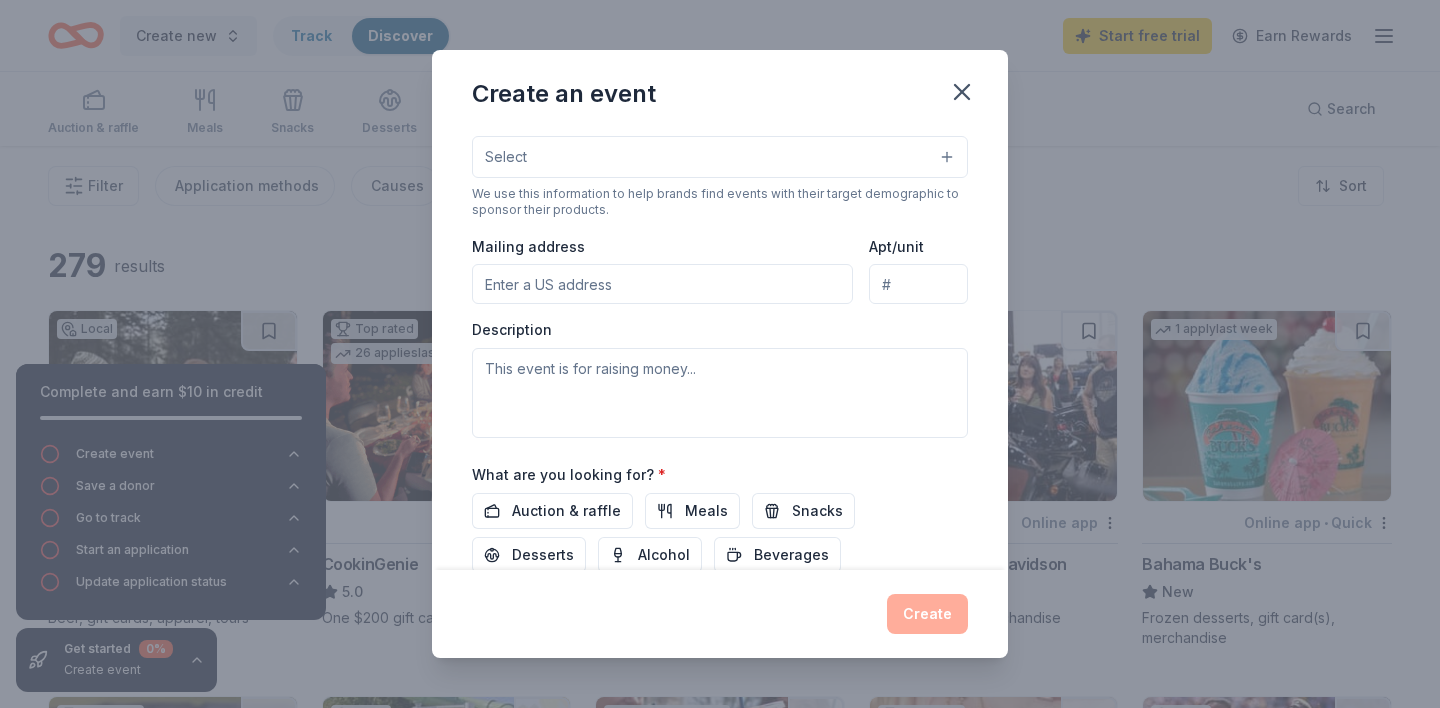 click on "Mailing address" at bounding box center (662, 284) 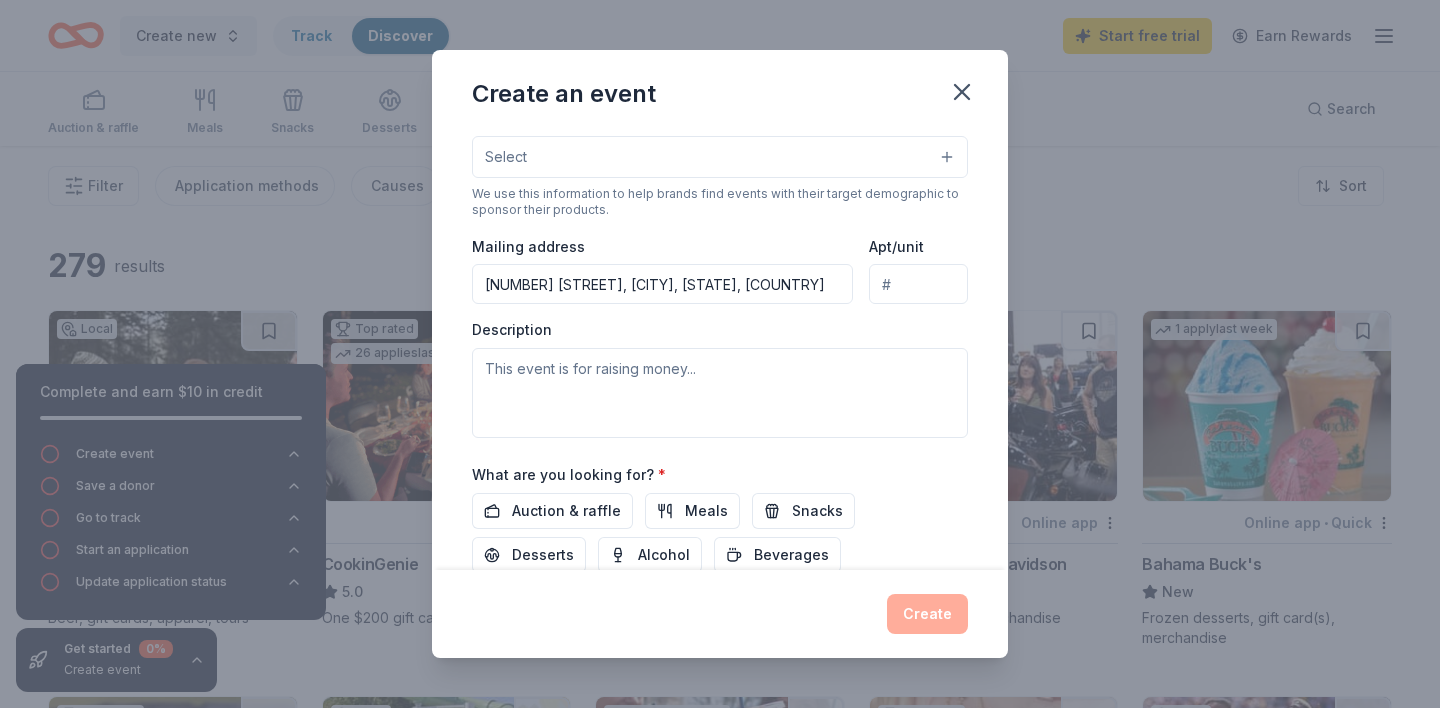 type on "[NUMBER] [STREET], [CITY], [STATE], [POSTAL_CODE]" 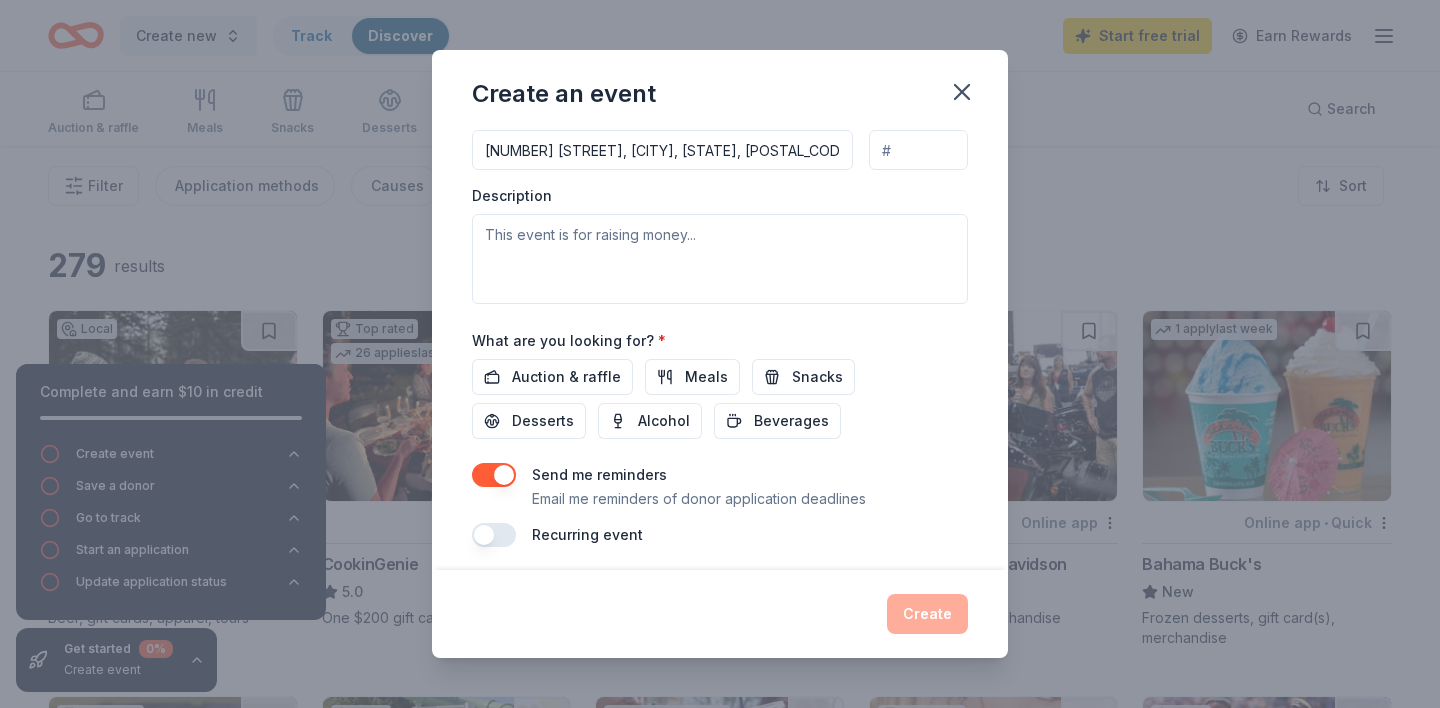 scroll, scrollTop: 515, scrollLeft: 0, axis: vertical 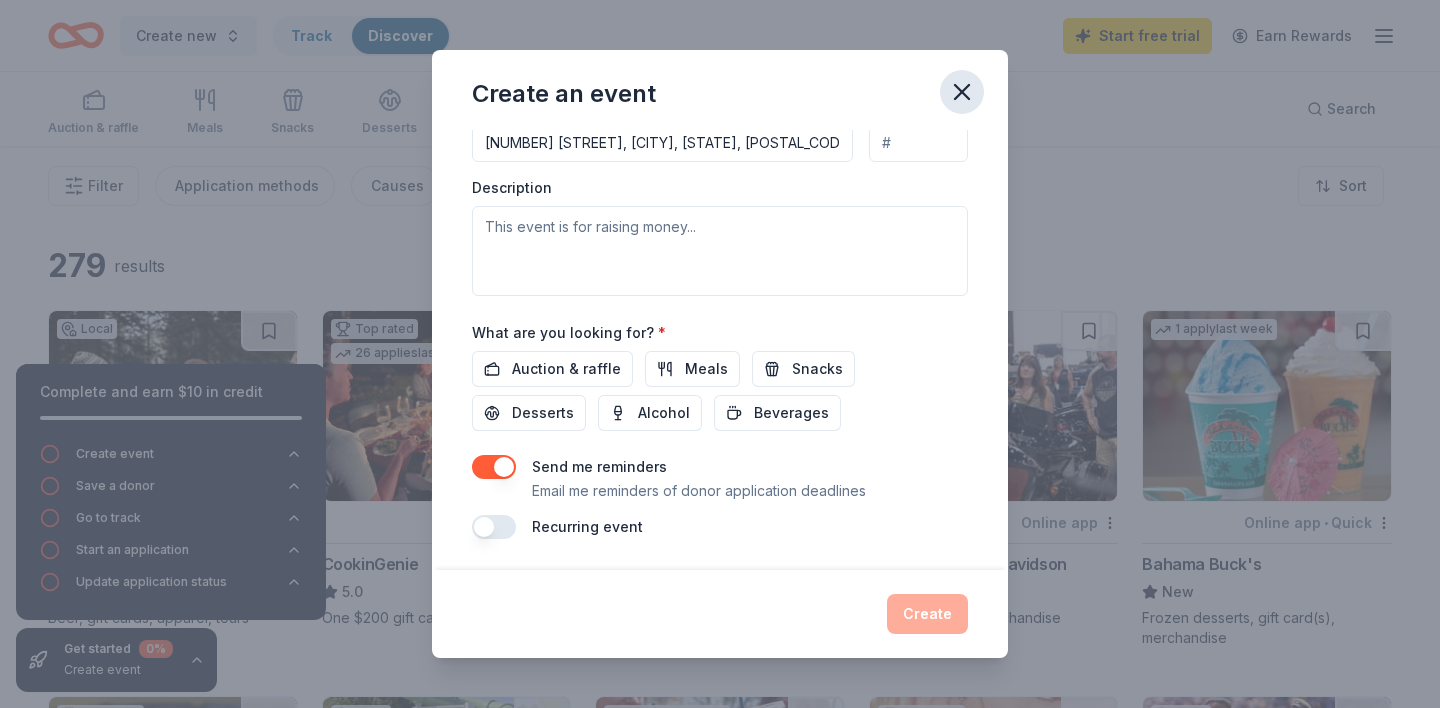 click 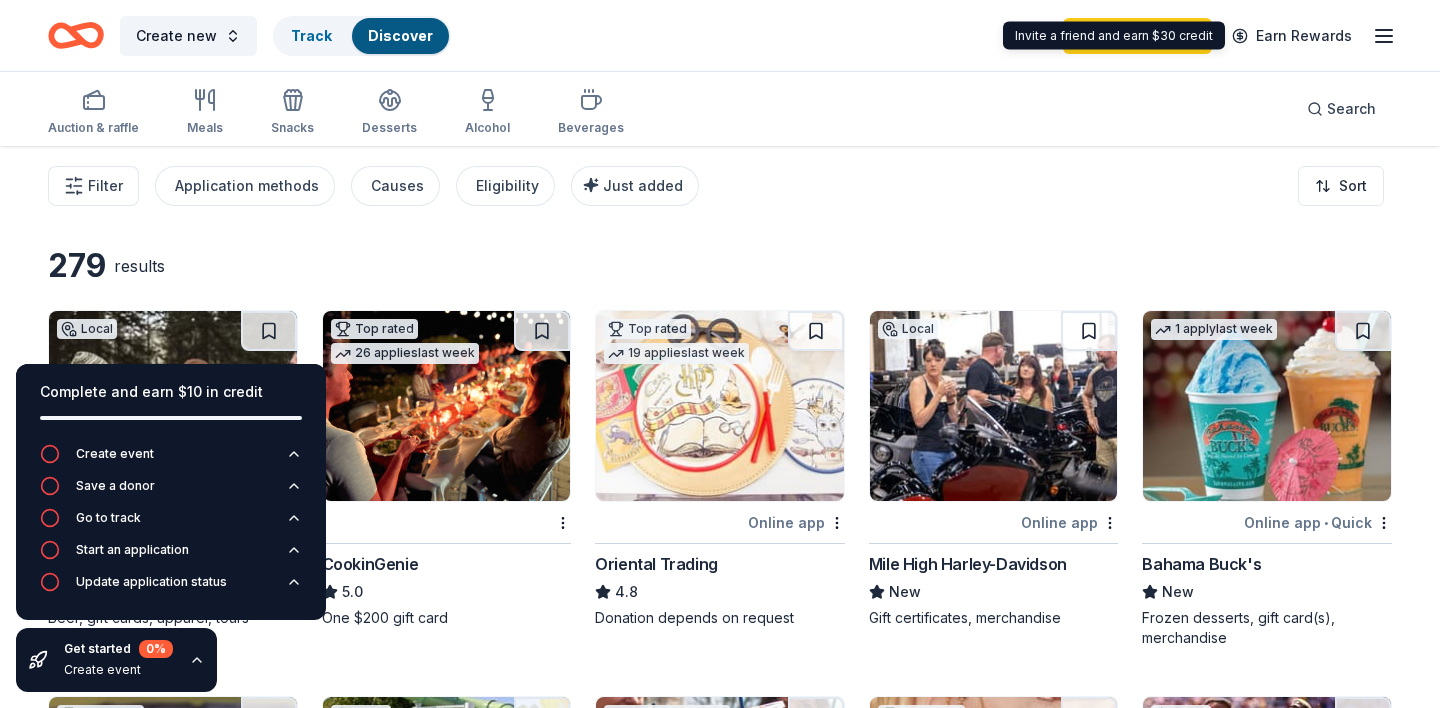 click on "Start free  trial Earn Rewards" at bounding box center [1229, 35] 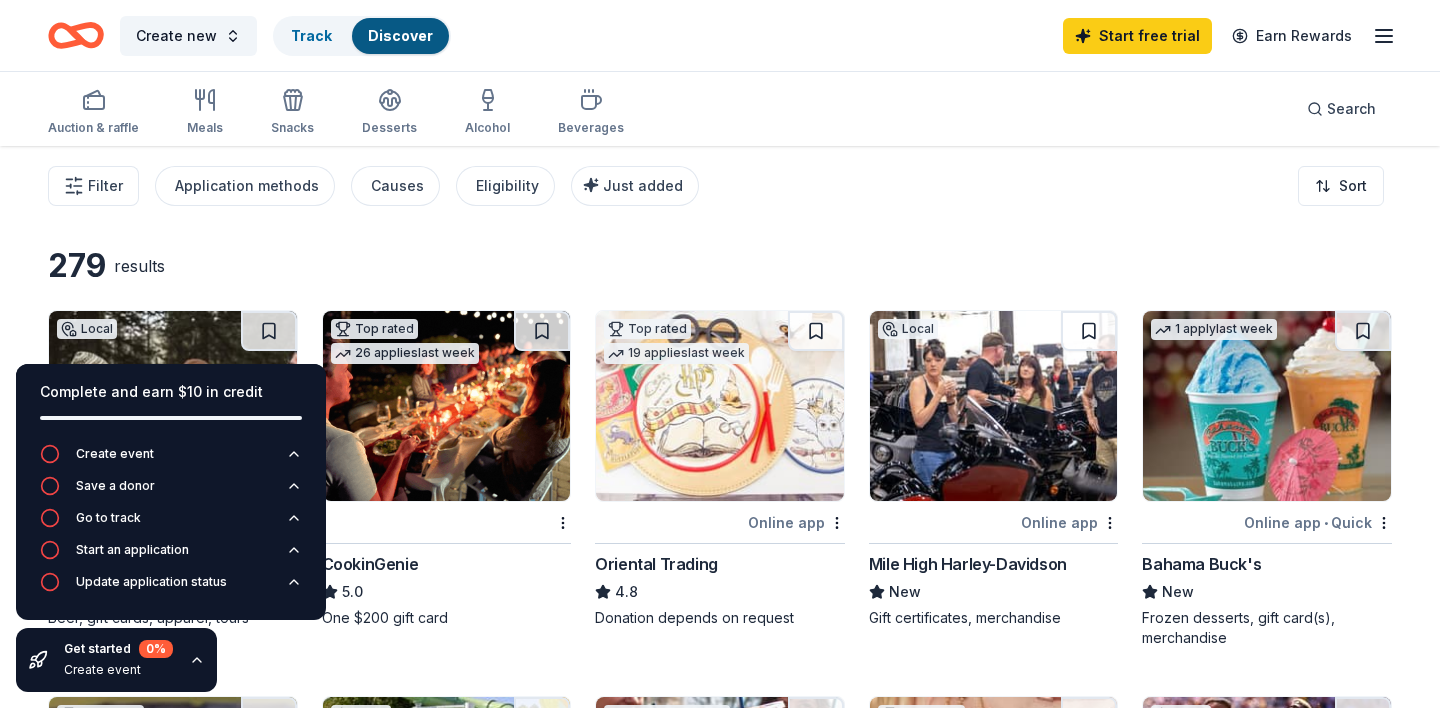 click 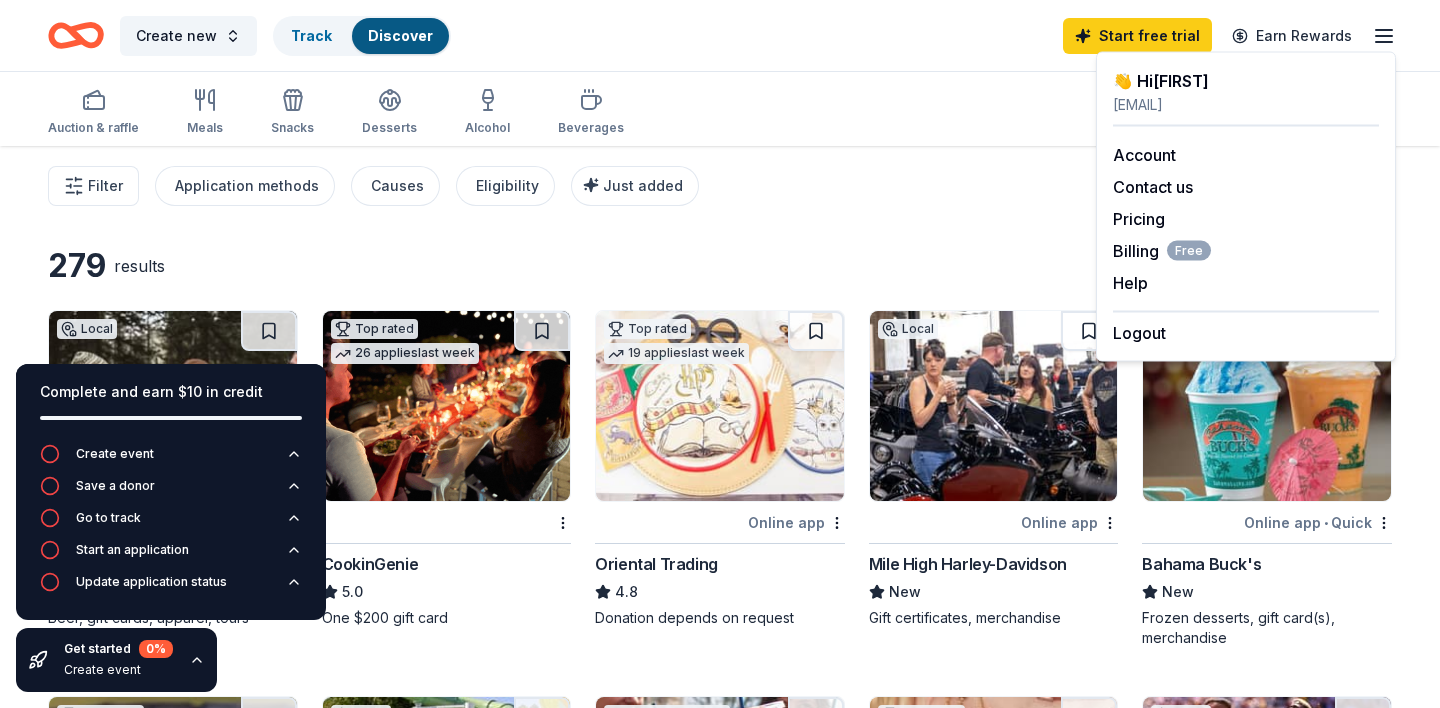 click on "[NUMBER] results" at bounding box center (720, 266) 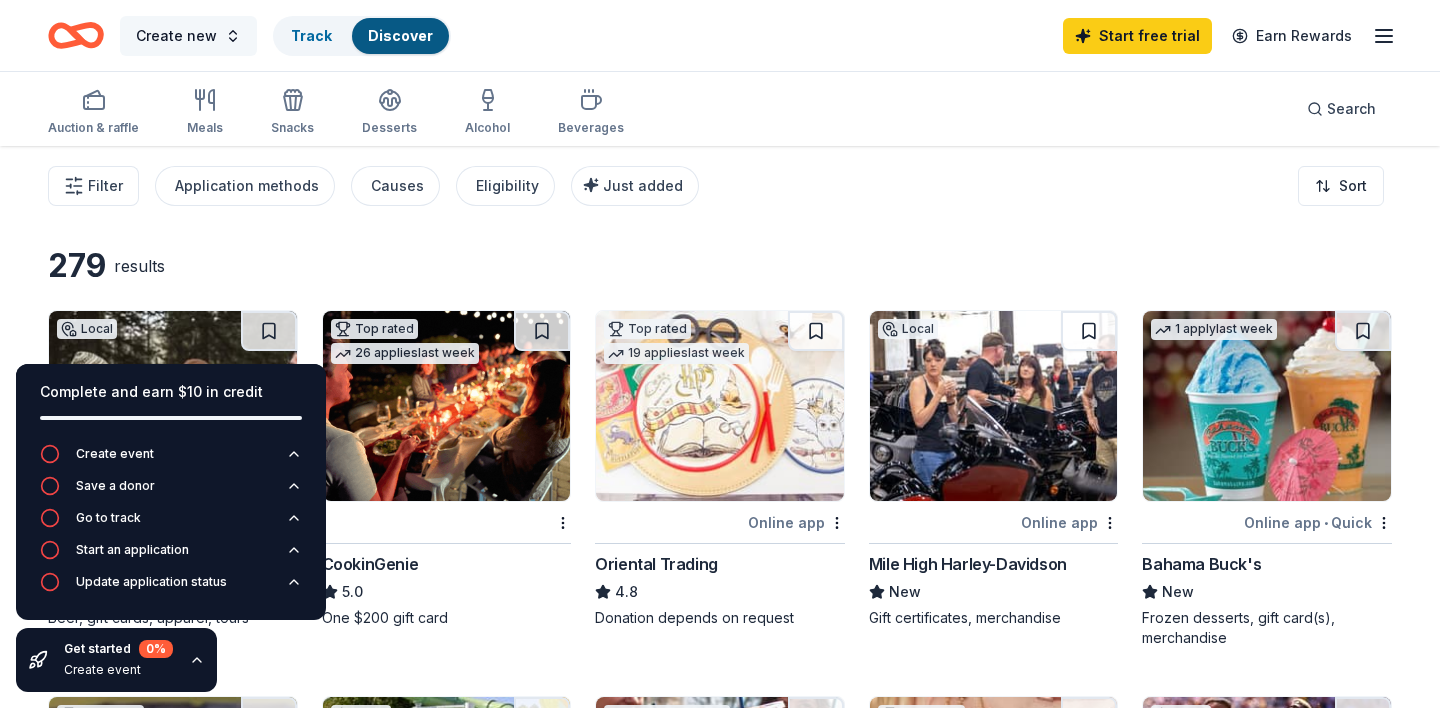 click on "Create new" at bounding box center (176, 36) 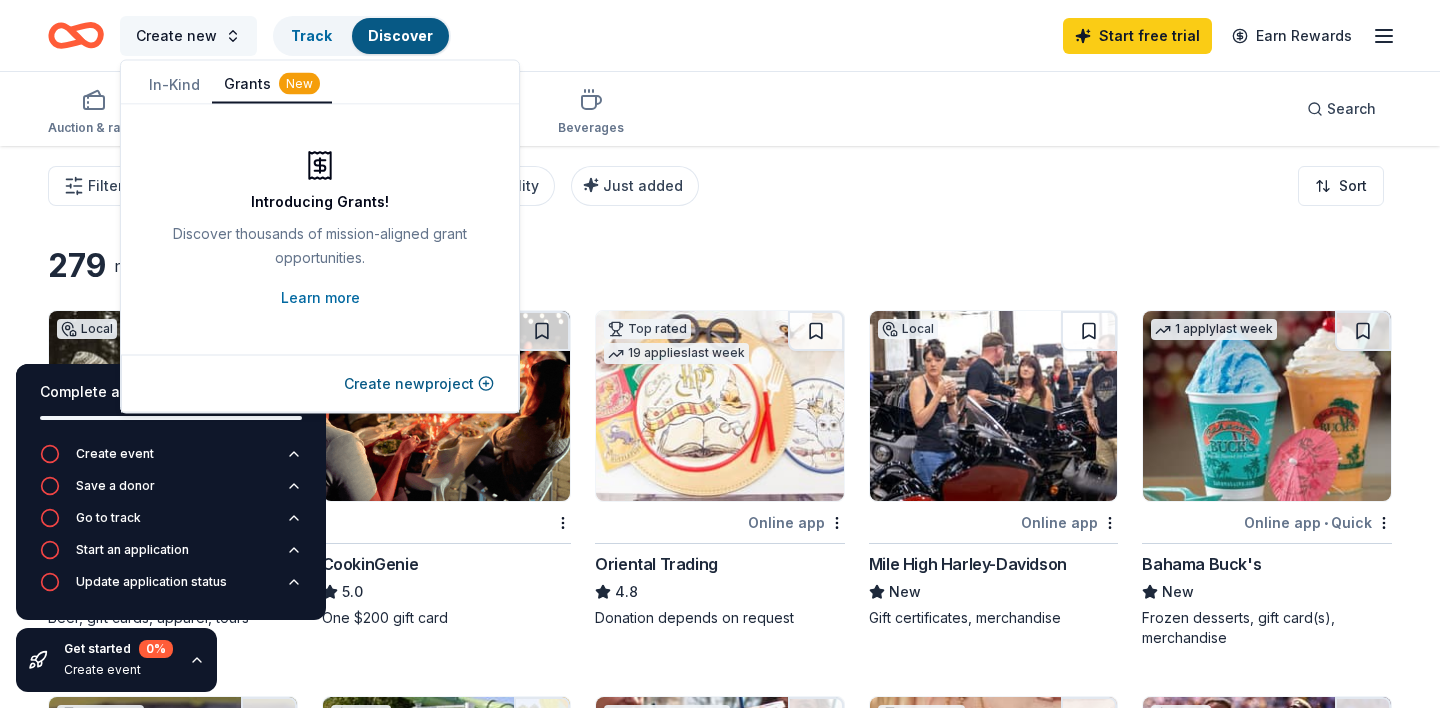 click on "Create new" at bounding box center [176, 36] 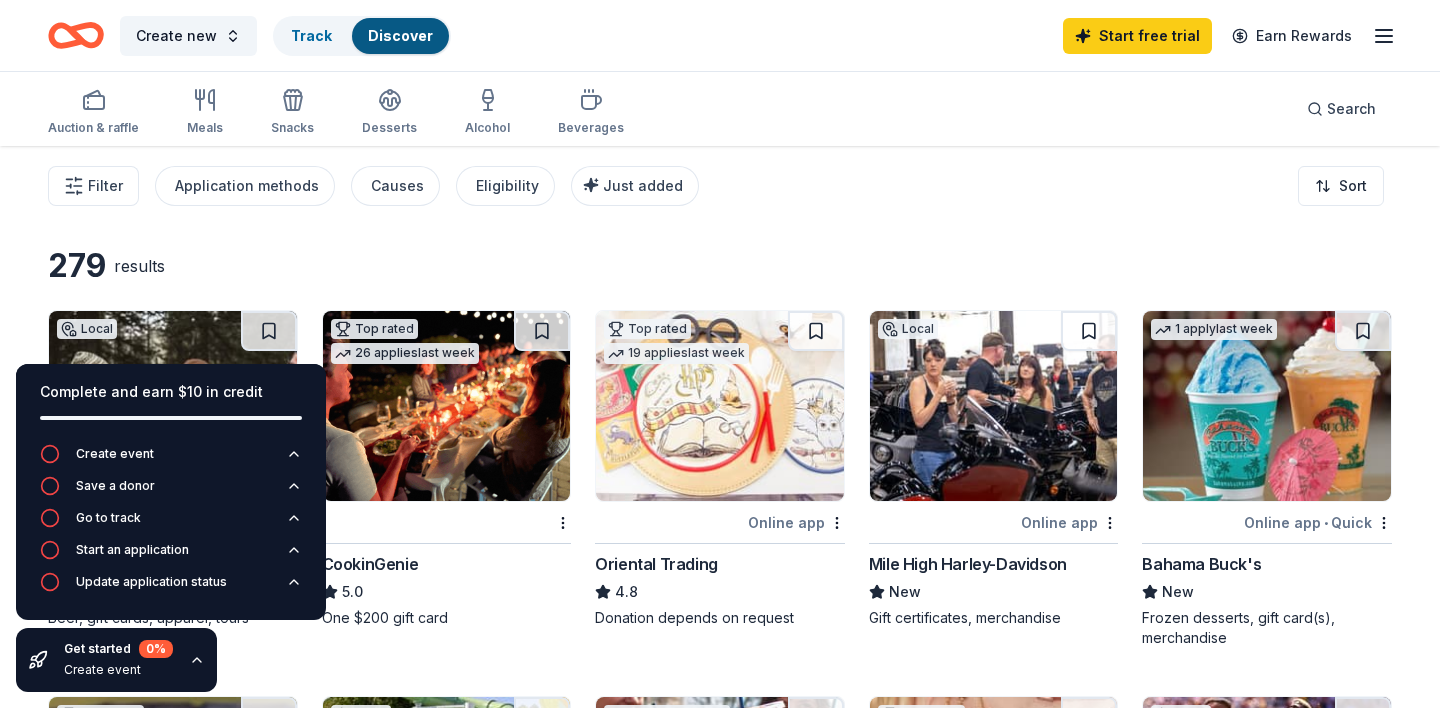 click 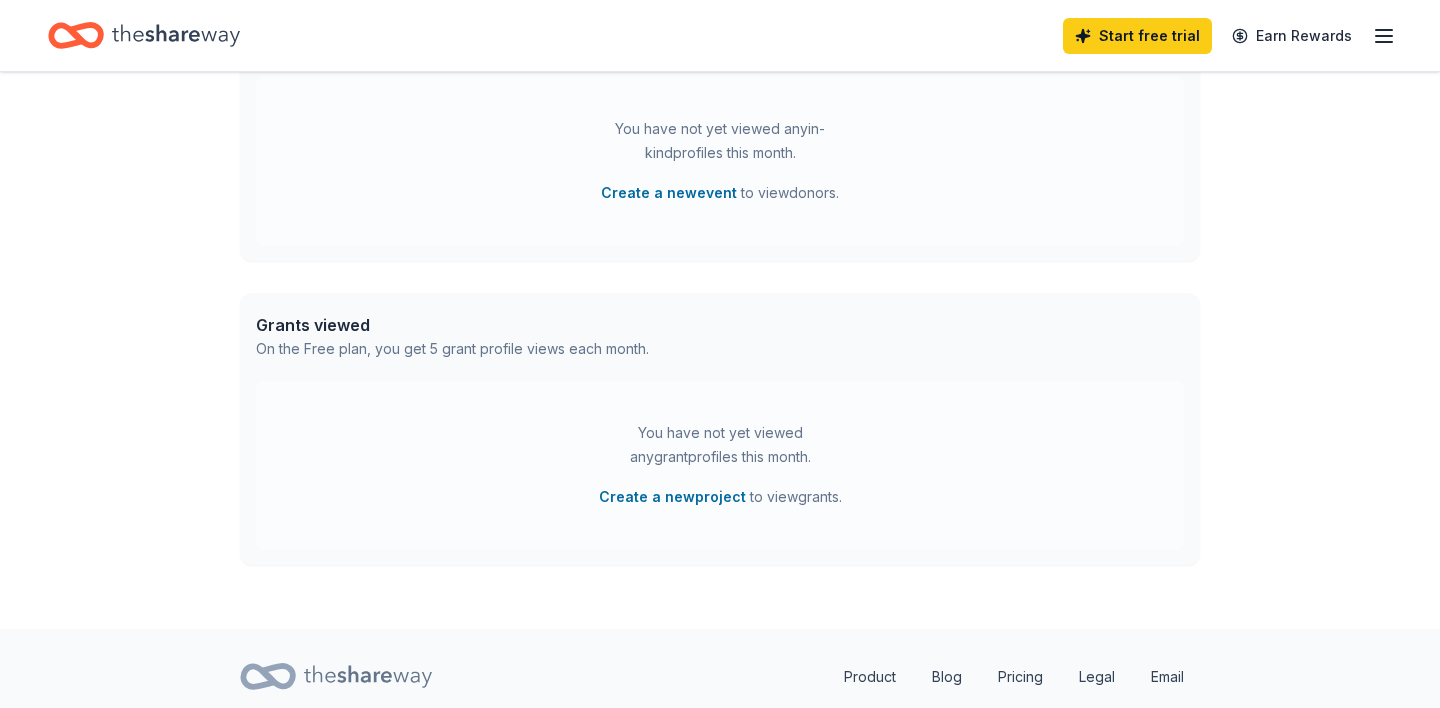 scroll, scrollTop: 607, scrollLeft: 0, axis: vertical 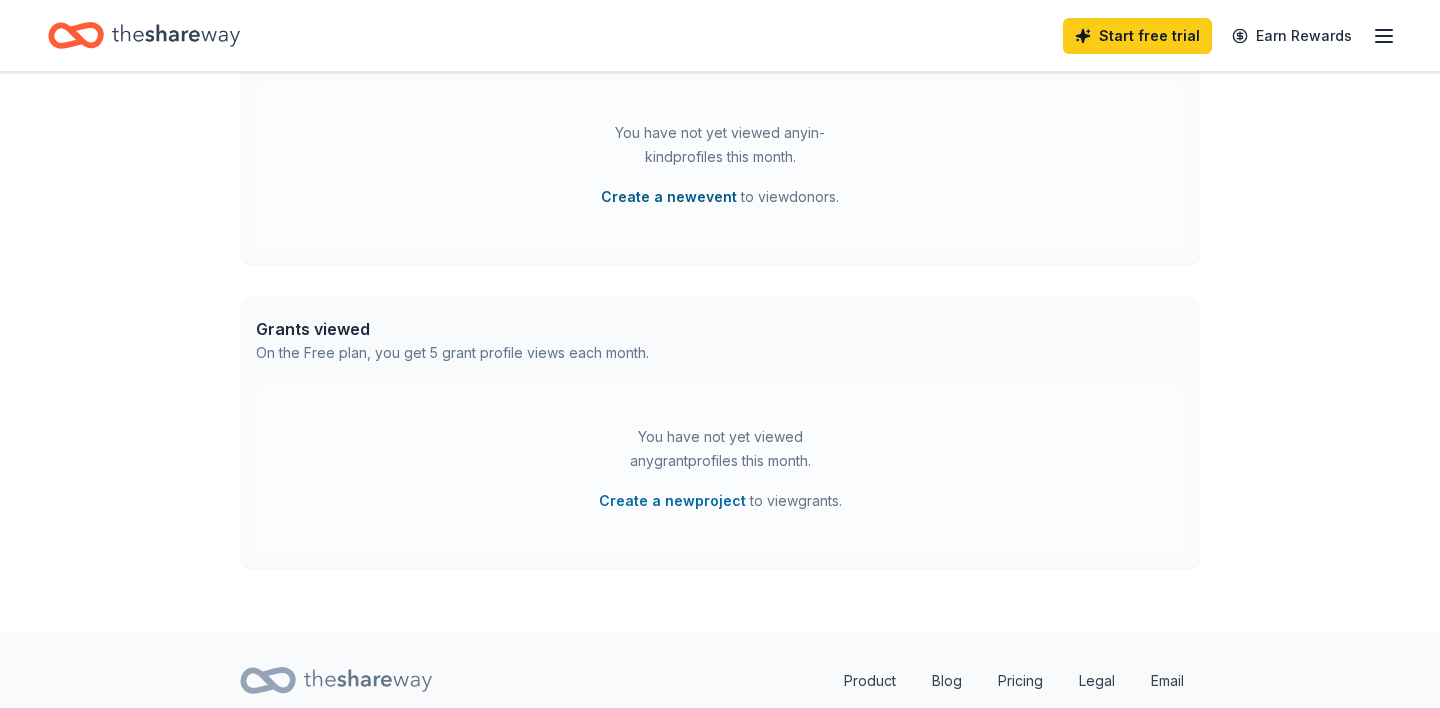 click on "Create a new  event" at bounding box center [669, 197] 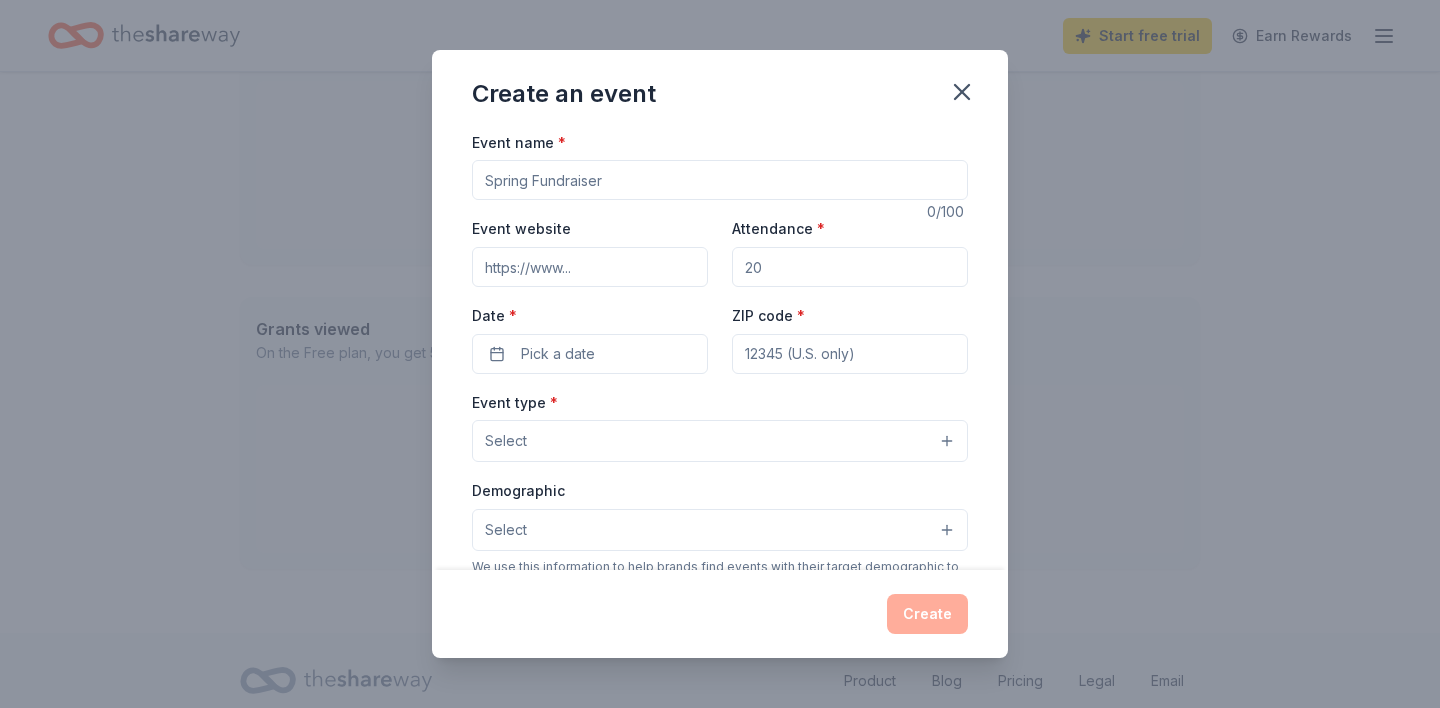 click on "Event name *" at bounding box center [720, 180] 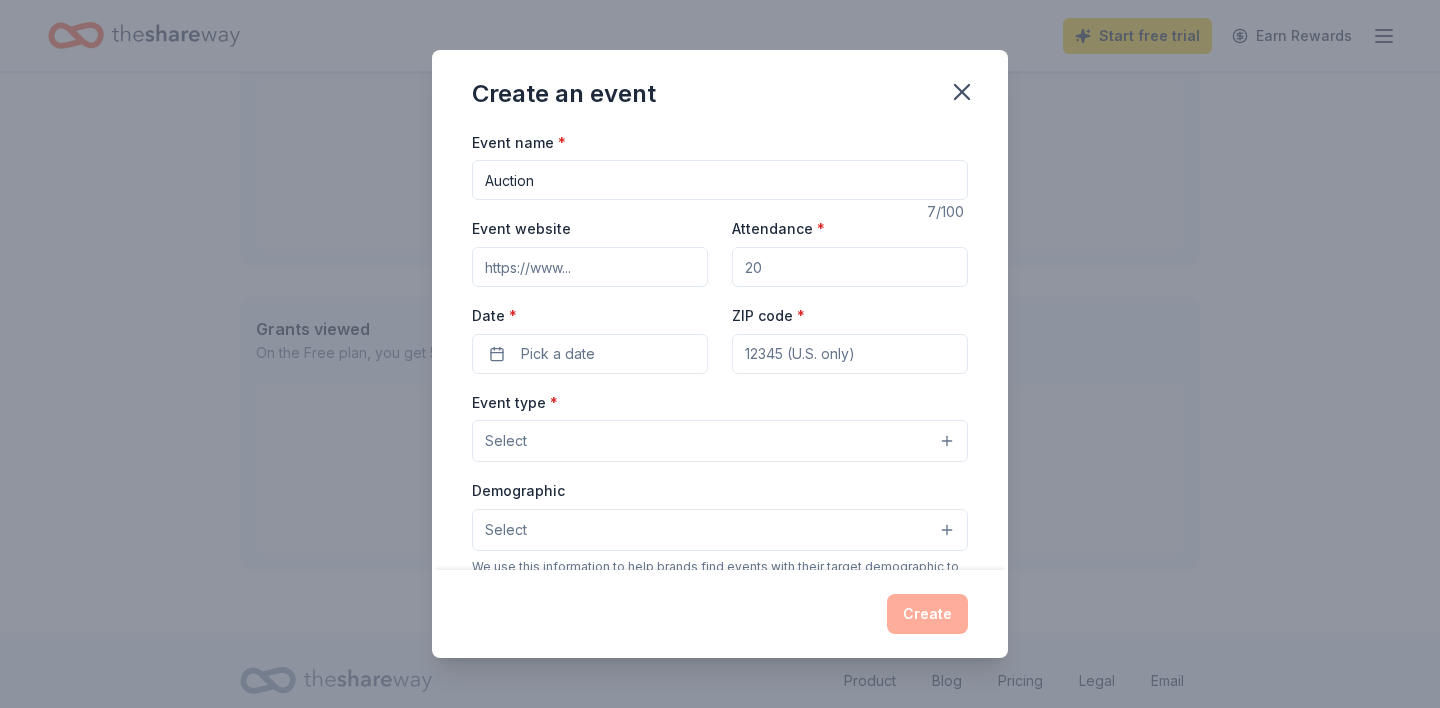 type on "Auction" 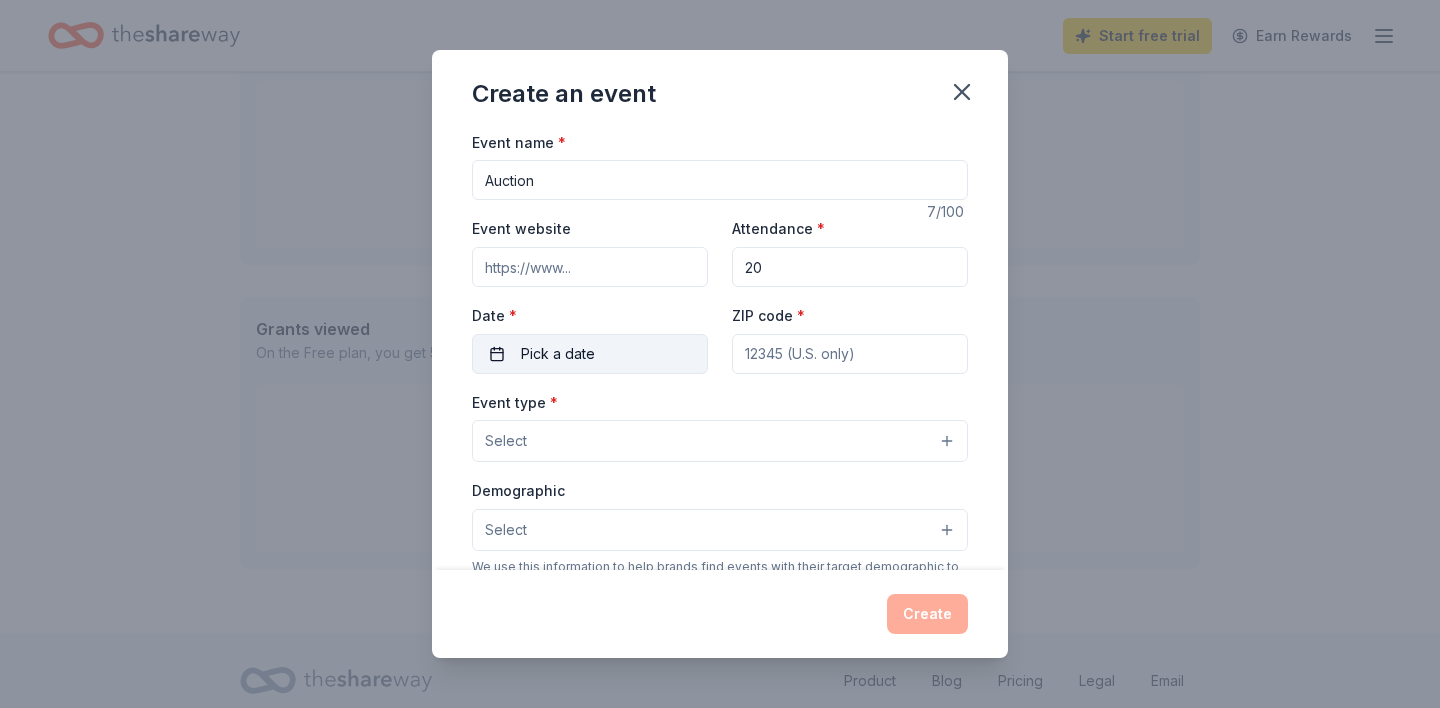 type on "20" 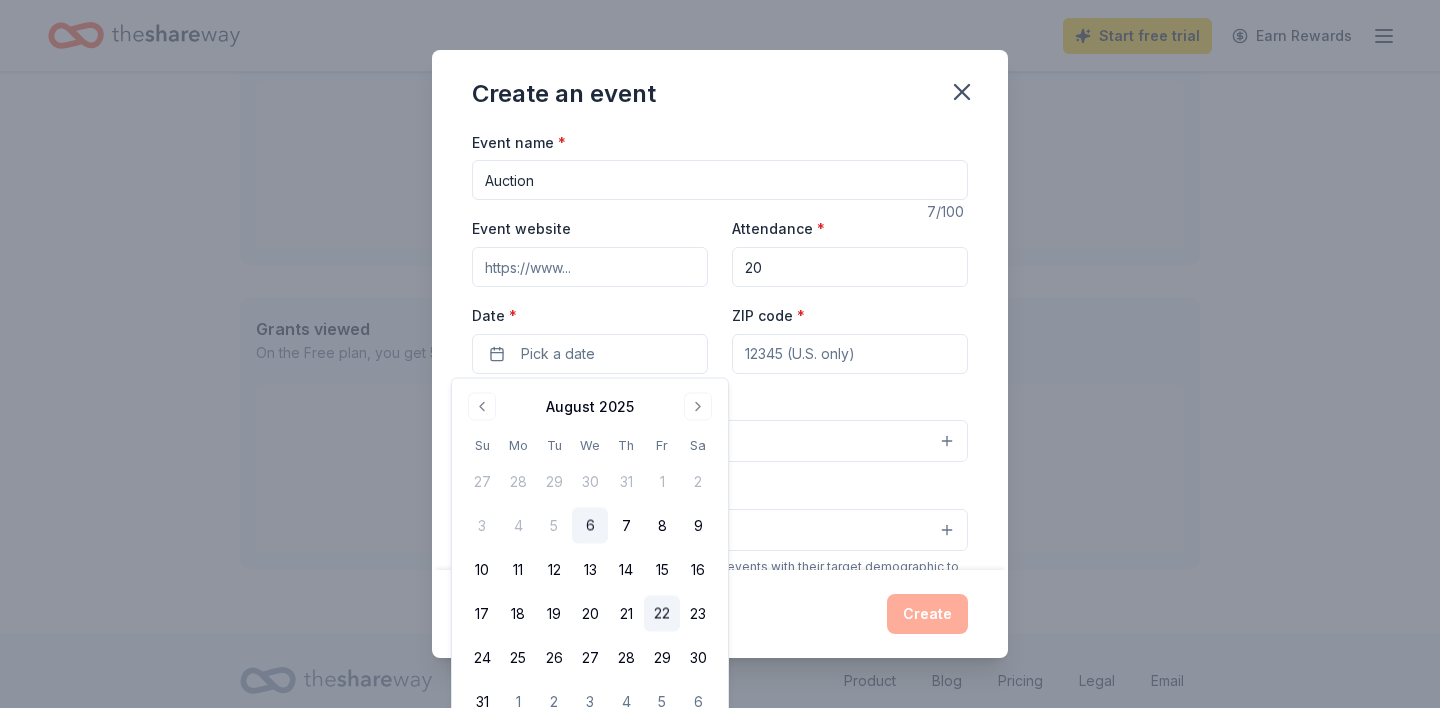 click on "22" at bounding box center (662, 614) 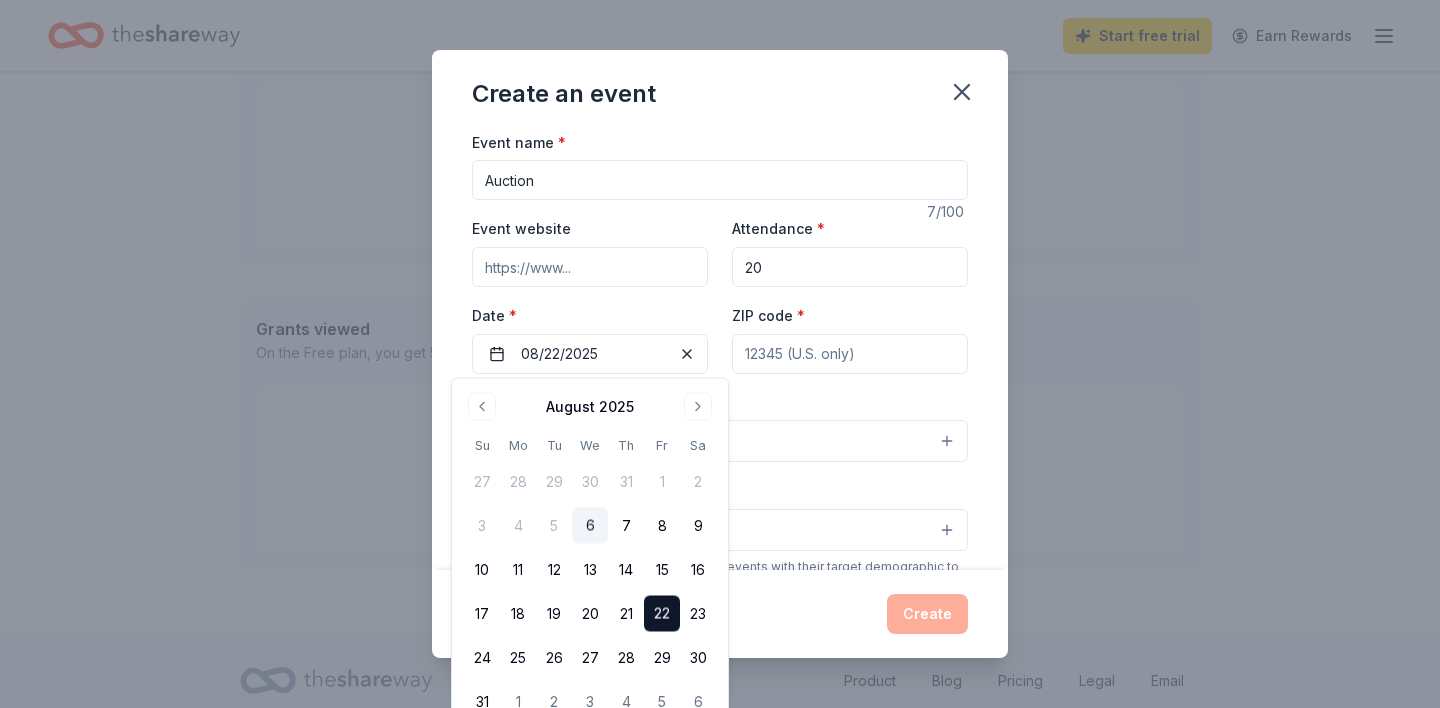 click on "ZIP code *" at bounding box center (850, 354) 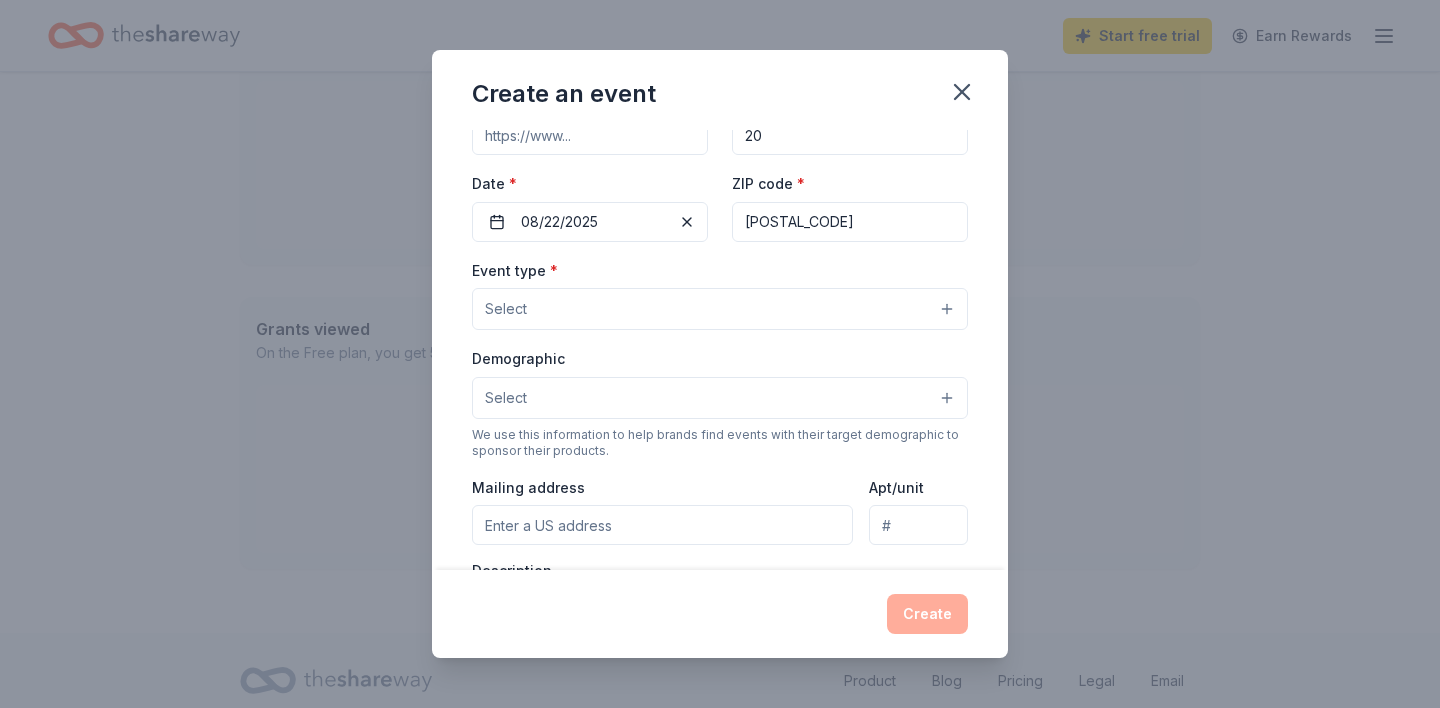 scroll, scrollTop: 181, scrollLeft: 0, axis: vertical 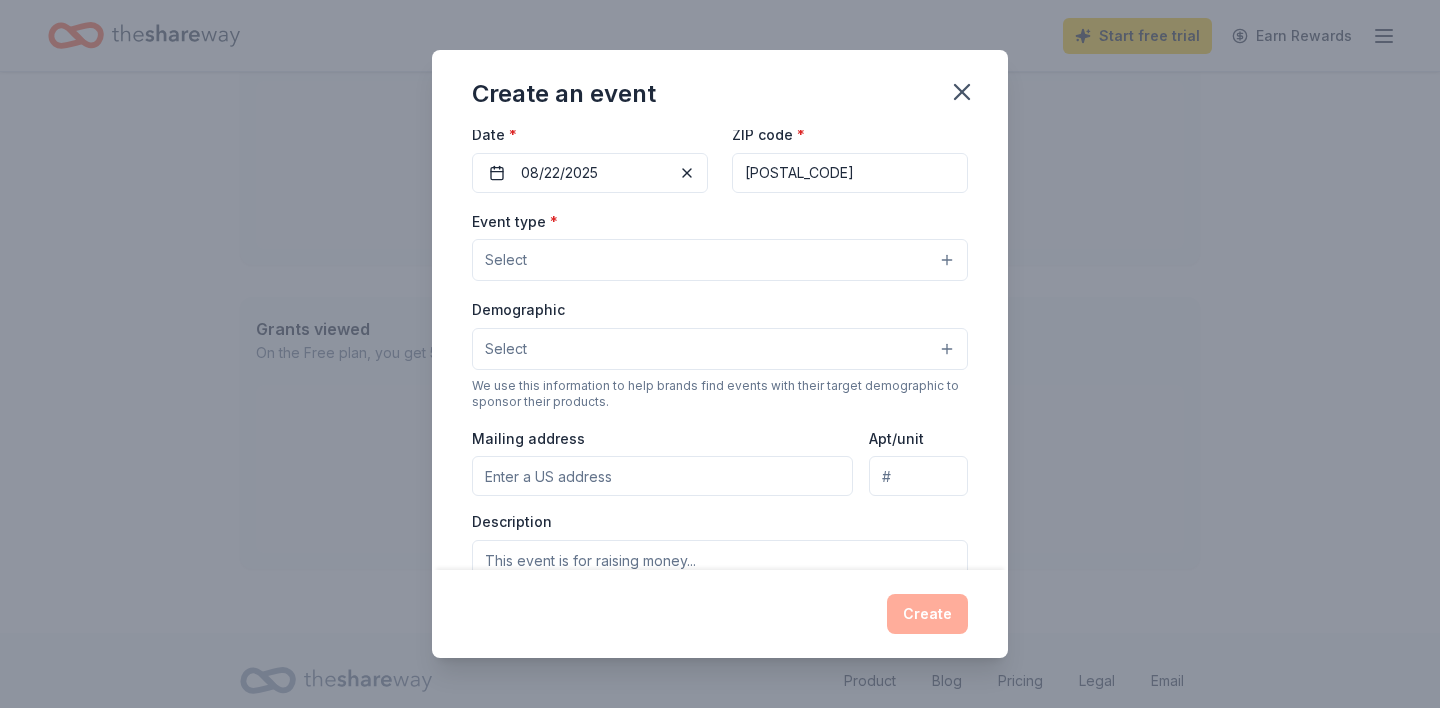 type on "[POSTAL_CODE]" 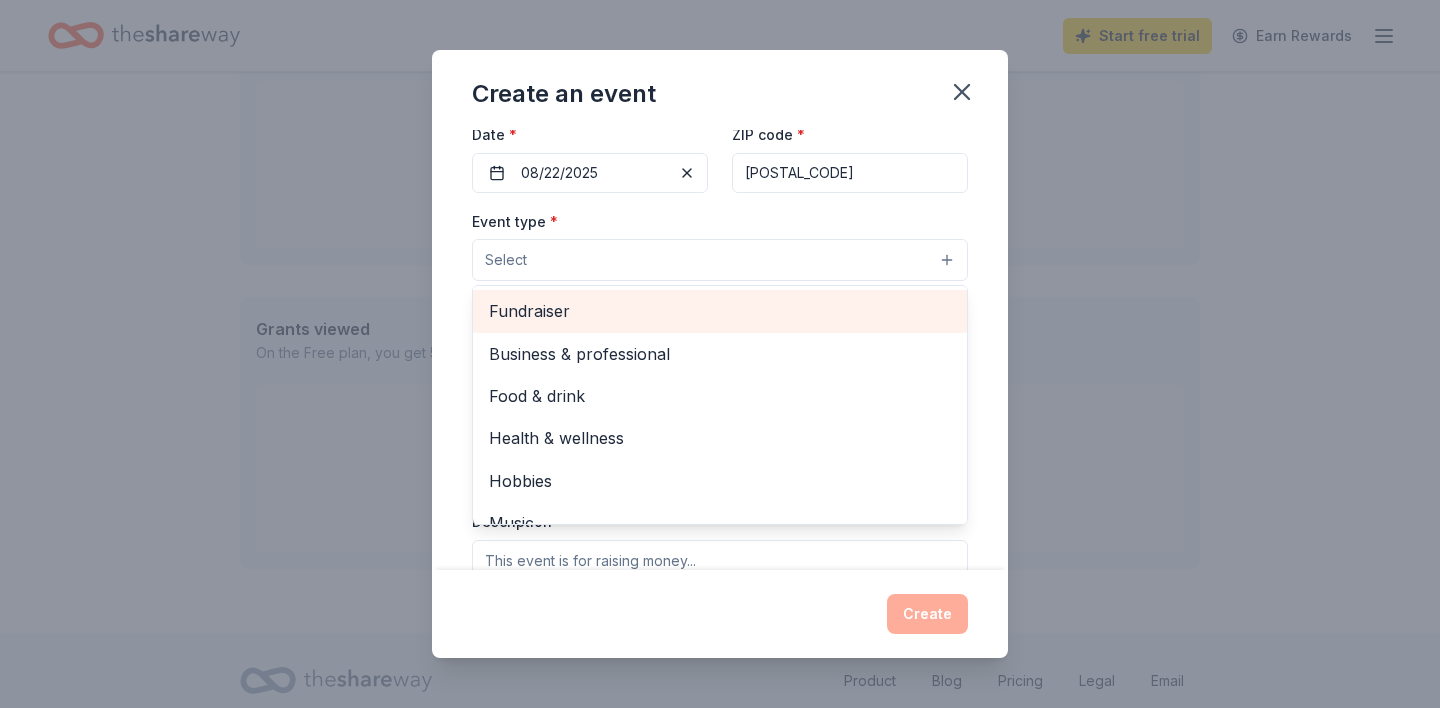 click on "Fundraiser" at bounding box center [720, 311] 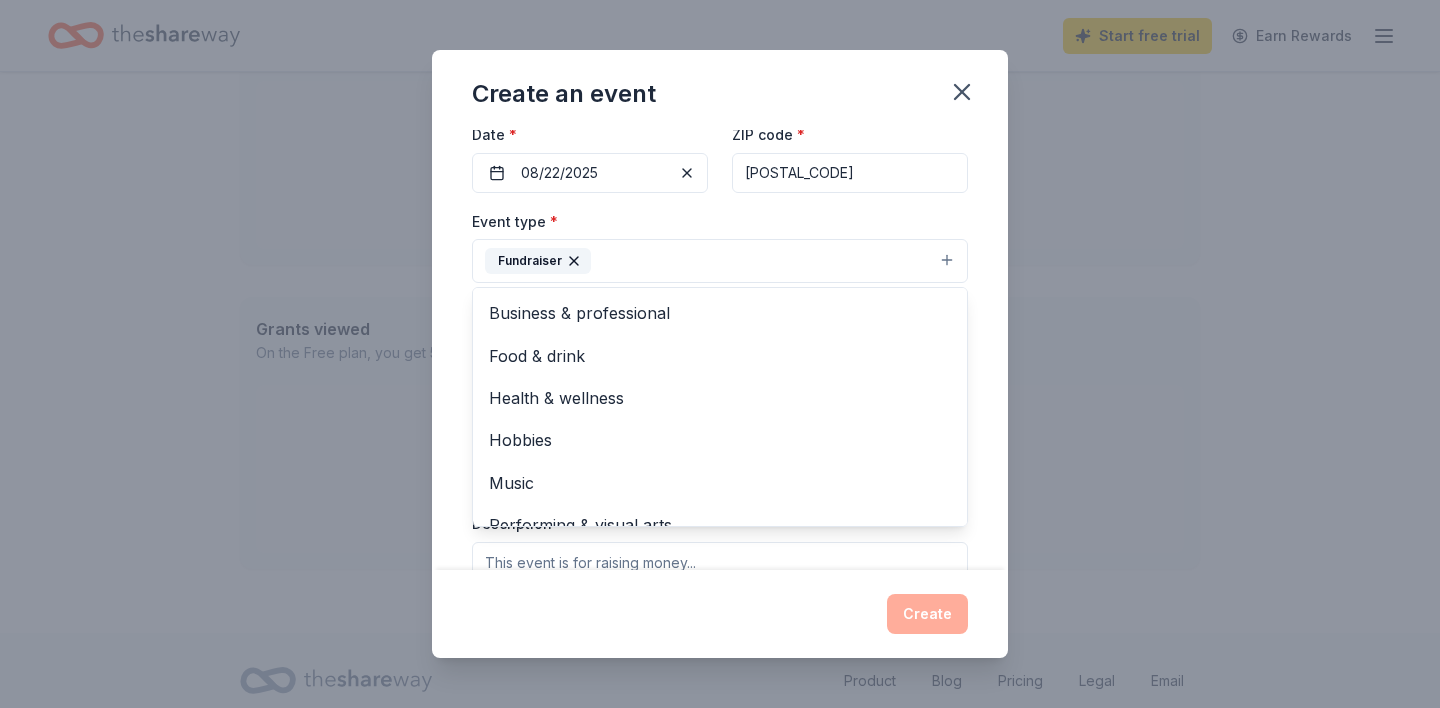 click on "Event name * Auction 7 /100 Event website Attendance * 20 Date * 08/22/2025 ZIP code * [POSTAL_CODE] Event type * Fundraiser Business & professional Food & drink Health & wellness Hobbies Music Performing & visual arts Demographic Select We use this information to help brands find events with their target demographic to sponsor their products. Mailing address Apt/unit Description What are you looking for? * Auction & raffle Meals Snacks Desserts Alcohol Beverages Send me reminders Email me reminders of donor application deadlines Recurring event" at bounding box center [720, 350] 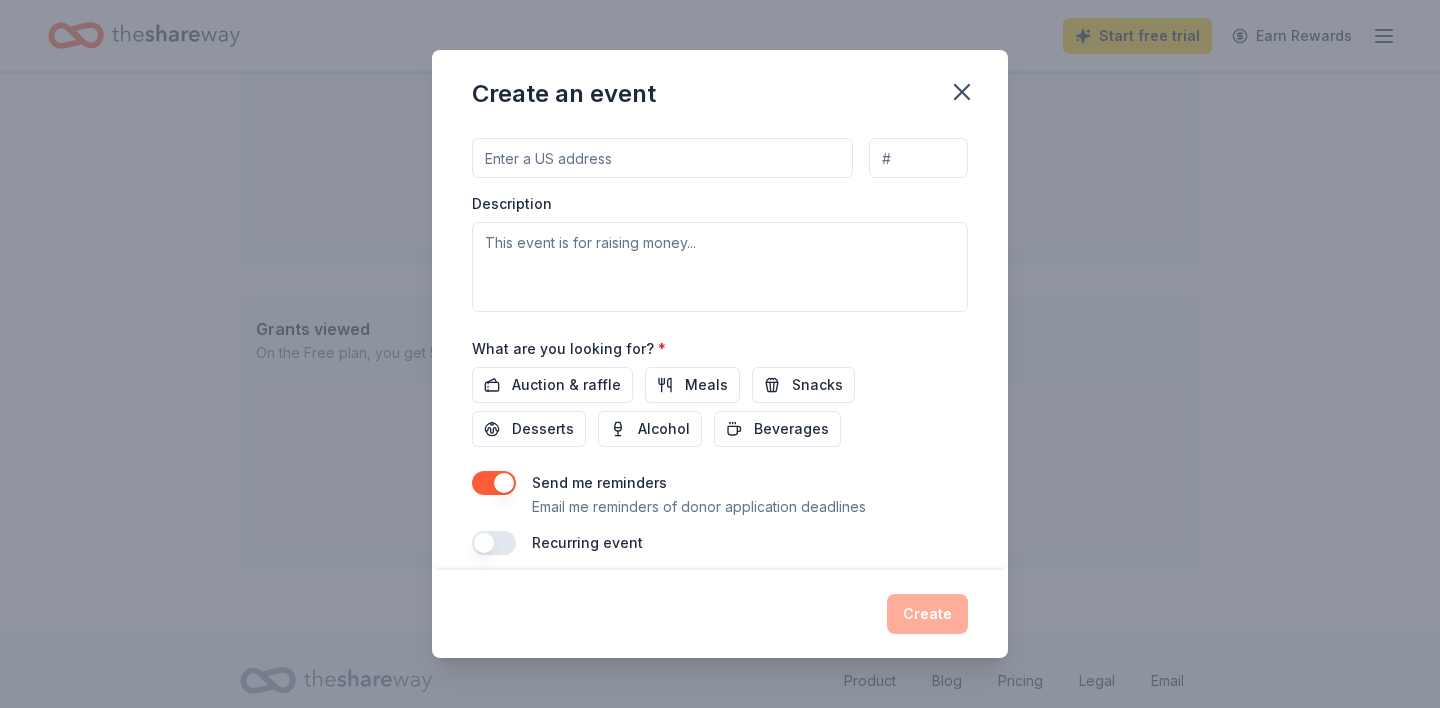 scroll, scrollTop: 517, scrollLeft: 0, axis: vertical 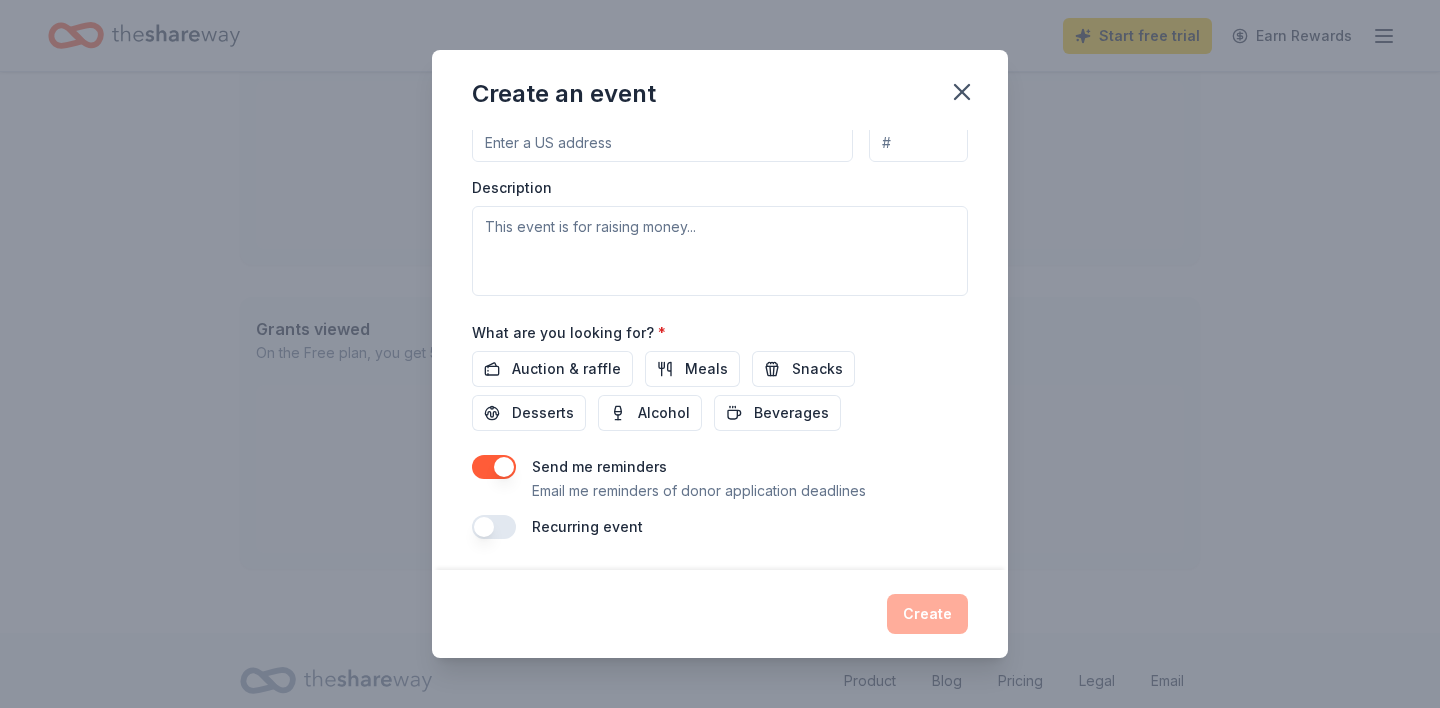 click at bounding box center (494, 467) 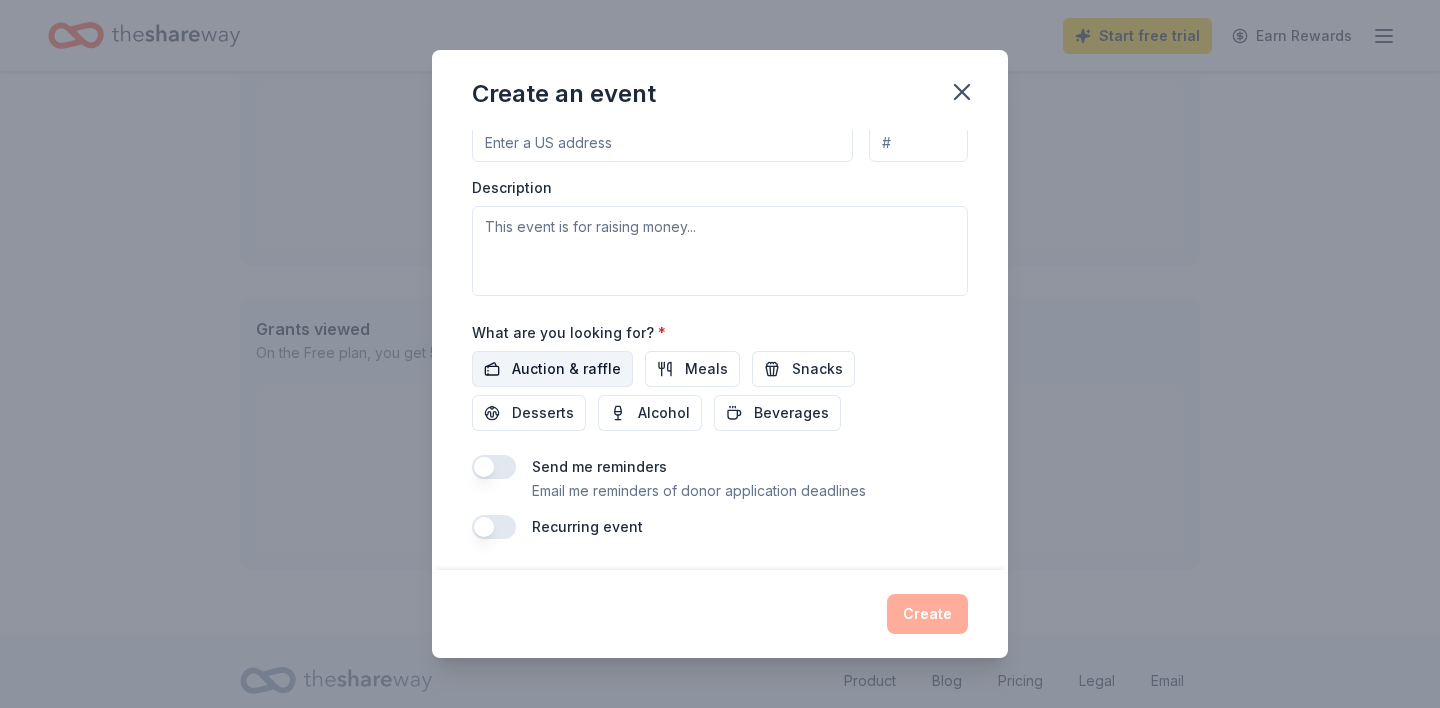 click on "Auction & raffle" at bounding box center (566, 369) 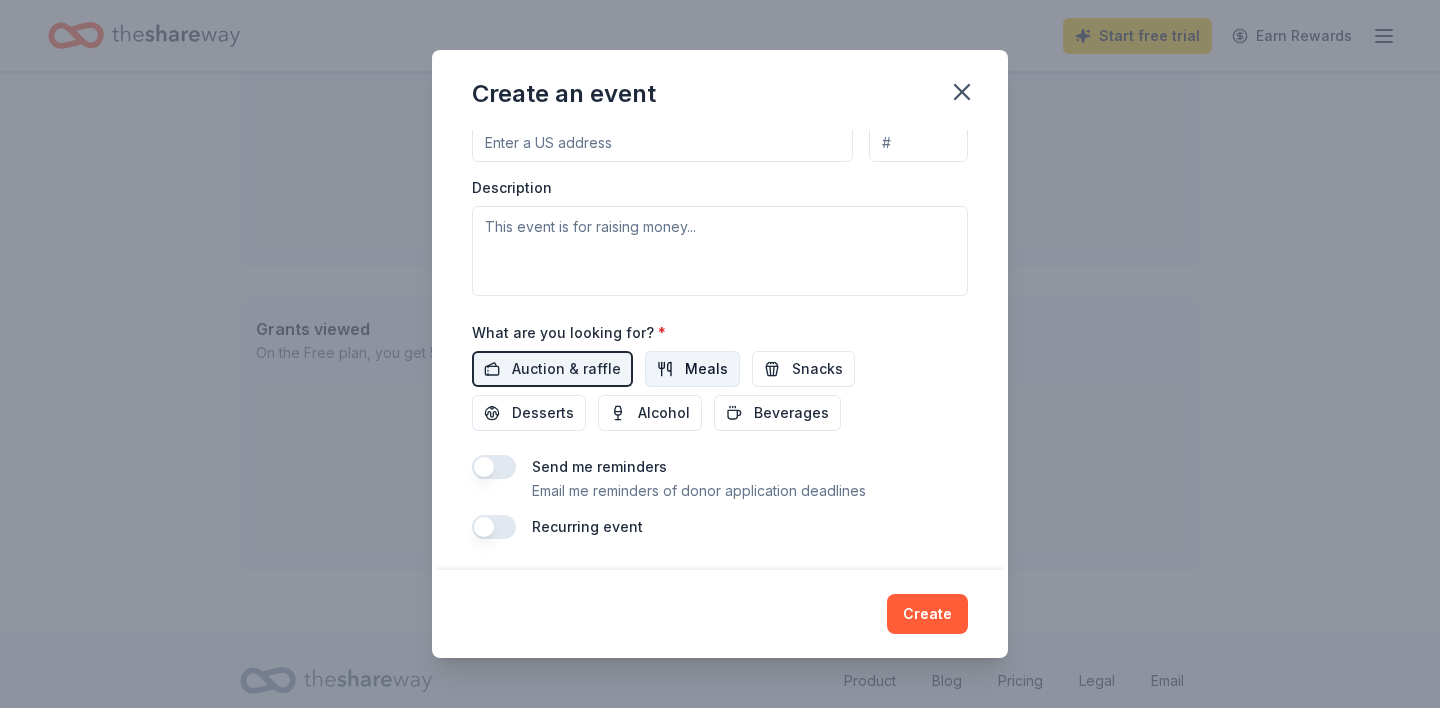 click on "Meals" at bounding box center [706, 369] 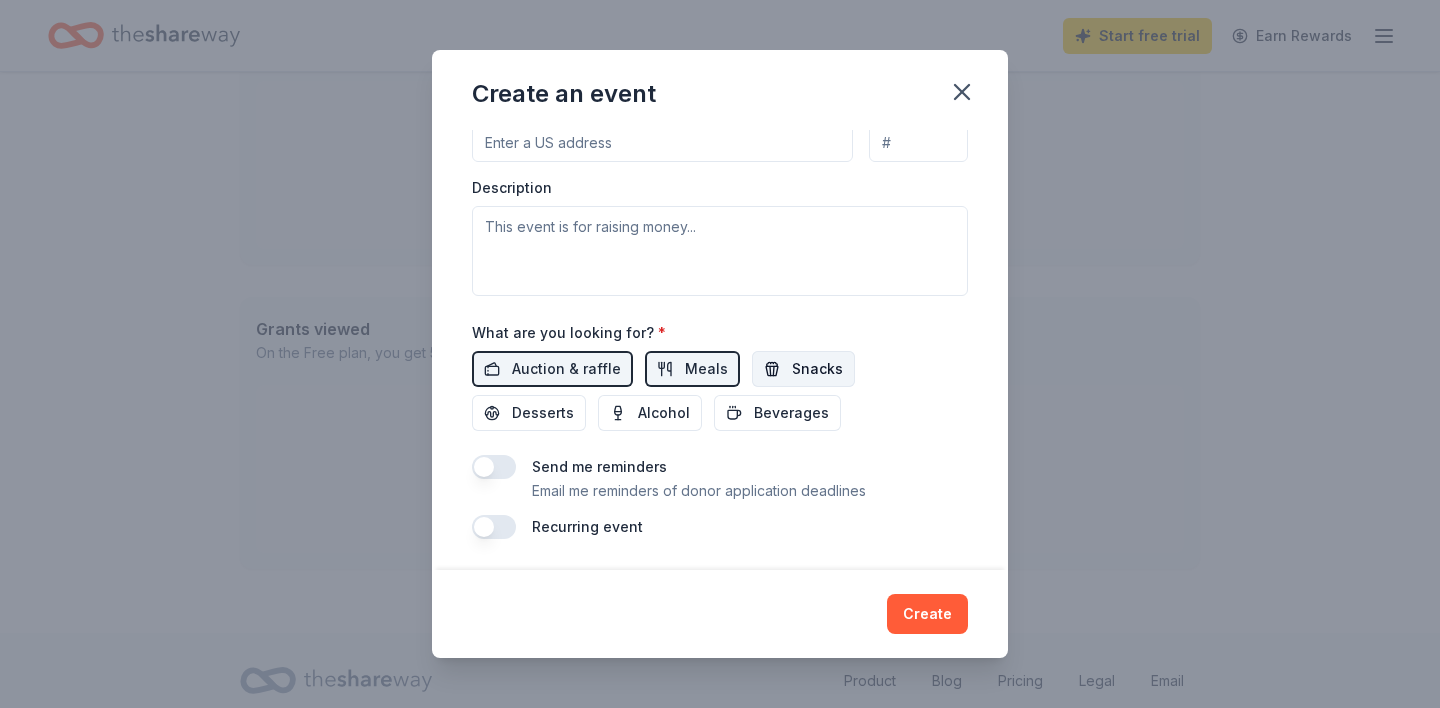 click on "Snacks" at bounding box center (817, 369) 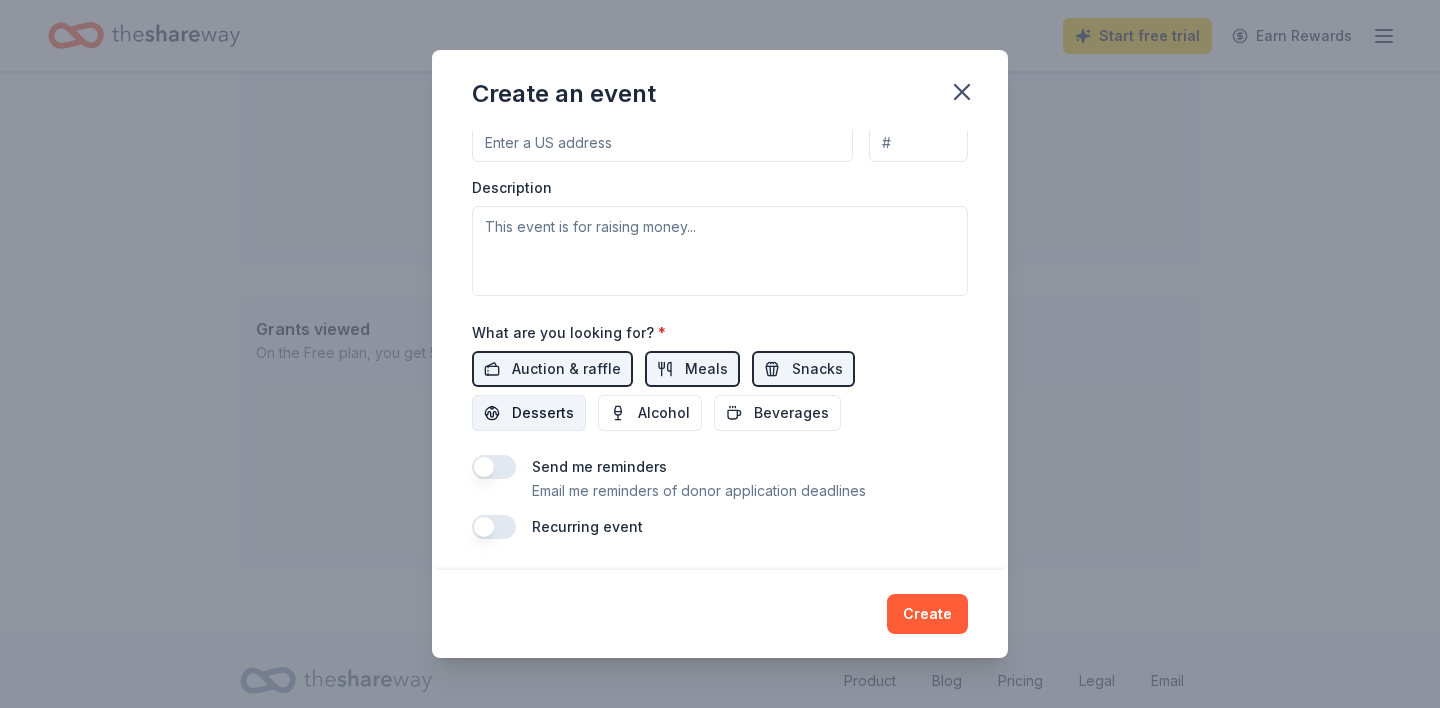 click on "Desserts" at bounding box center (529, 413) 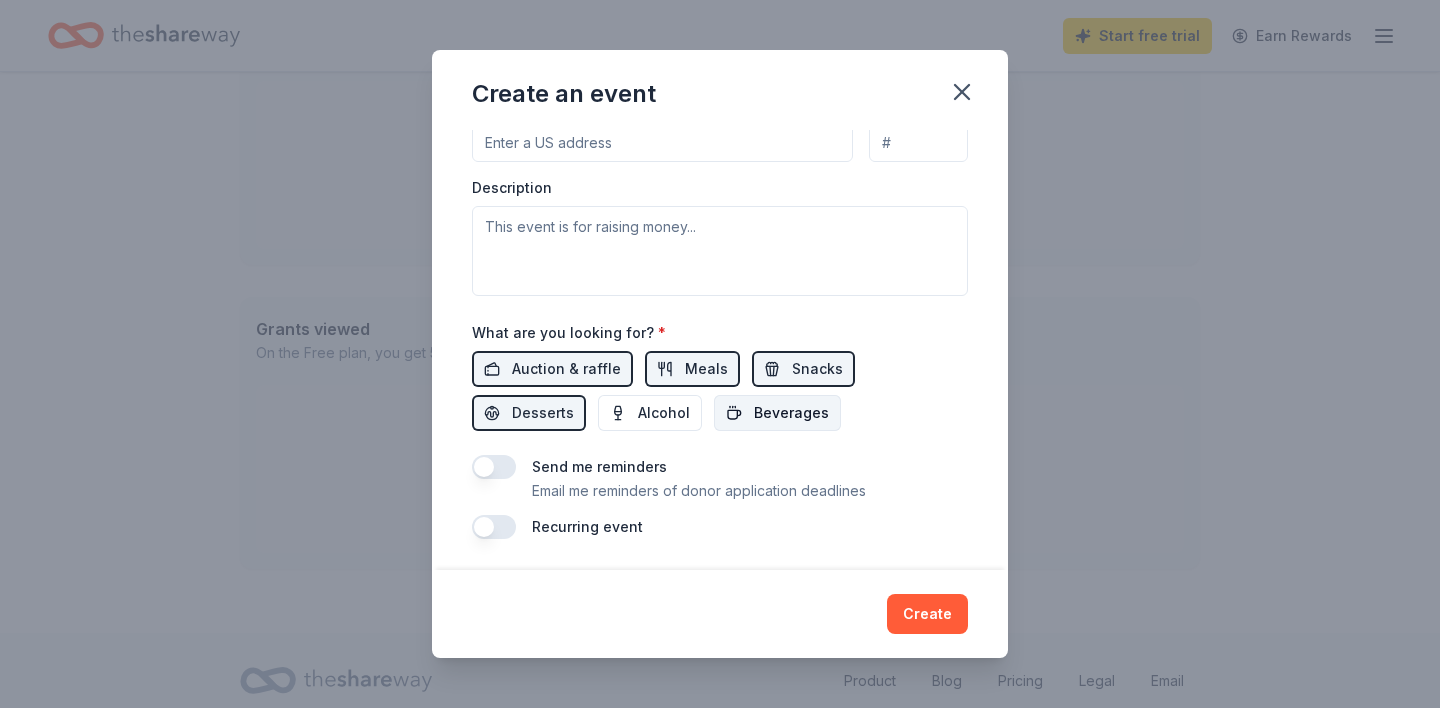 click on "Beverages" at bounding box center (791, 413) 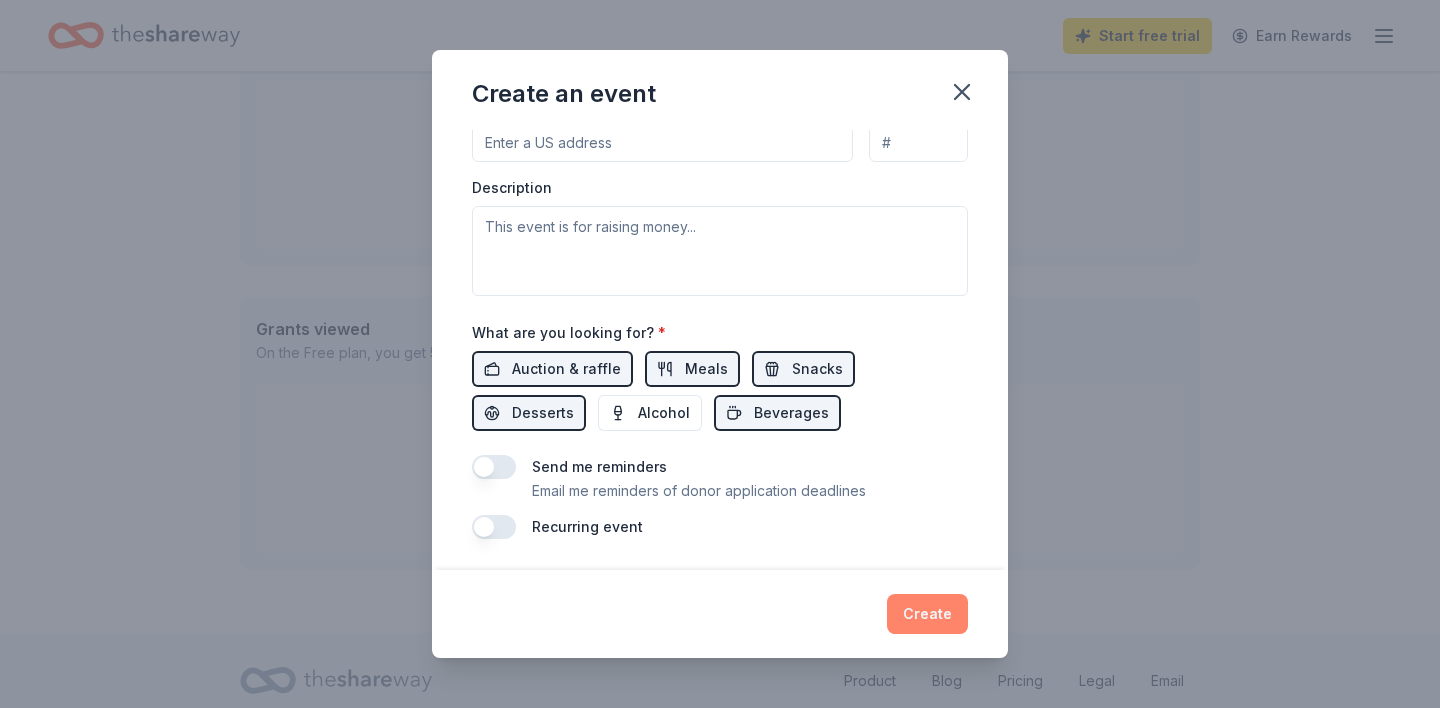 click on "Create" at bounding box center (927, 614) 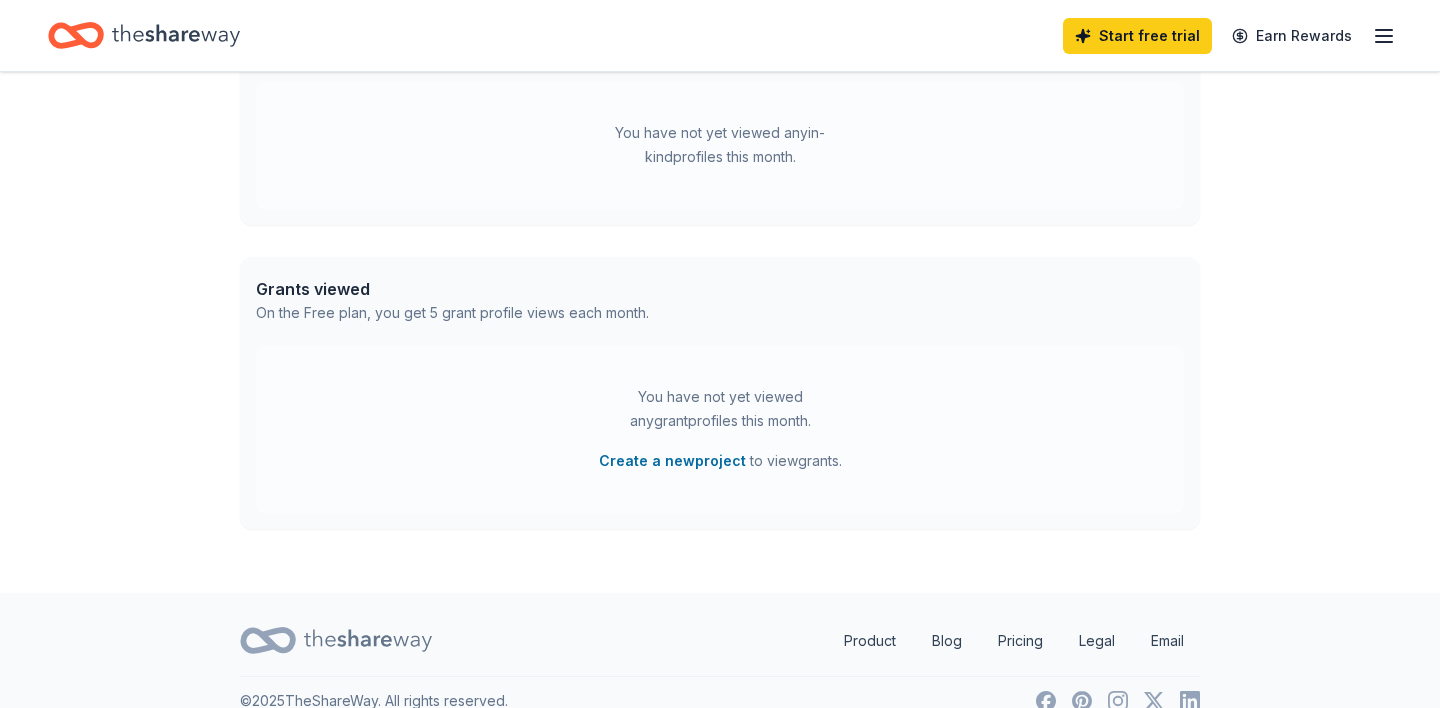 scroll, scrollTop: 0, scrollLeft: 0, axis: both 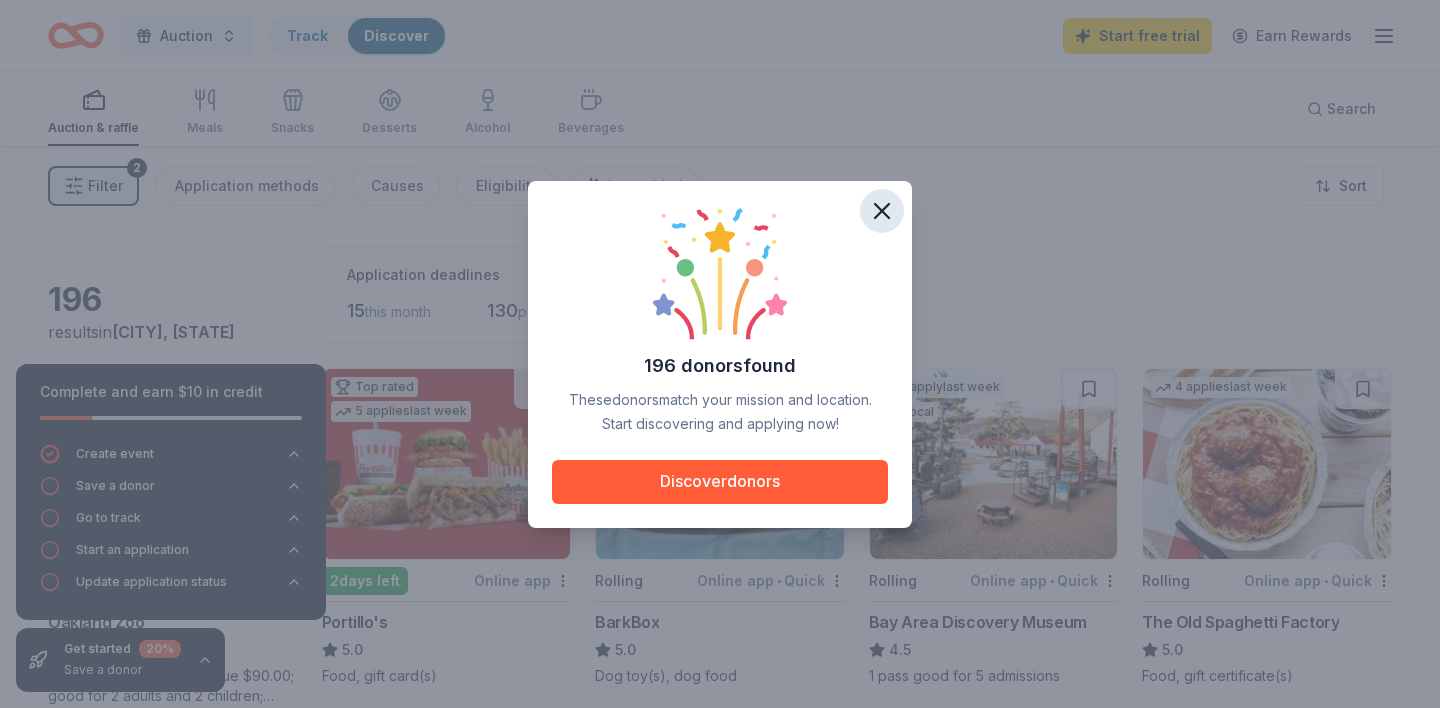 click 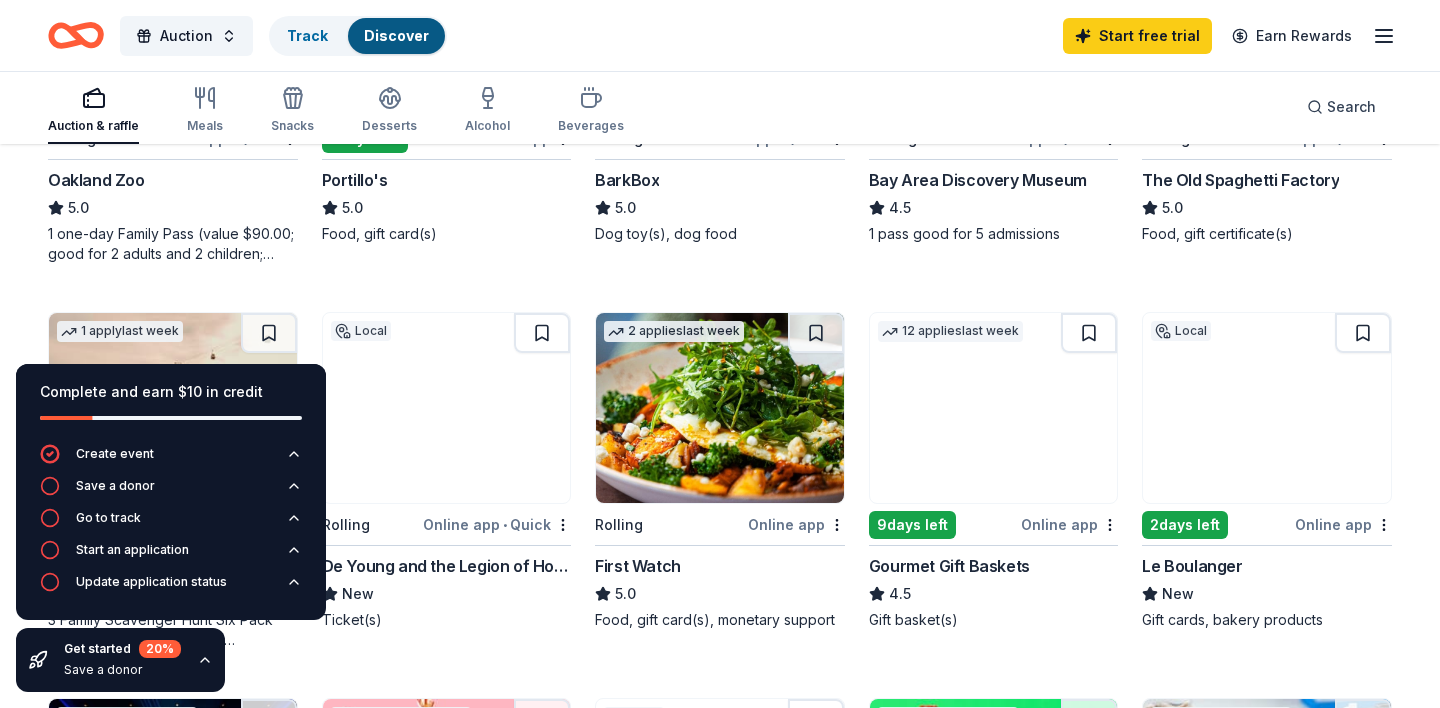scroll, scrollTop: 447, scrollLeft: 0, axis: vertical 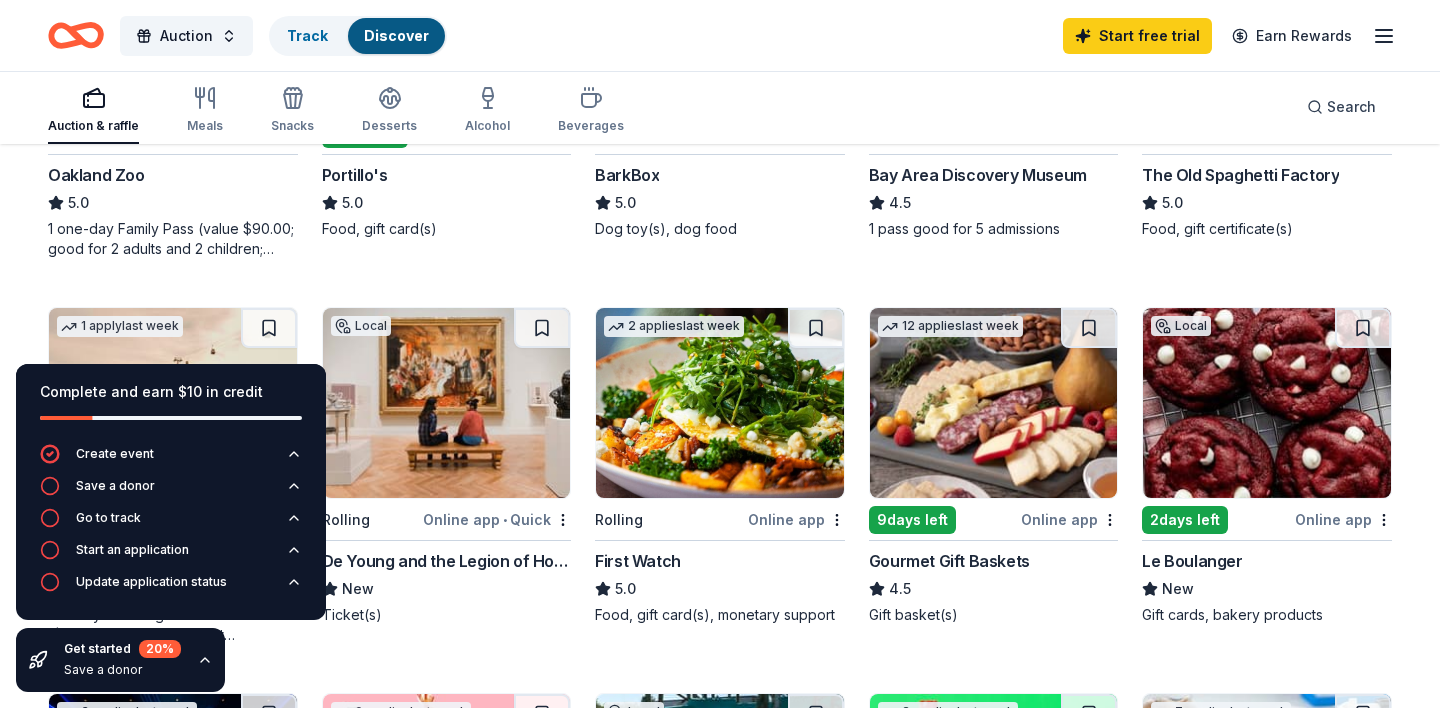click on "[NUMBER] results in [CITY], [STATE] Application deadlines 15 this month 130 passed Top rated Local Rolling Online app • Quick [ORGANIZATION] 5.0 1 one-day Family Pass (value $90.00; good for 2 adults and 2 children; parking is included) Top rated 5 applies last week 2 days left Online app [ORGANIZATION] 5.0 Food, gift card(s) Top rated 14 applies last week Rolling Online app • Quick [ORGANIZATION] 5.0 Dog toy(s), dog food 1 apply last week Local Rolling Online app • Quick [ORGANIZATION] 4.5 1 pass good for 5 admissions 4 applies last week Rolling Online app • Quick [ORGANIZATION] 5.0 Food, gift certificate(s) 1 apply last week Rolling Online app Let's Roam 4.4 3 Family Scavenger Hunt Six Pack ($270 Value), 2 Date Night Scavenger Hunt Two Pack ($130 Value) Local Rolling Online app • Quick [ORGANIZATION] and [ORGANIZATION] New Ticket(s) 2 applies last week Rolling Online app [ORGANIZATION] 5.0 Food, gift card(s), monetary support 12 applies last week 9 days left Online app 4.5" at bounding box center [720, 963] 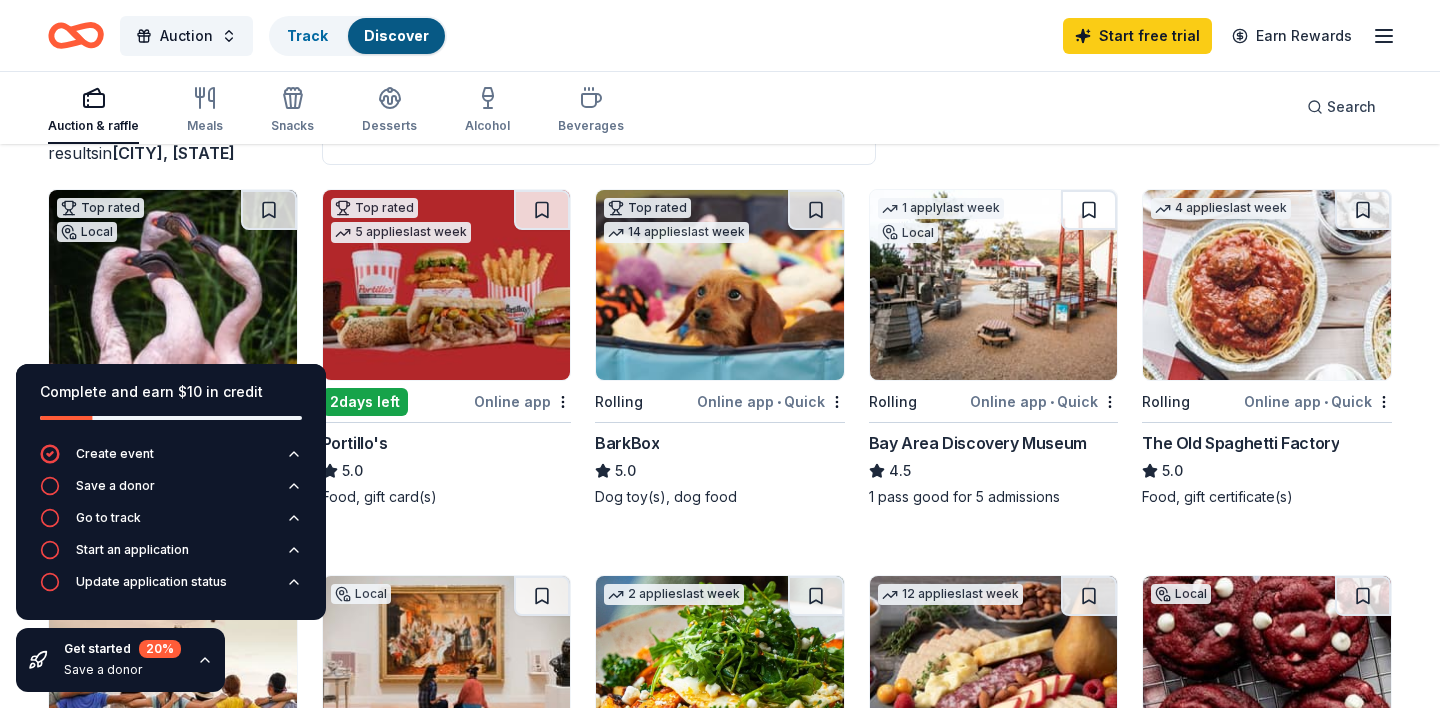 scroll, scrollTop: 0, scrollLeft: 0, axis: both 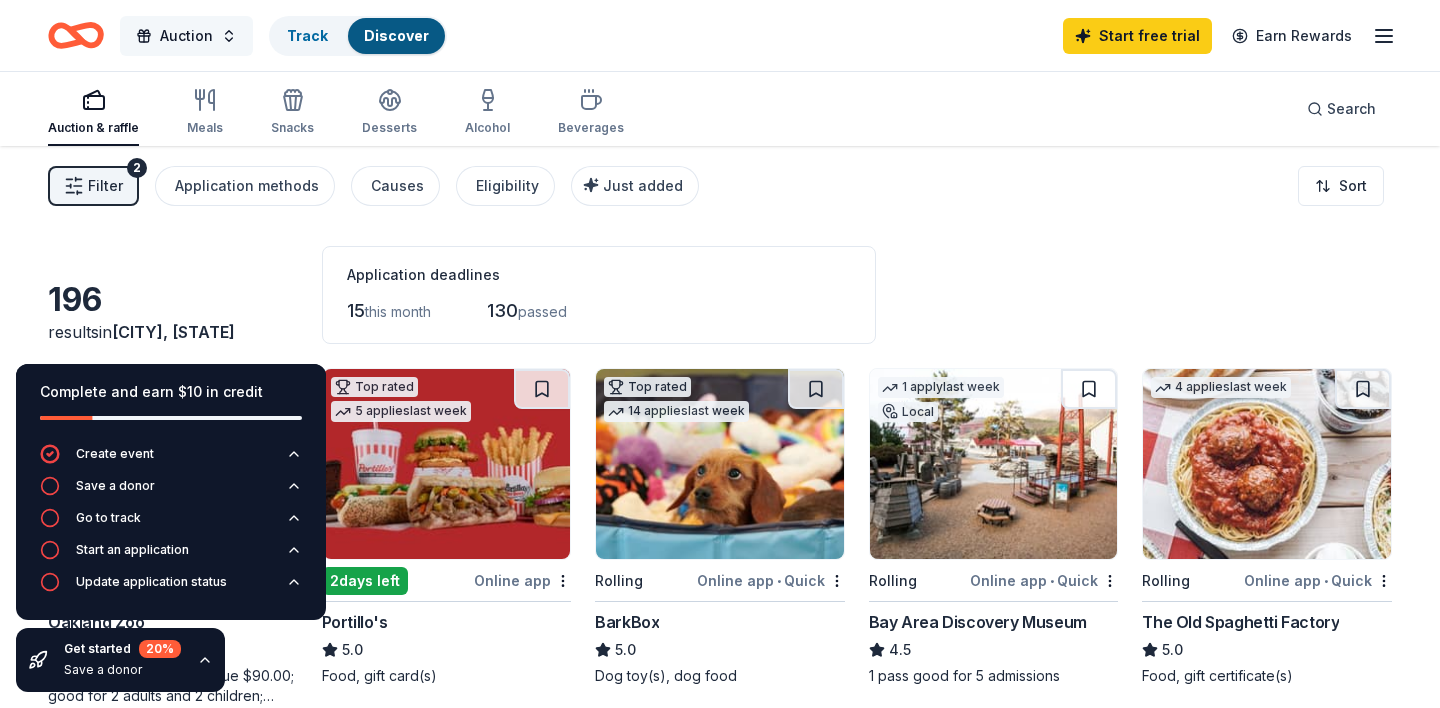 click on "Auction" at bounding box center [186, 36] 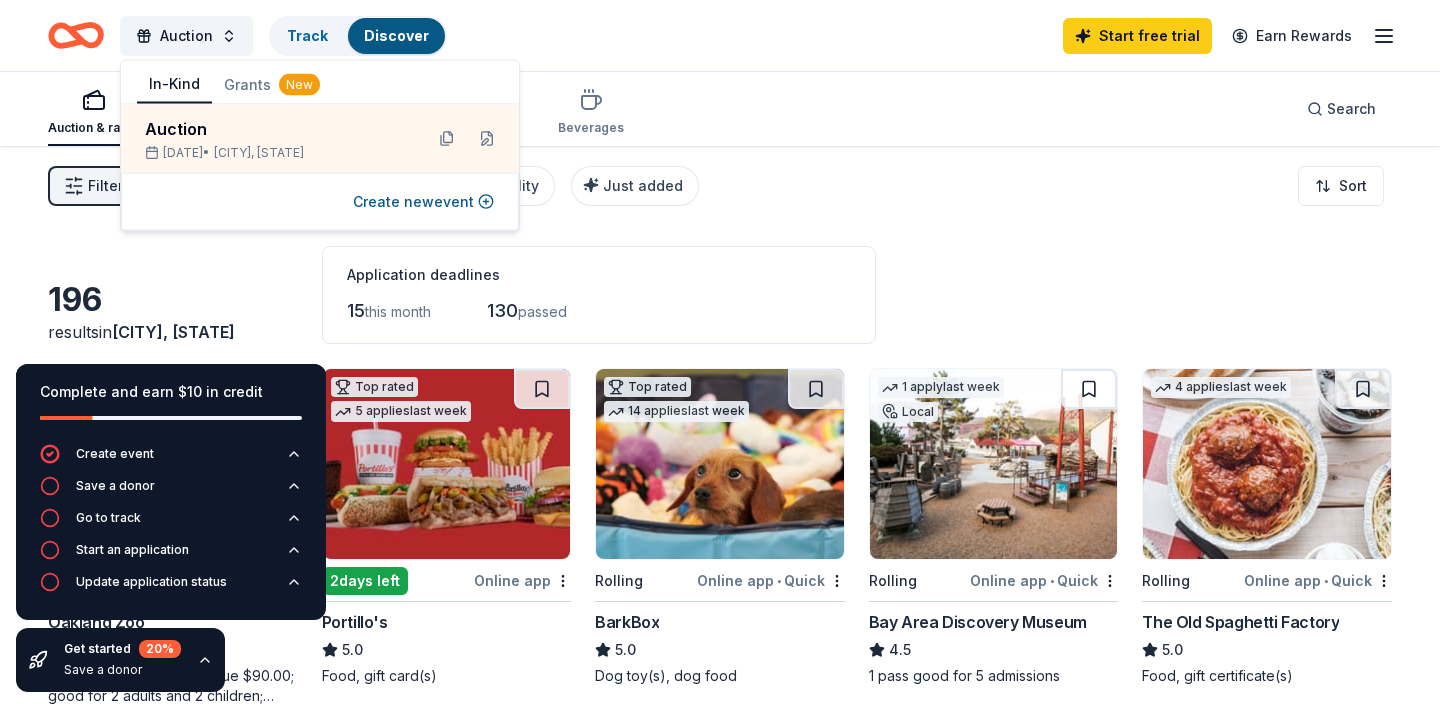 click on "Grants New" at bounding box center [272, 85] 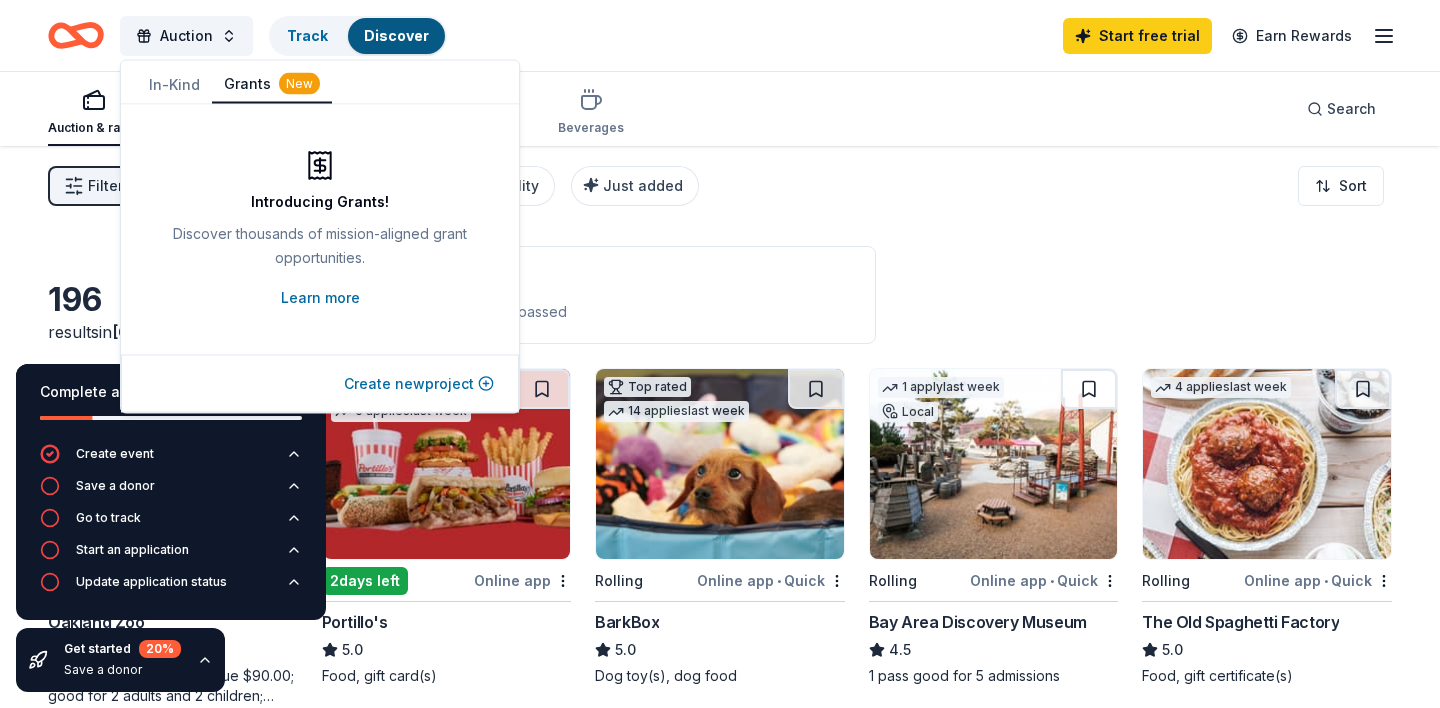 click on "Create new  project" at bounding box center [419, 384] 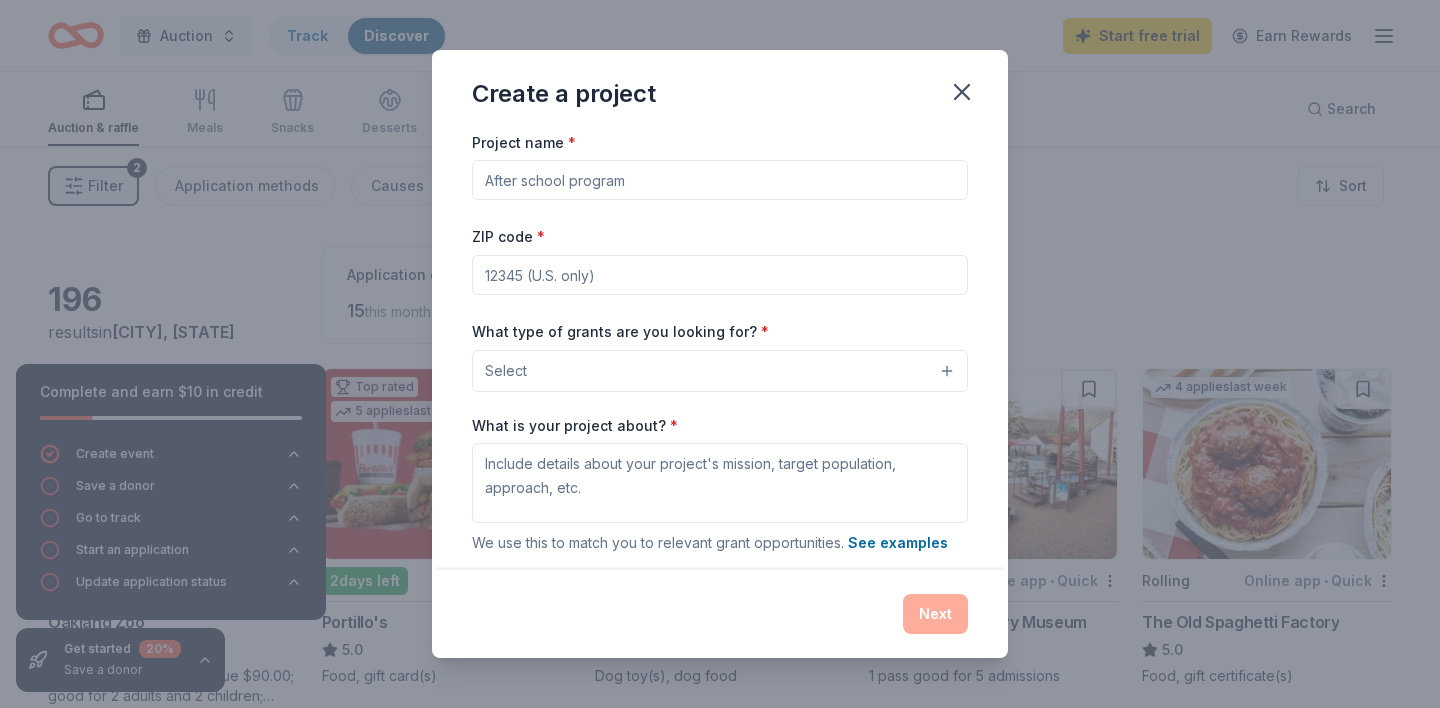 click on "Project name *" at bounding box center (720, 180) 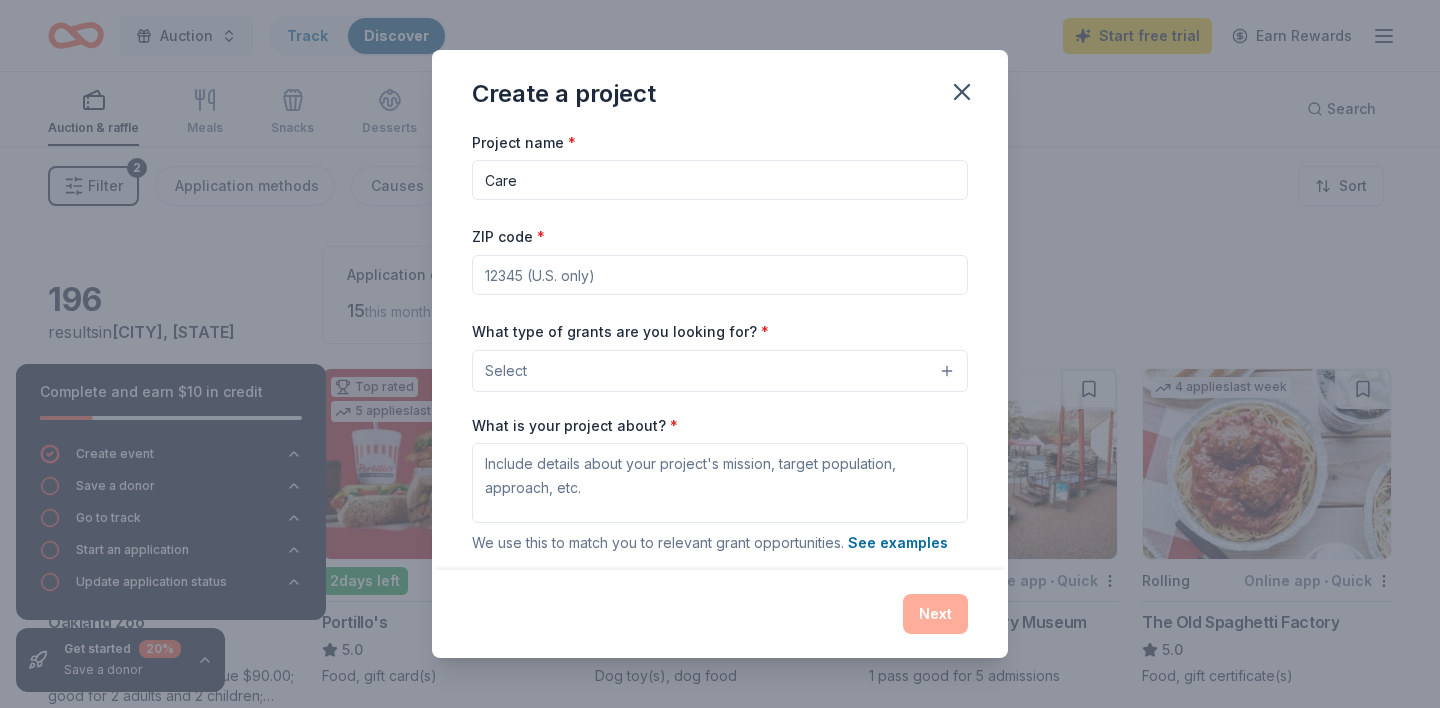type on "Care" 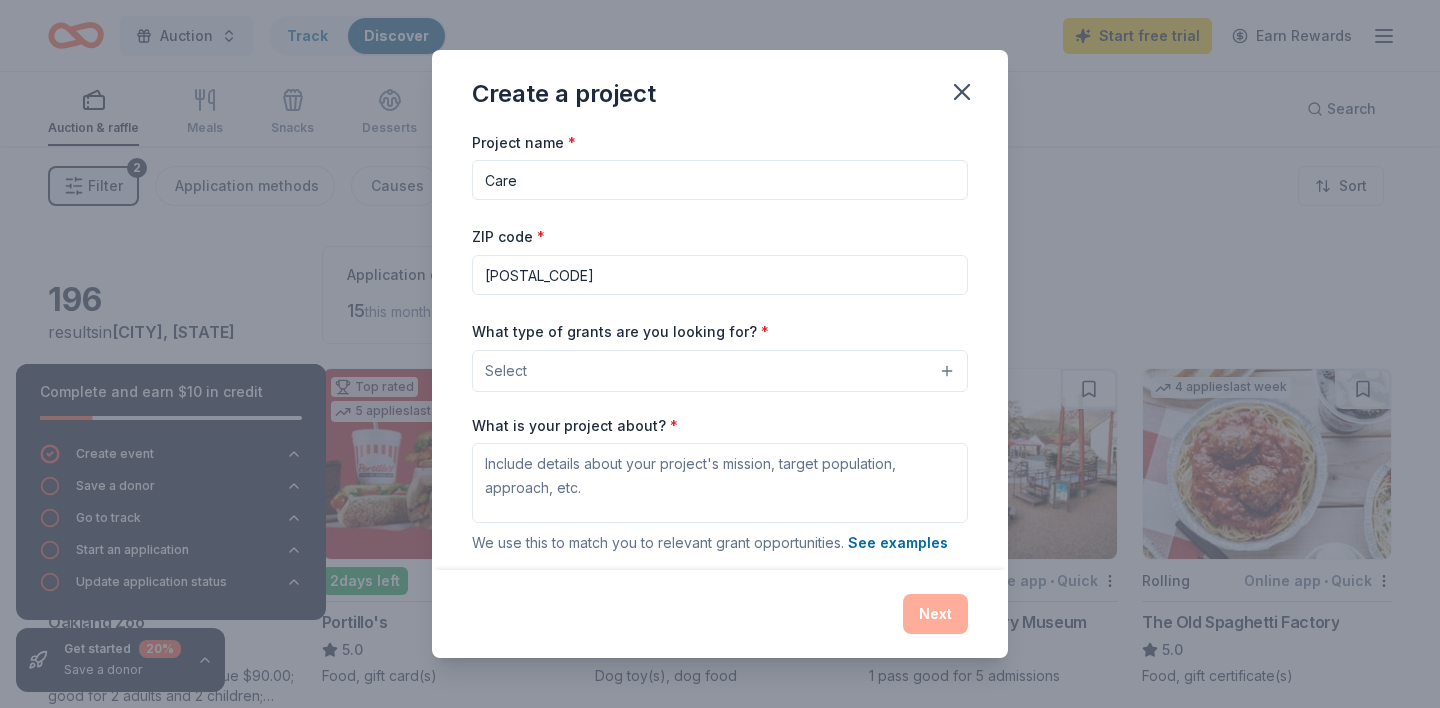 type on "[POSTAL_CODE]" 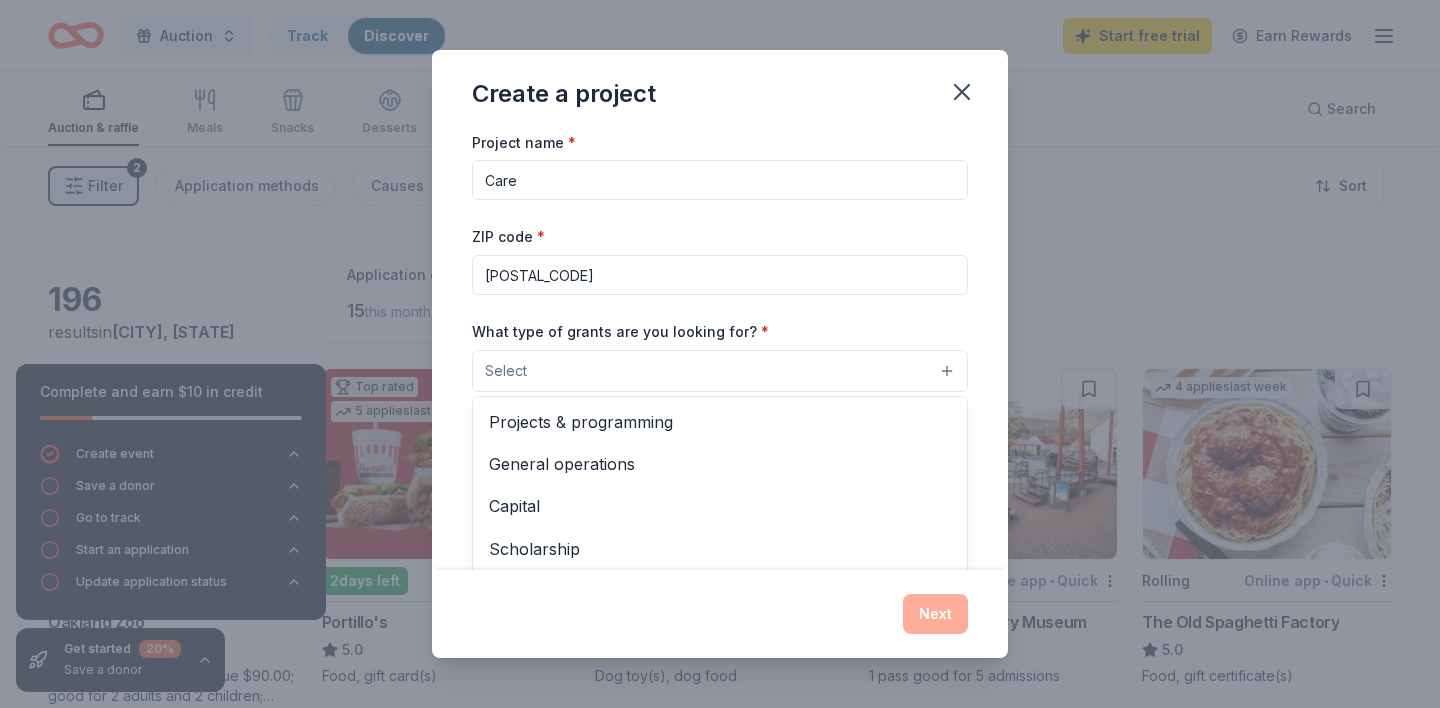 click on "Select" at bounding box center [720, 371] 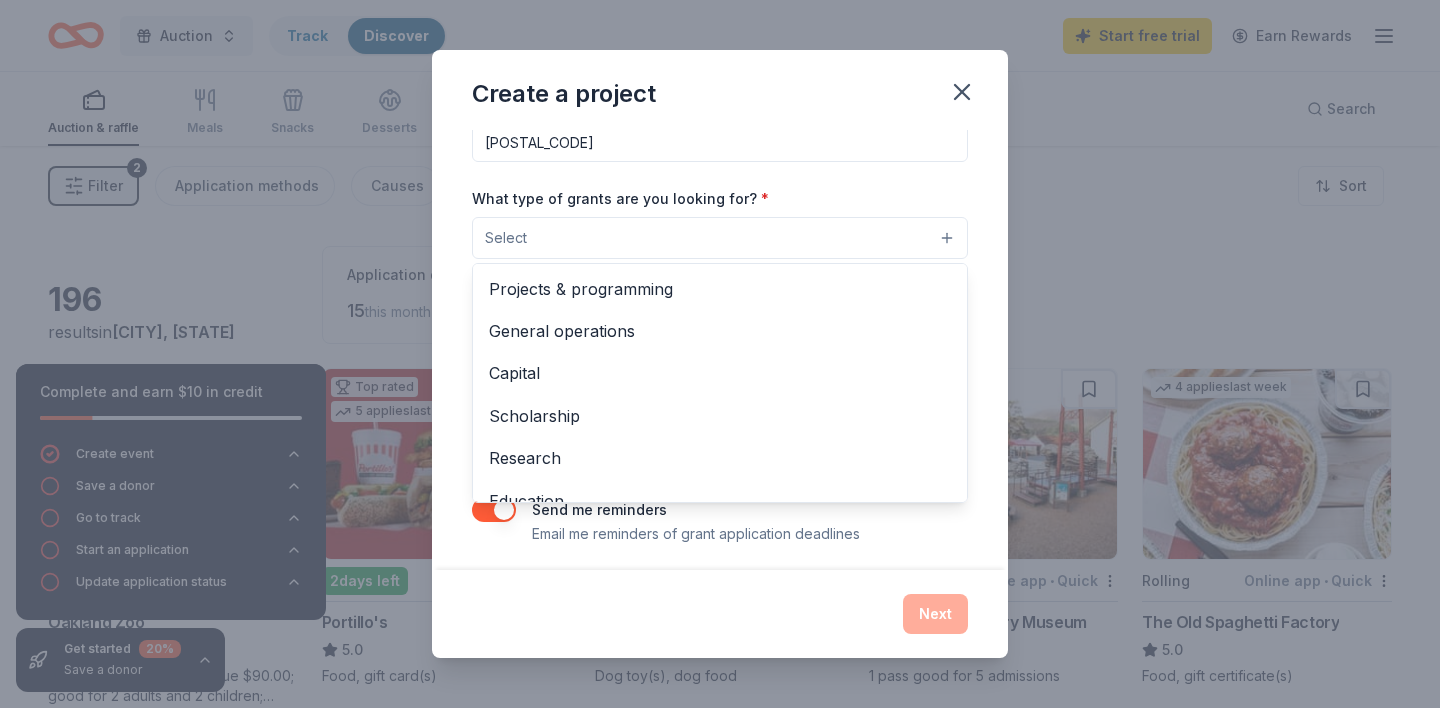 scroll, scrollTop: 141, scrollLeft: 0, axis: vertical 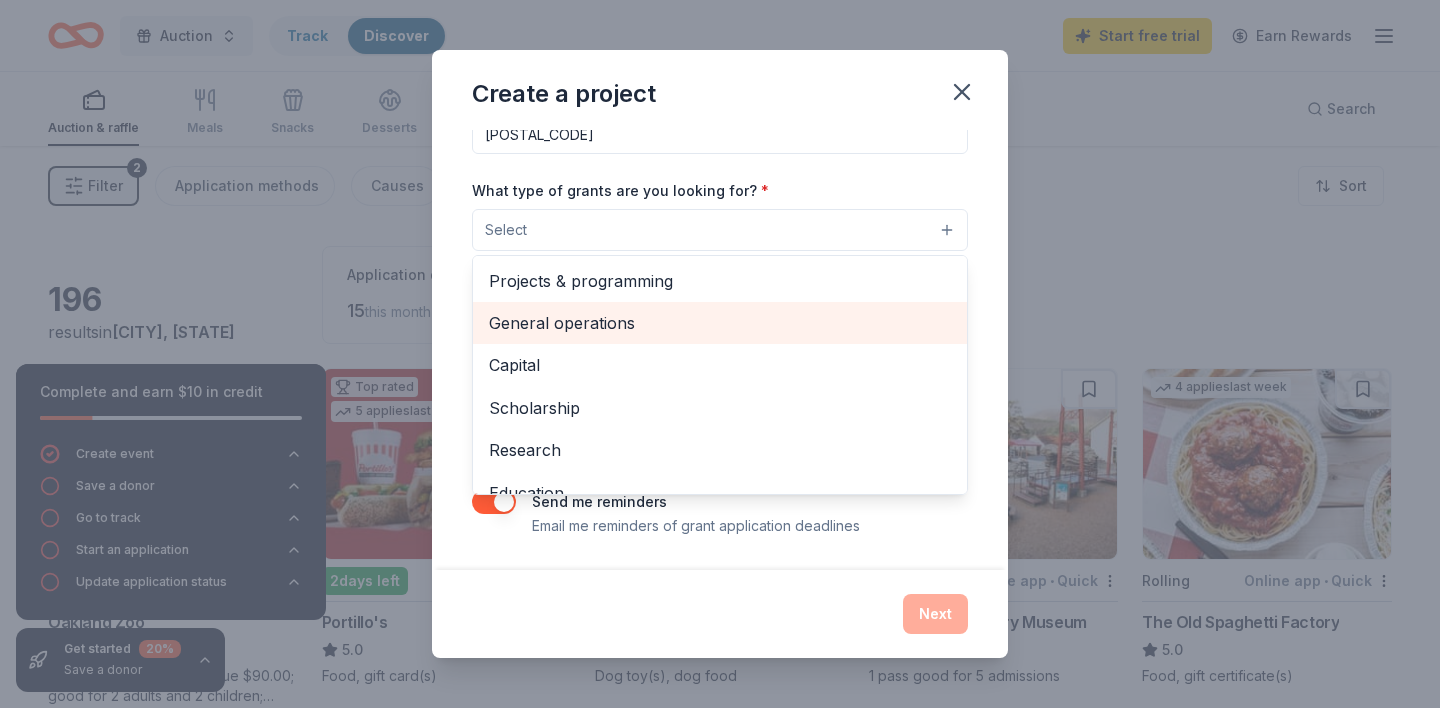 click on "General operations" at bounding box center [720, 323] 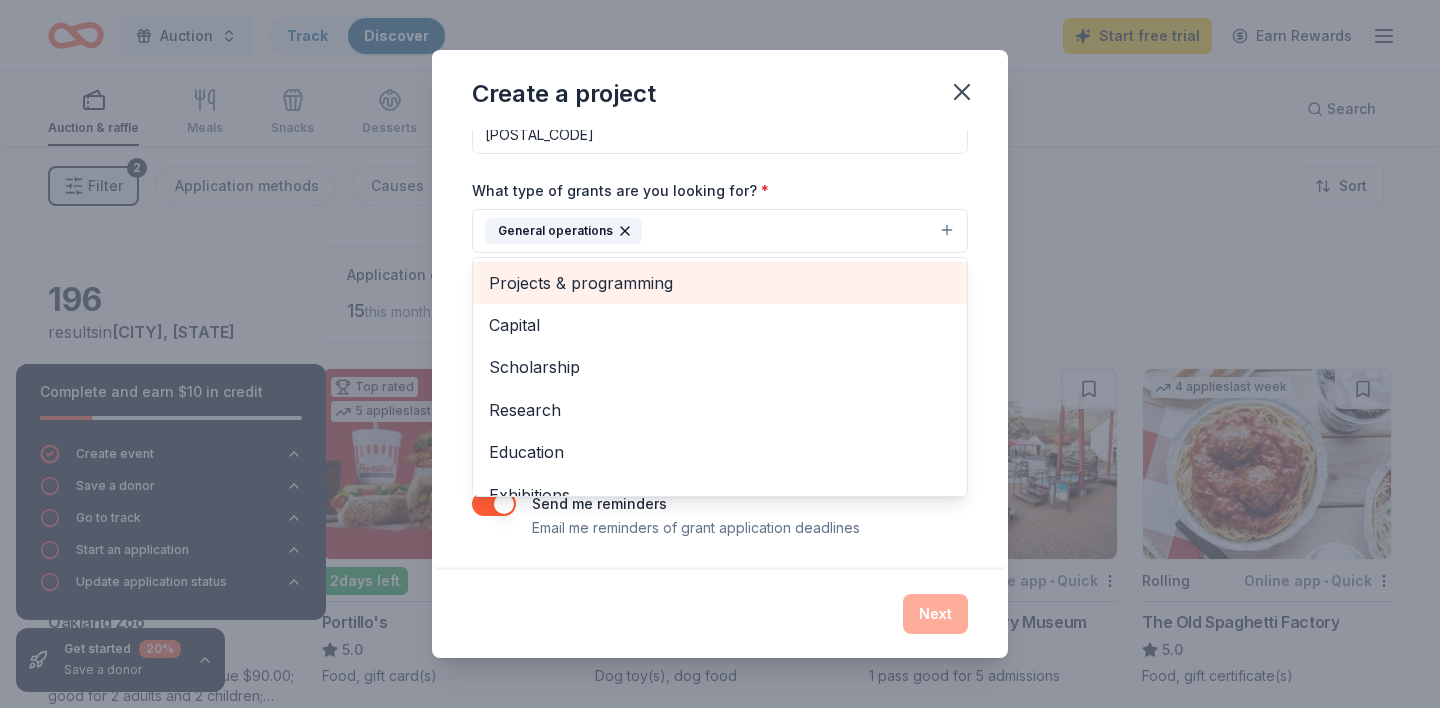 click on "Projects & programming" at bounding box center [720, 283] 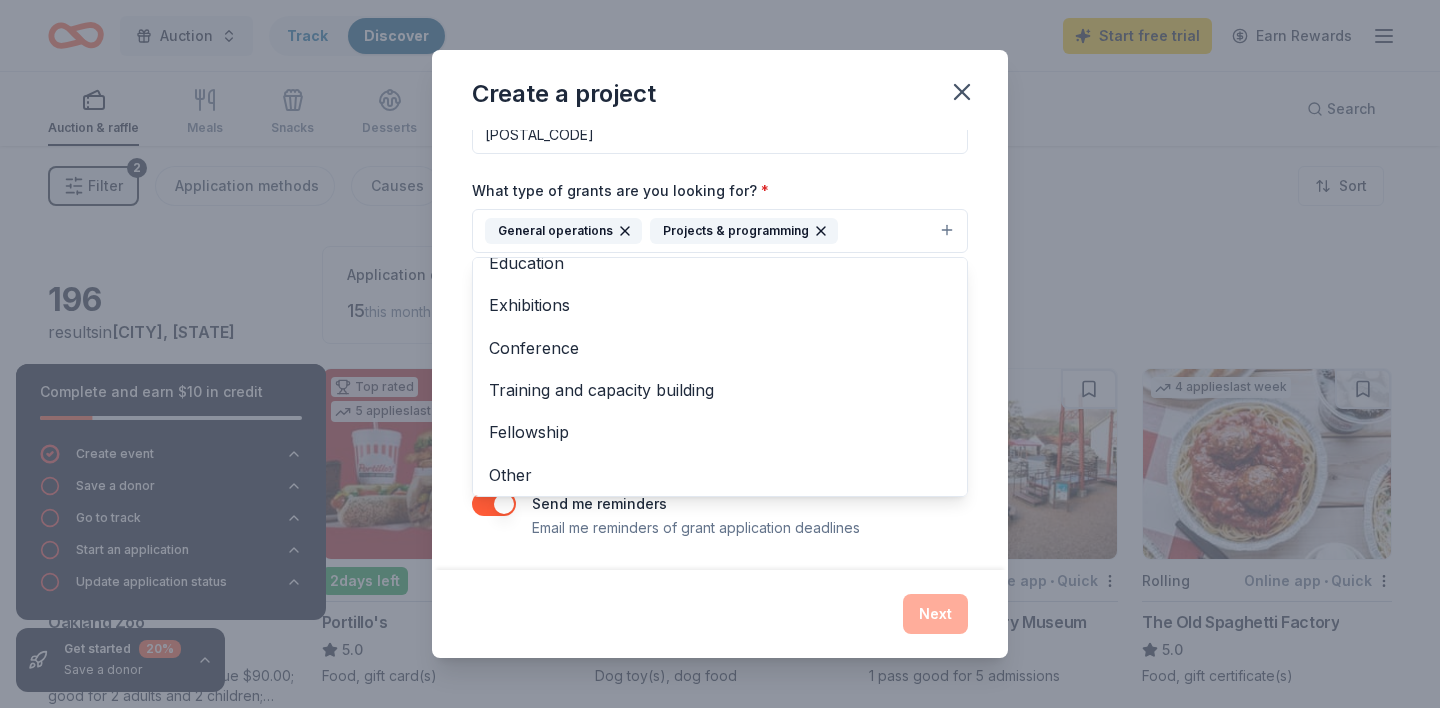 scroll, scrollTop: 151, scrollLeft: 0, axis: vertical 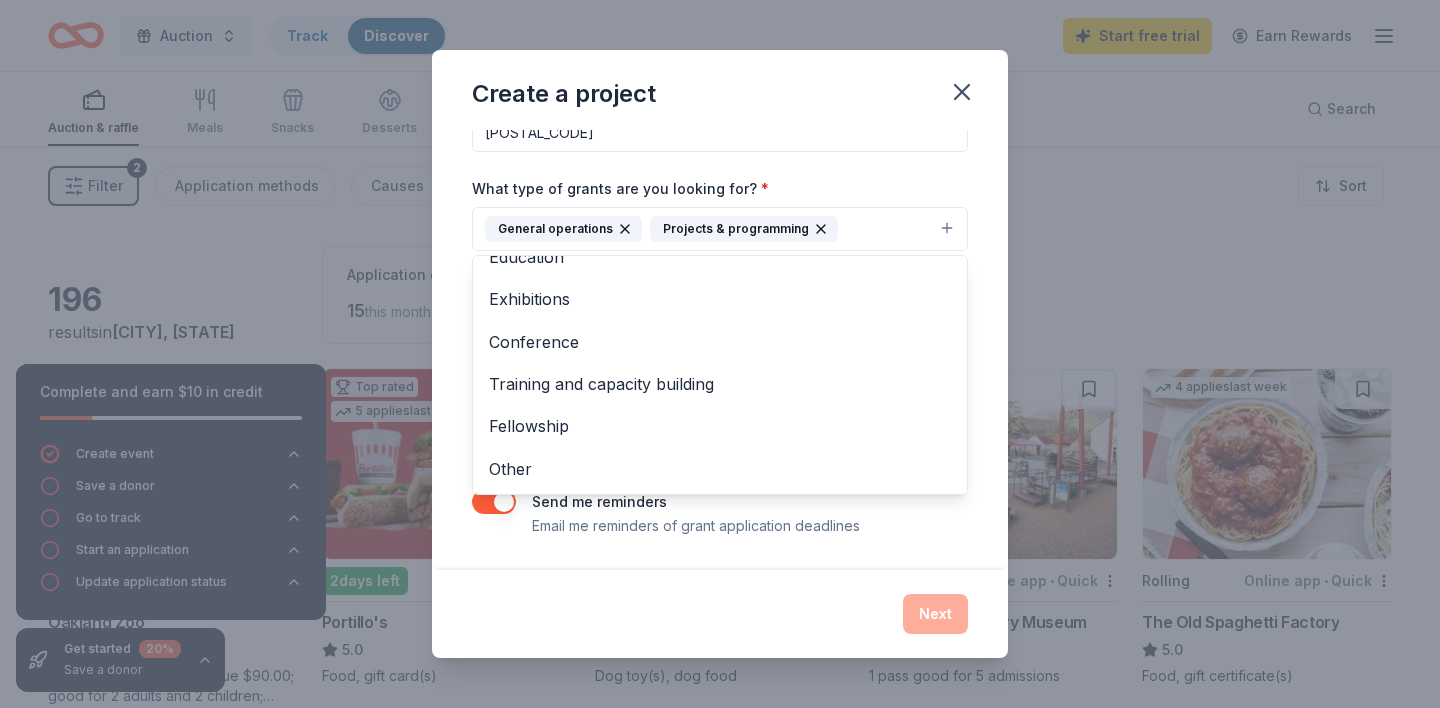 click on "Project name * Care ZIP code * [POSTAL_CODE] What type of grants are you looking for? * General operations Projects & programming Capital Scholarship Research Education Exhibitions Conference Training and capacity building Fellowship Other What is your project about? * We use this to match you to relevant grant opportunities. See examples We recommend at least 300 characters to get the best grant matches. Send me reminders Email me reminders of grant application deadlines" at bounding box center [720, 350] 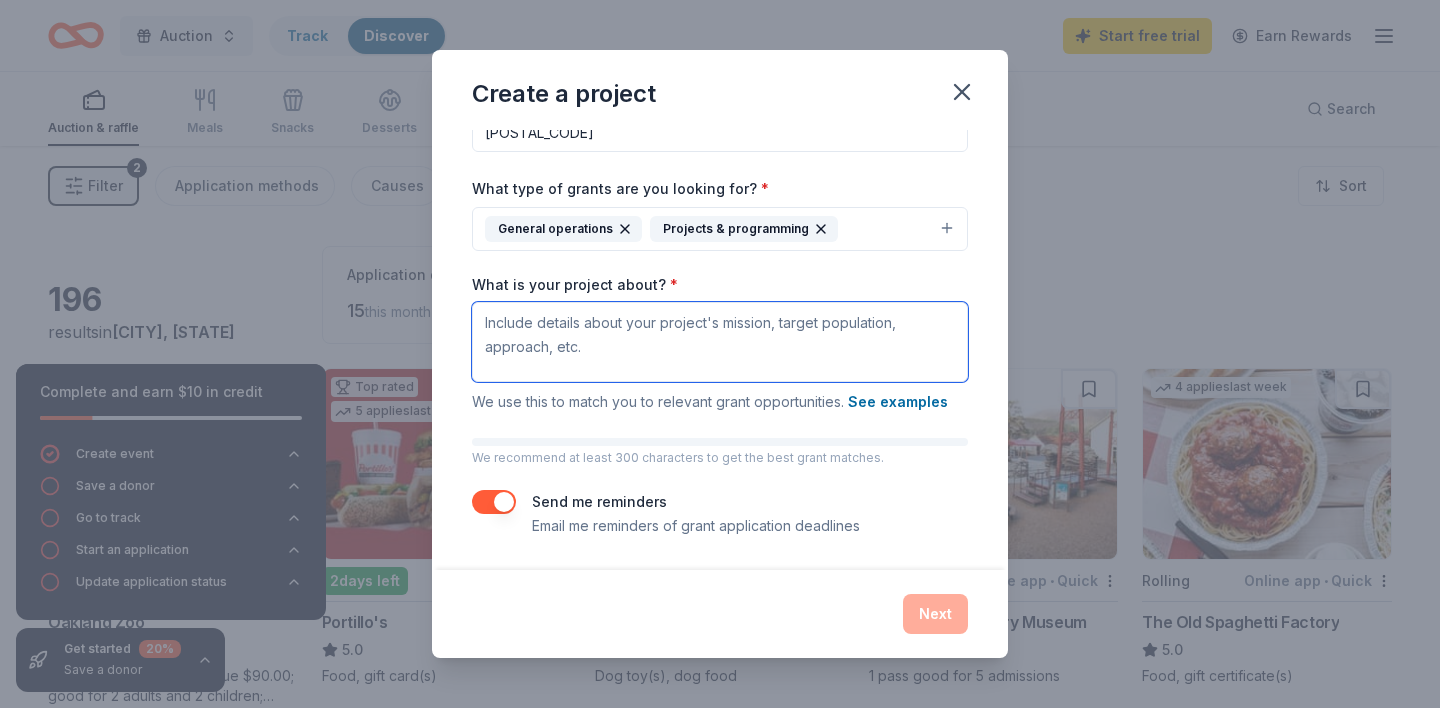 click on "What is your project about? *" at bounding box center [720, 342] 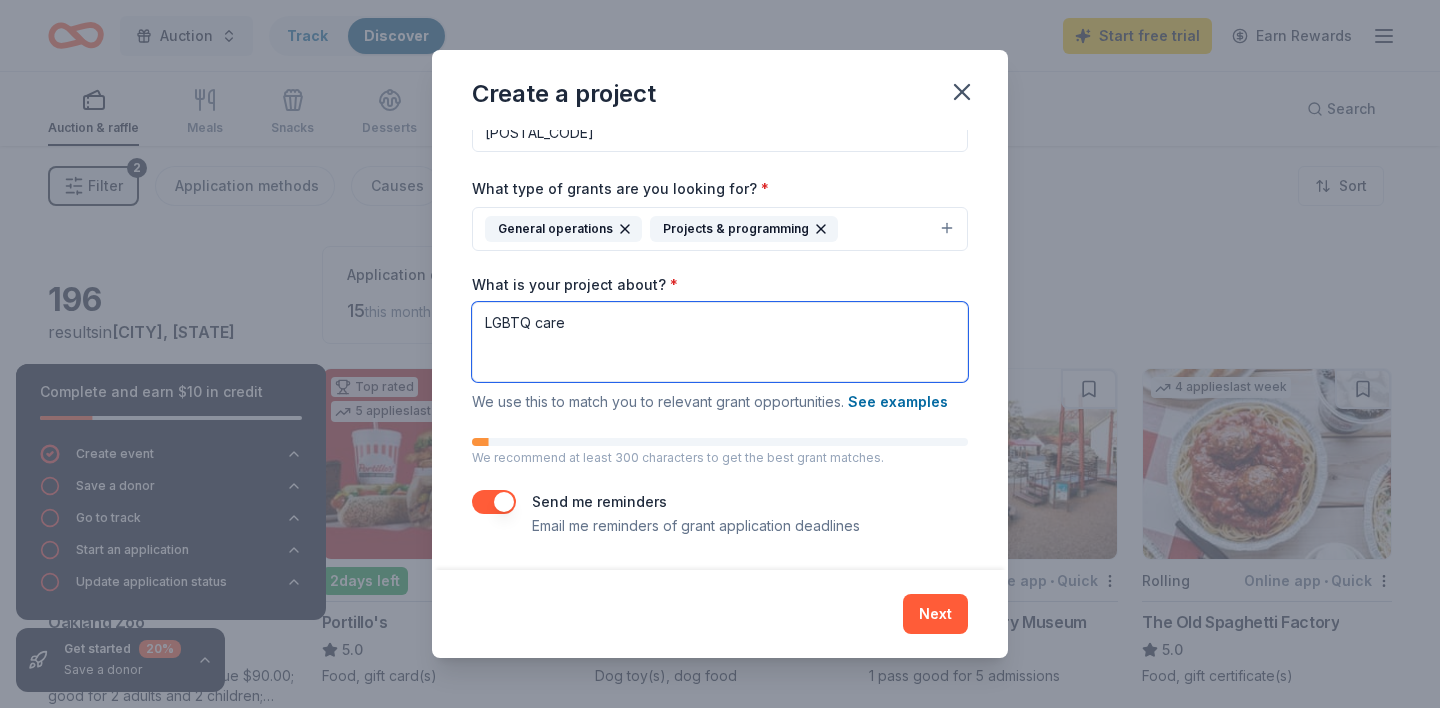 type on "LGBTQ care" 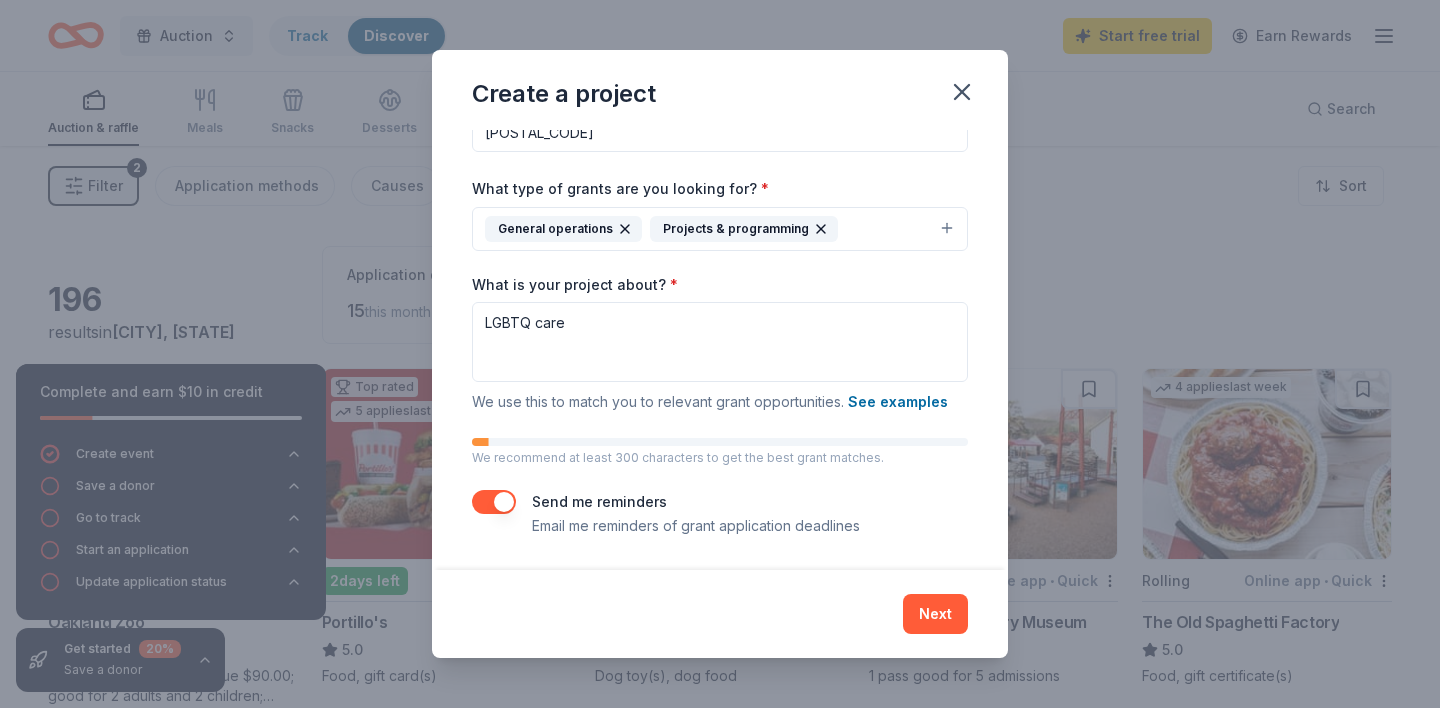 click at bounding box center [494, 502] 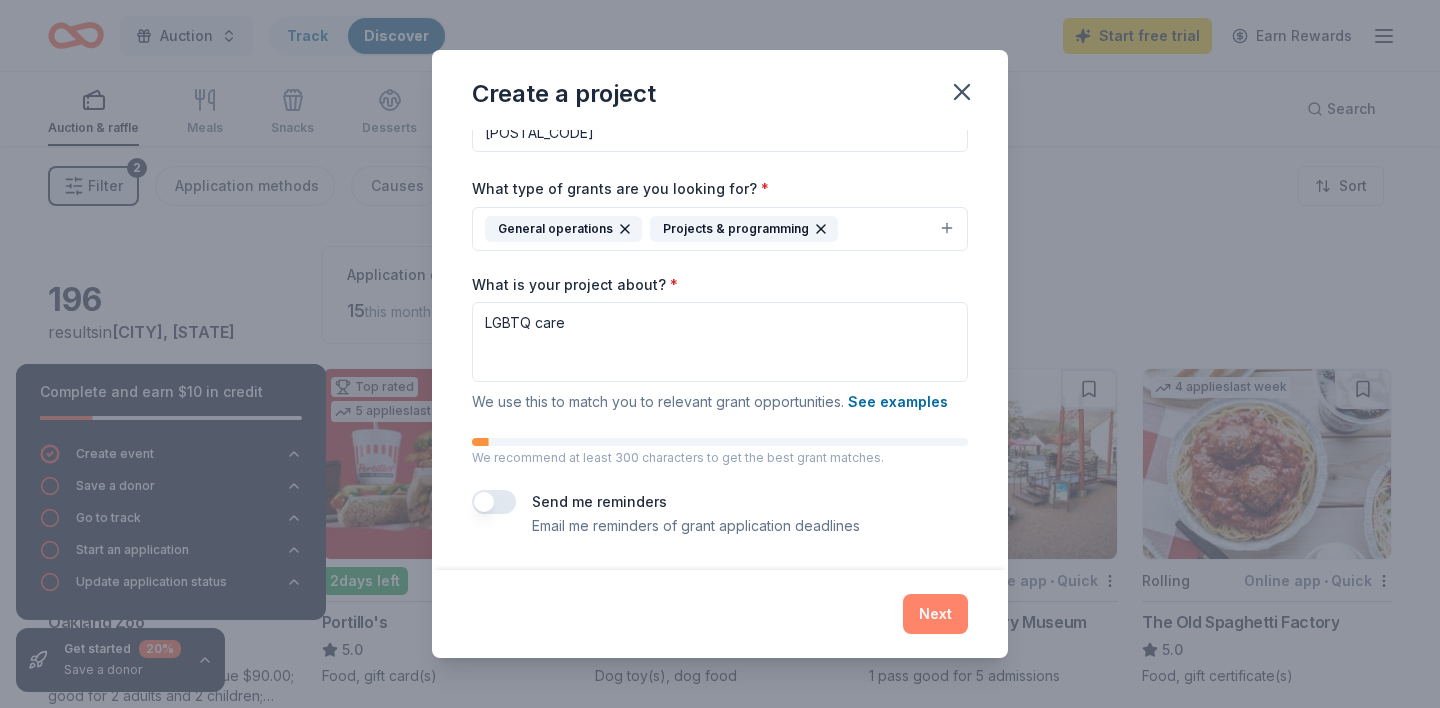 click on "Next" at bounding box center [935, 614] 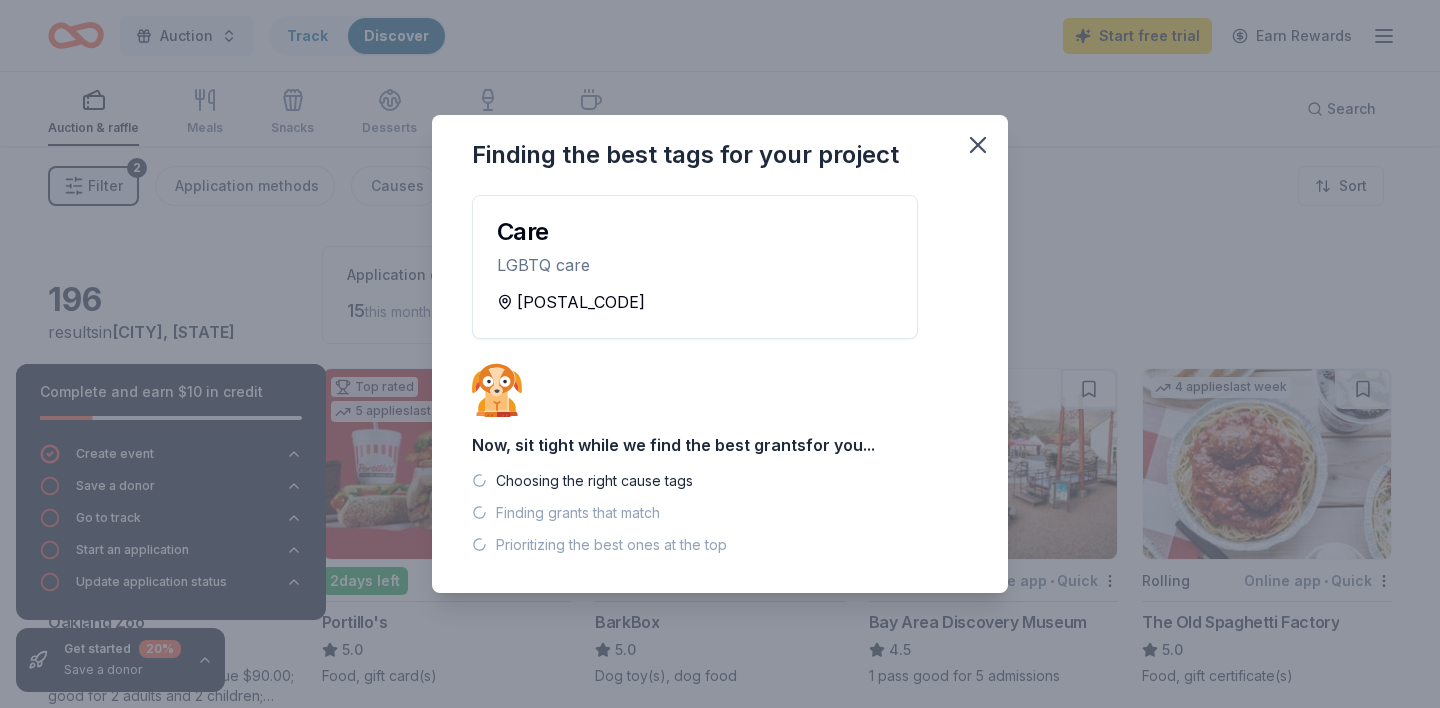 scroll, scrollTop: 0, scrollLeft: 0, axis: both 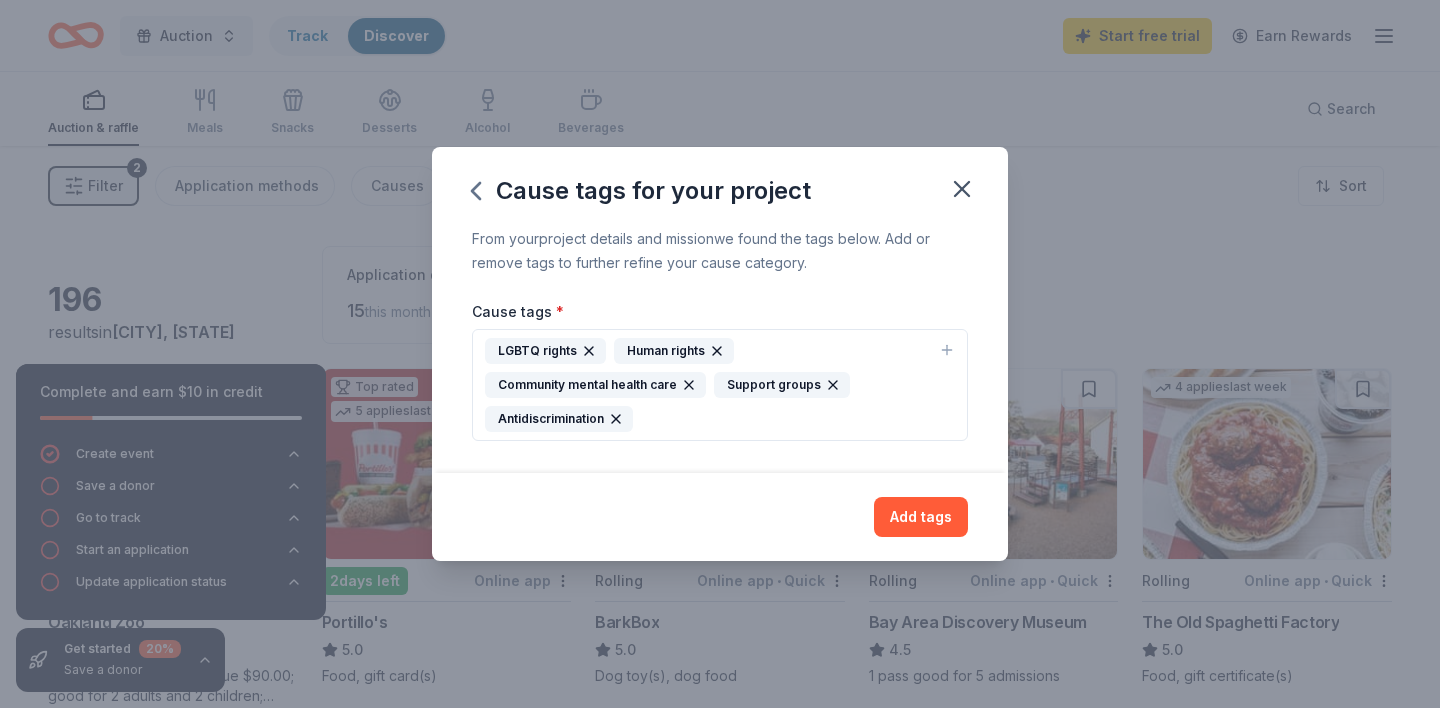 click on "LGBTQ rights Human rights Community mental health care Support groups Antidiscrimination" at bounding box center (708, 385) 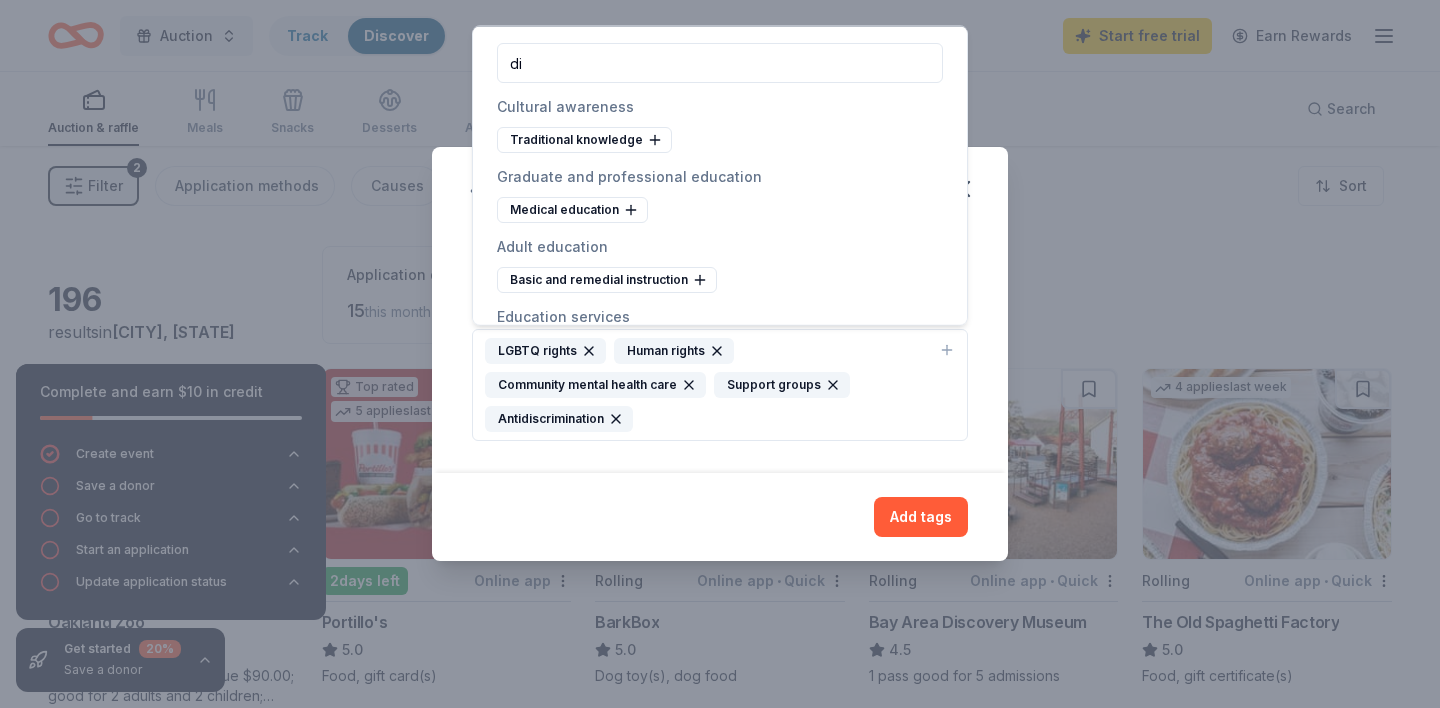 type on "d" 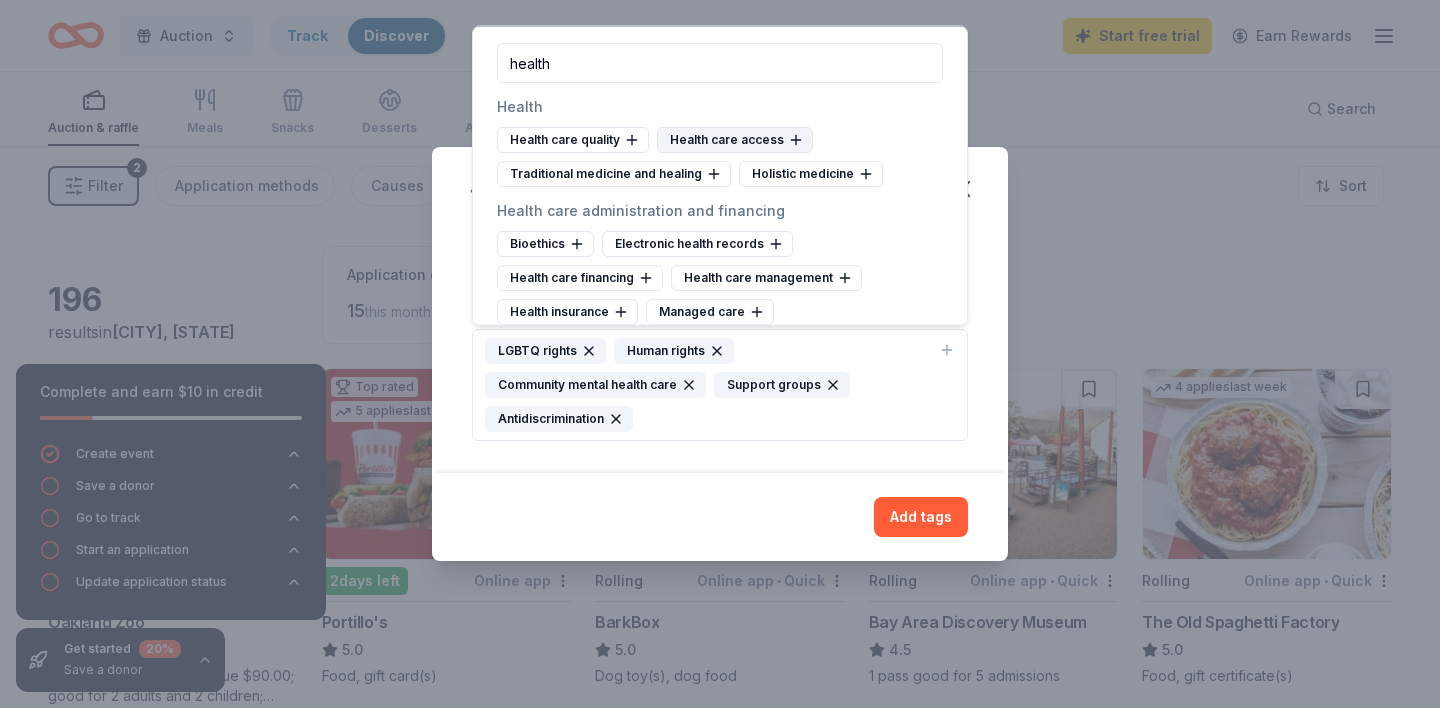 type on "health" 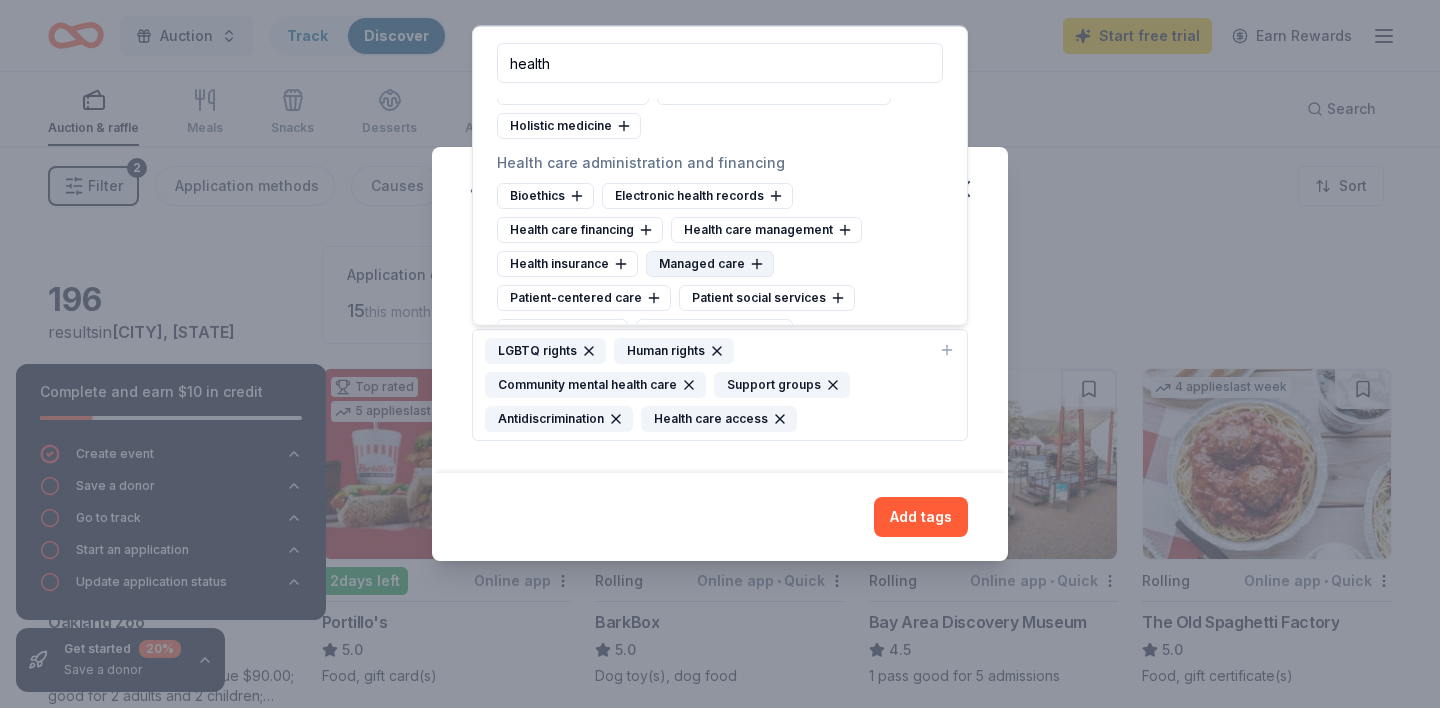 scroll, scrollTop: 48, scrollLeft: 0, axis: vertical 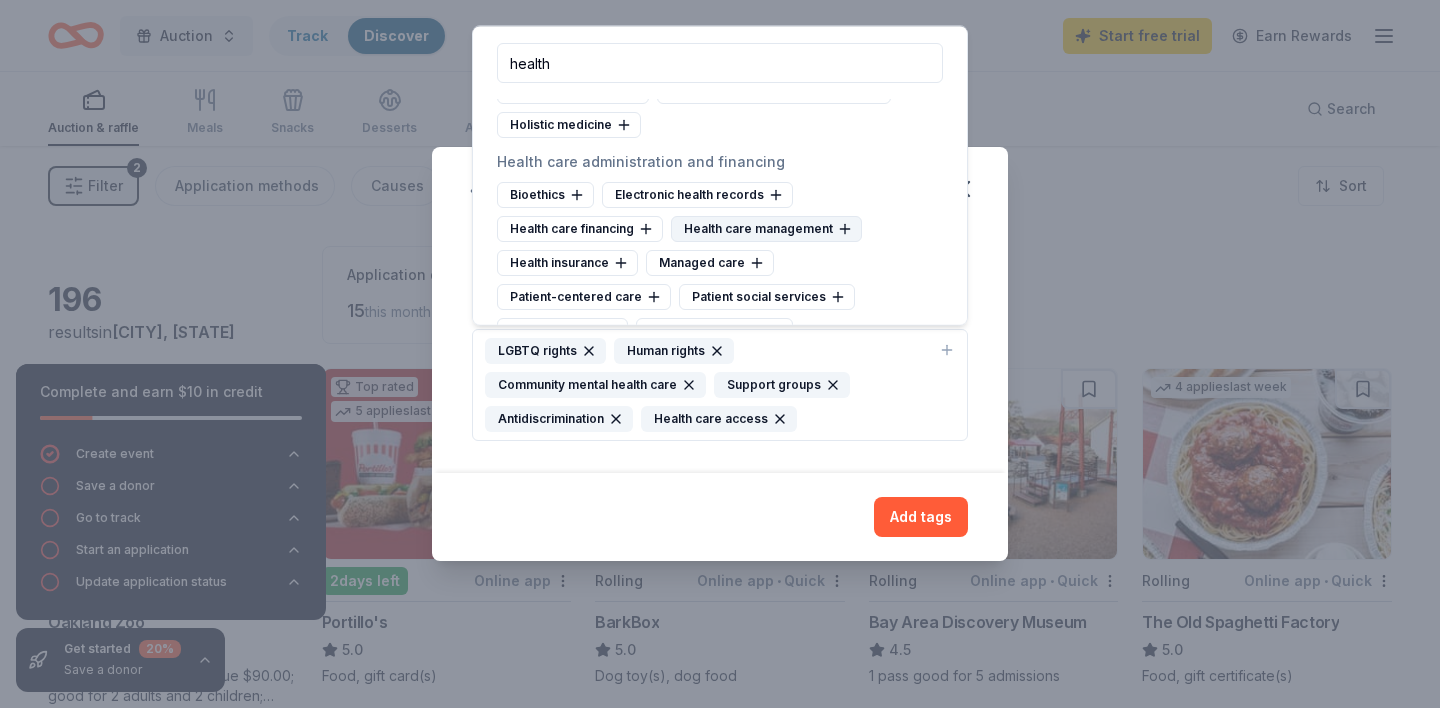click 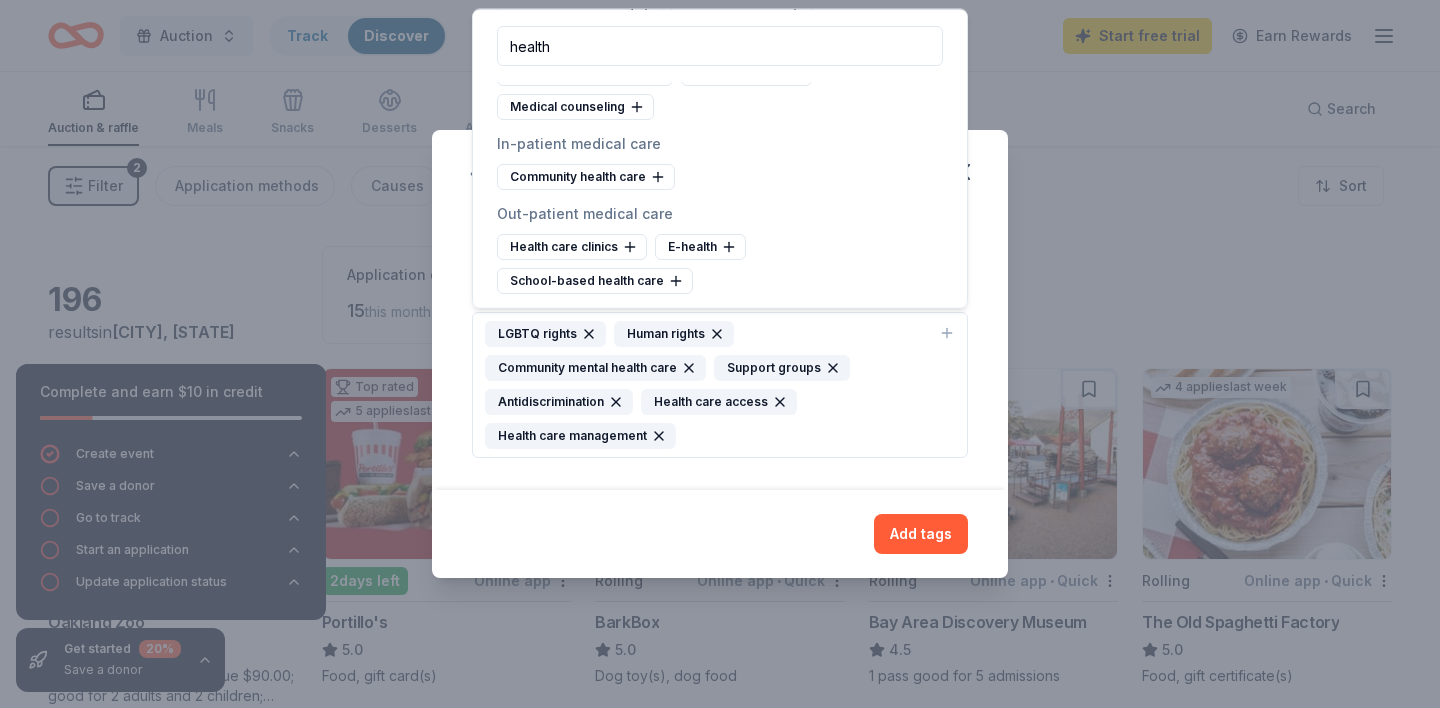 scroll, scrollTop: 266, scrollLeft: 0, axis: vertical 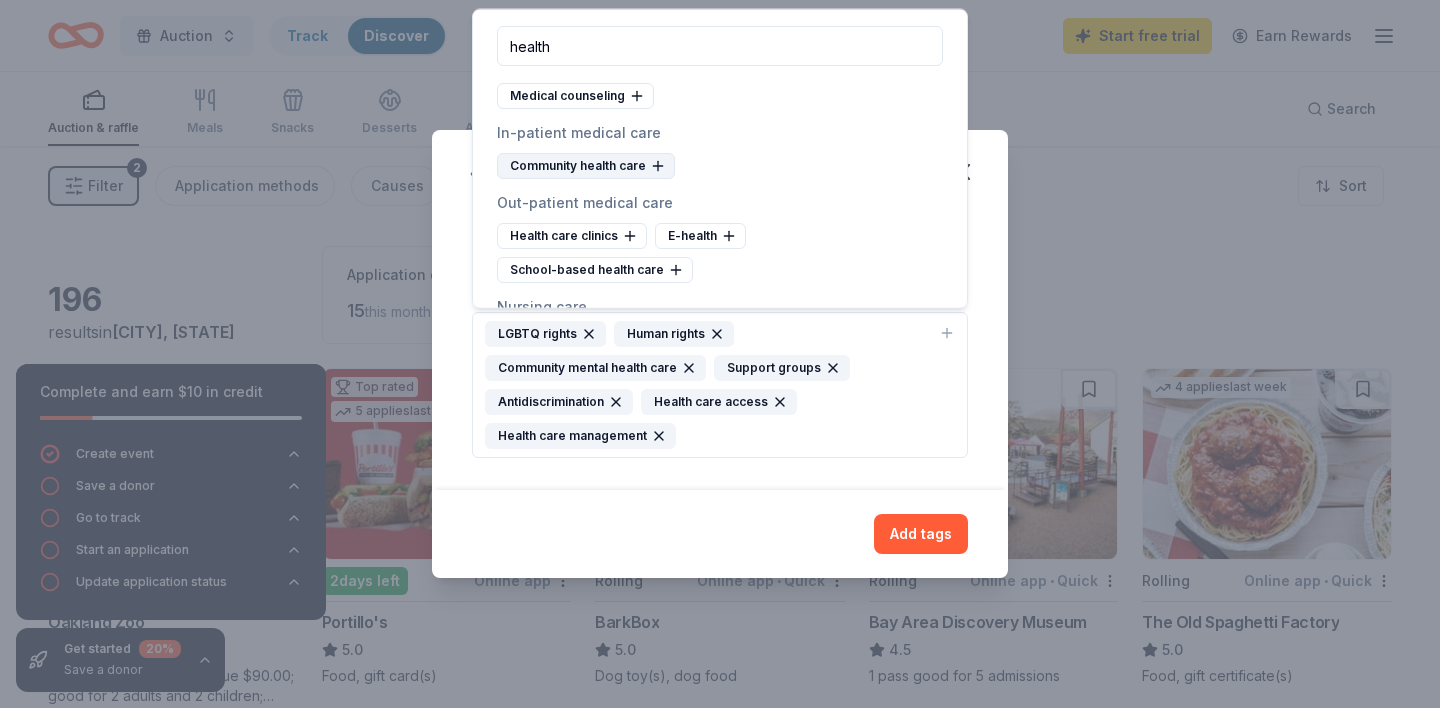 click 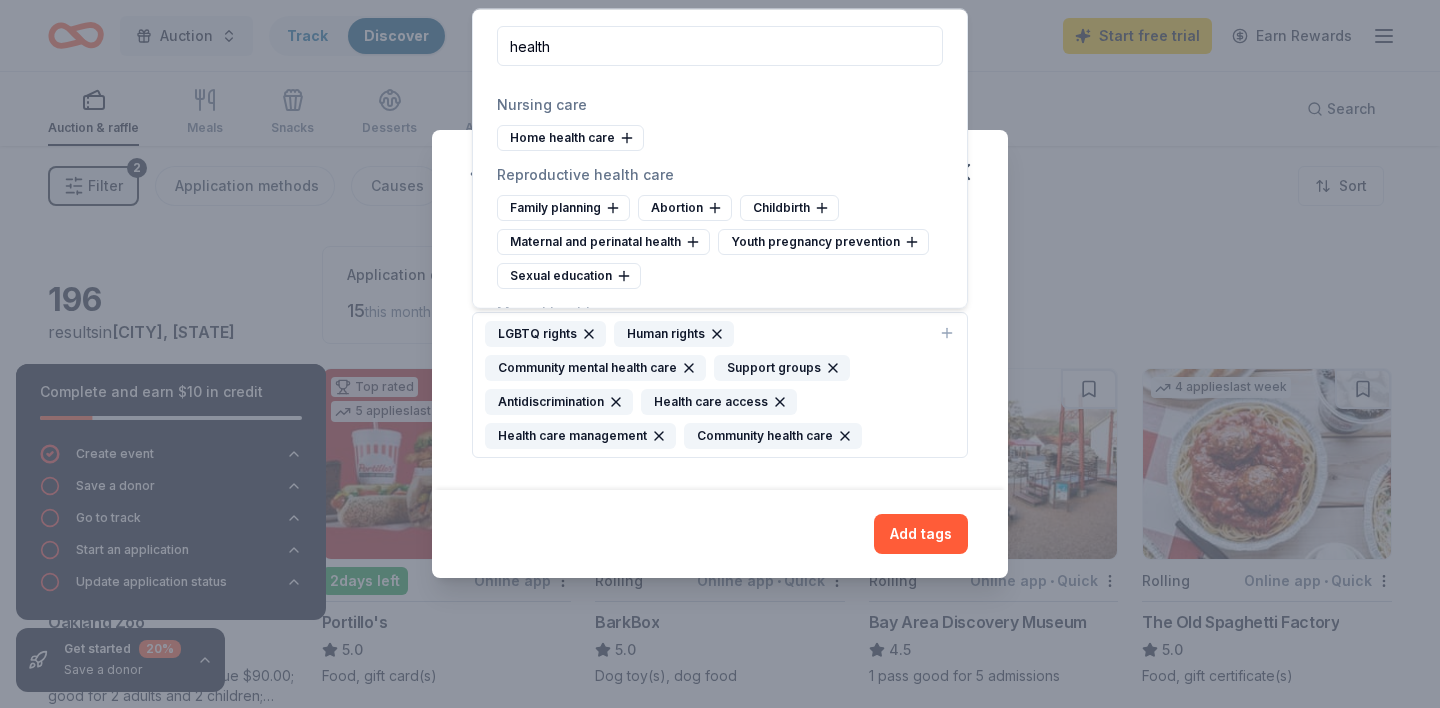 scroll, scrollTop: 398, scrollLeft: 0, axis: vertical 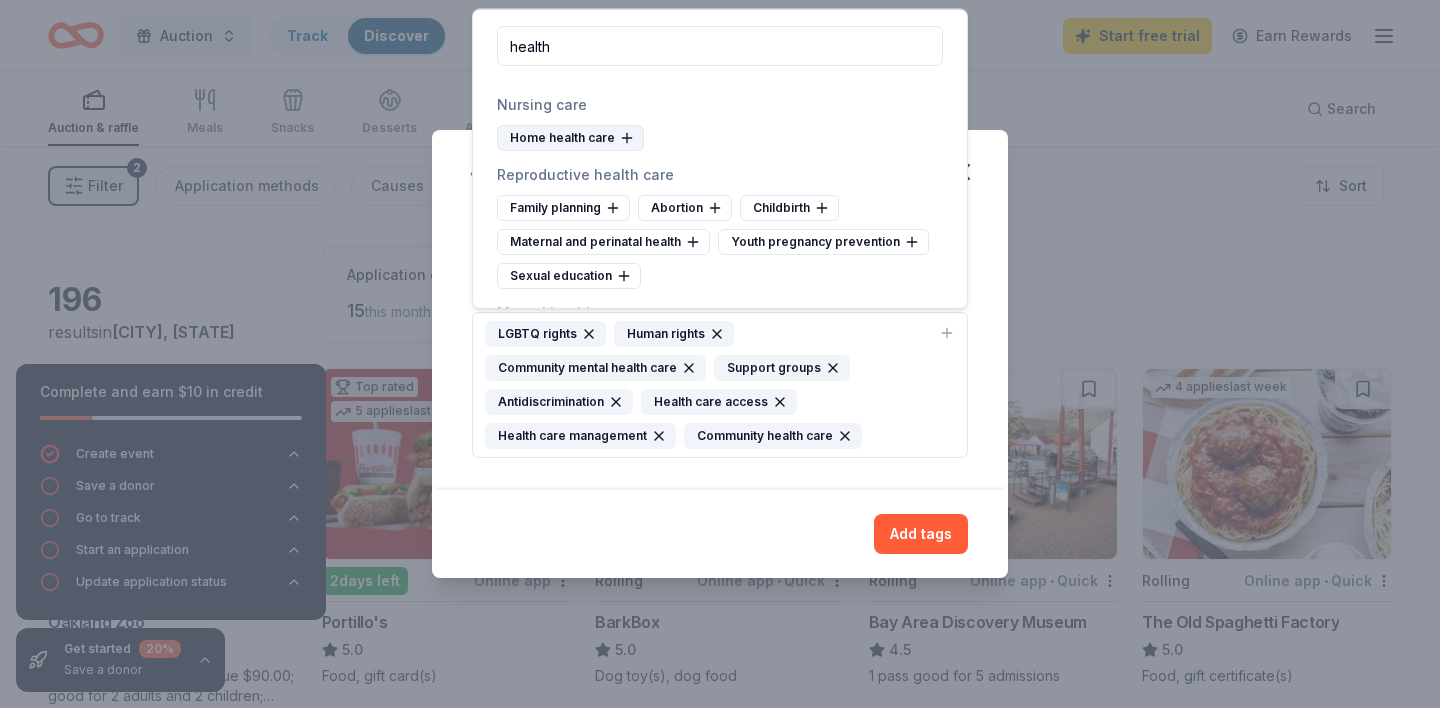 click 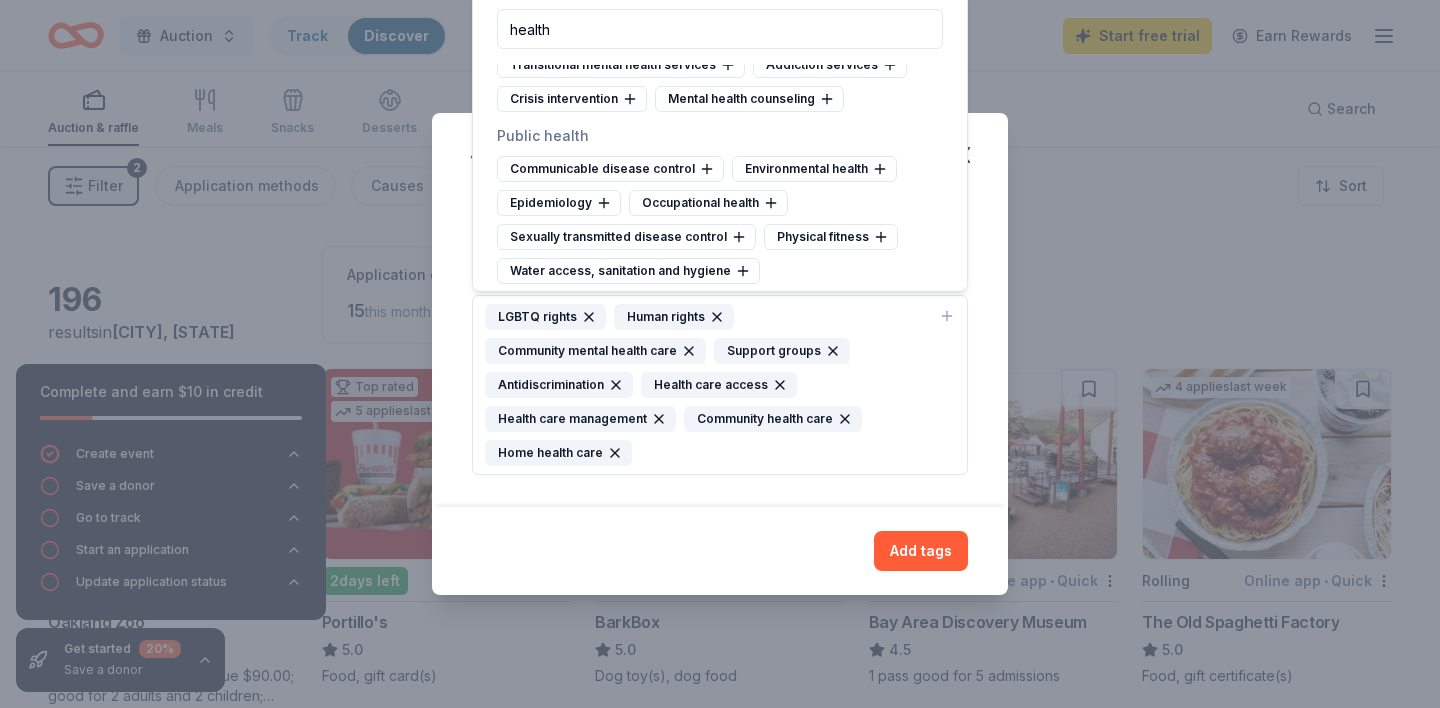 scroll, scrollTop: 636, scrollLeft: 0, axis: vertical 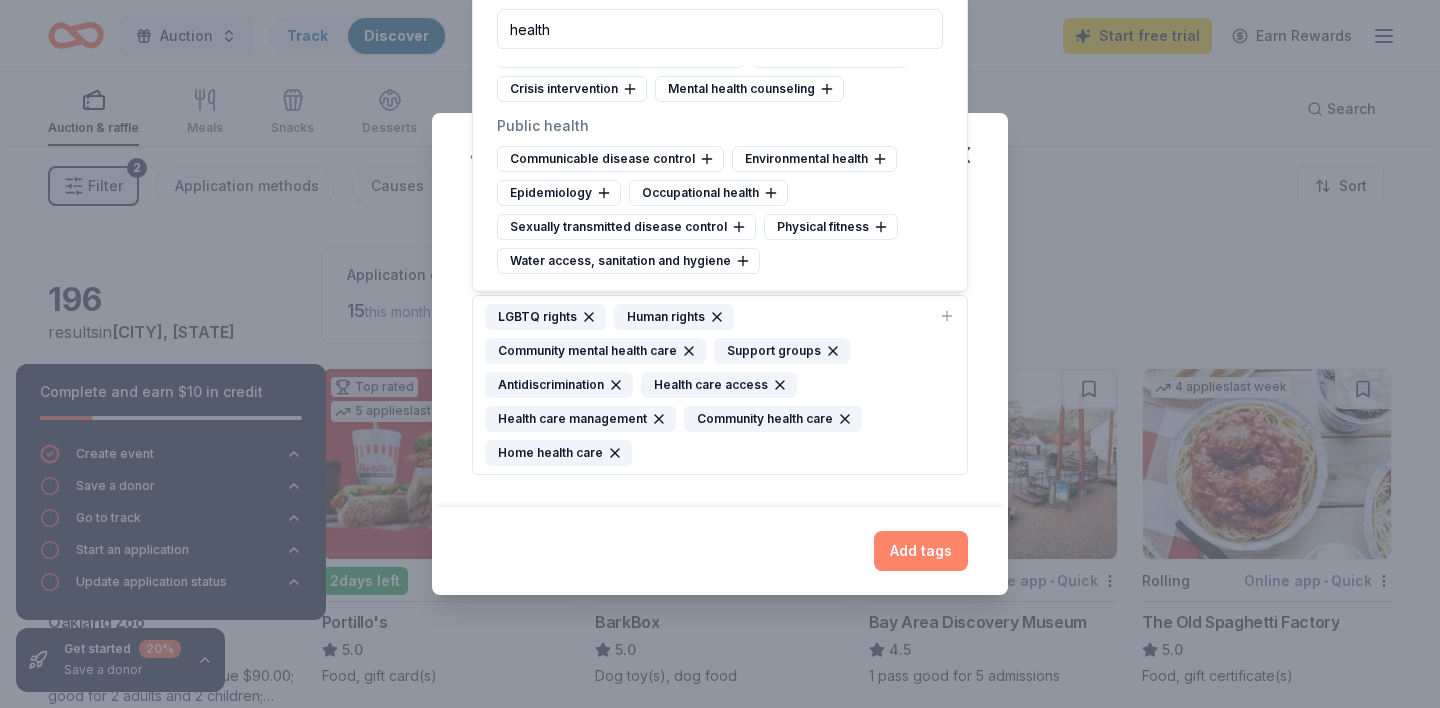 click on "Add tags" at bounding box center [921, 551] 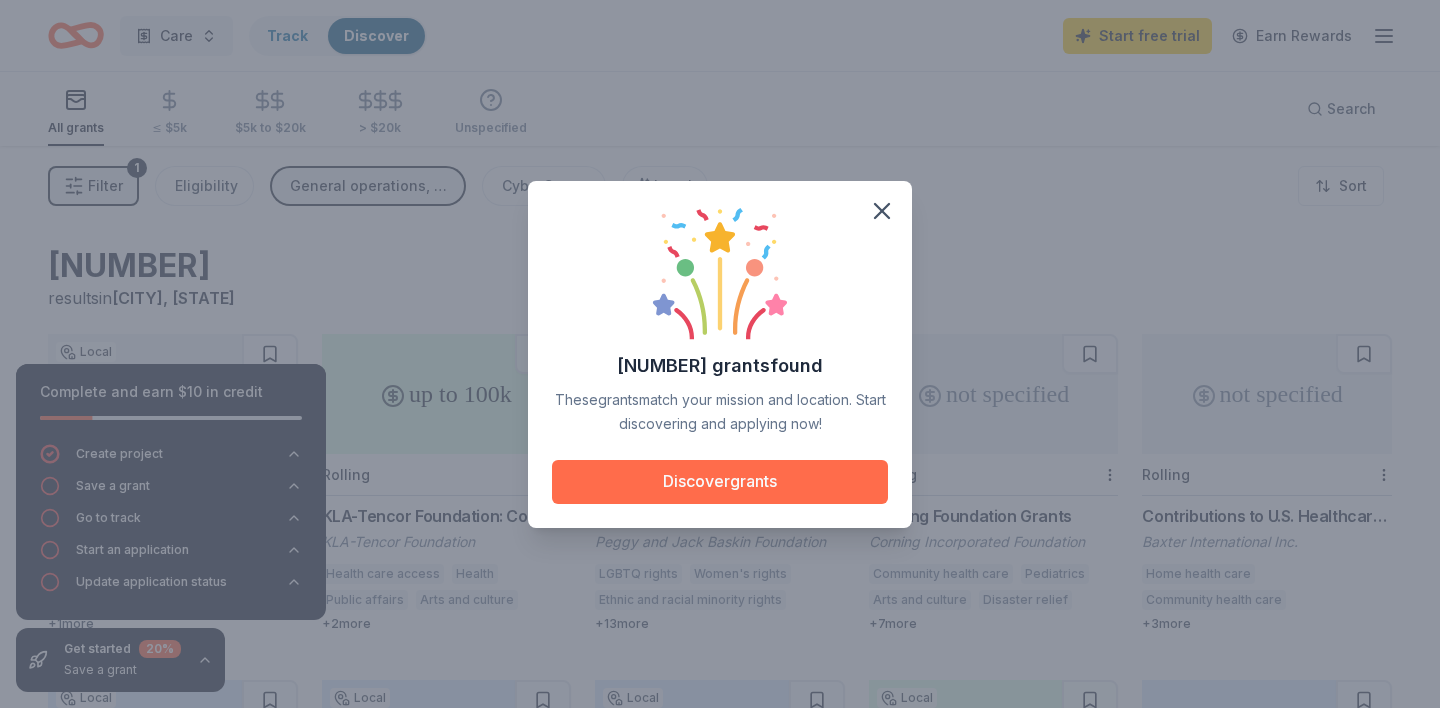 click on "Discover  grants" at bounding box center (720, 482) 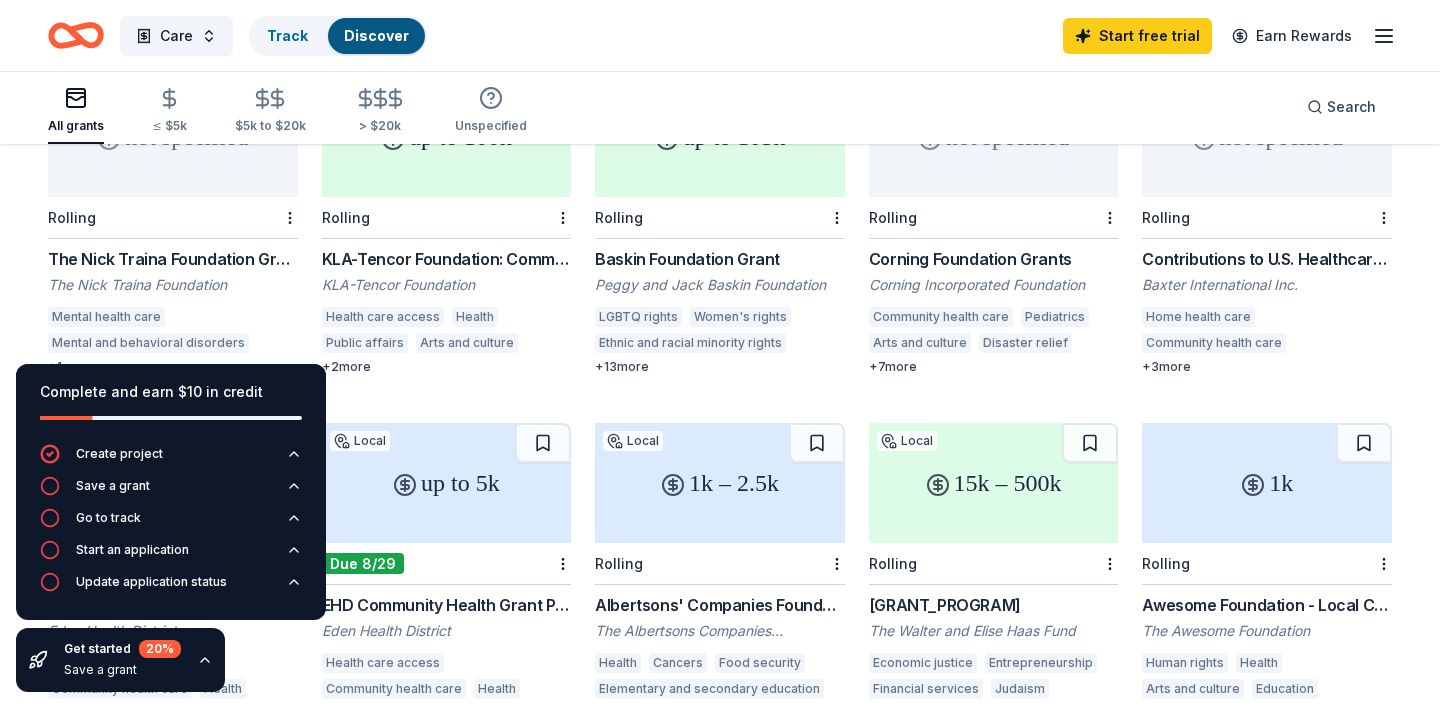 scroll, scrollTop: 249, scrollLeft: 0, axis: vertical 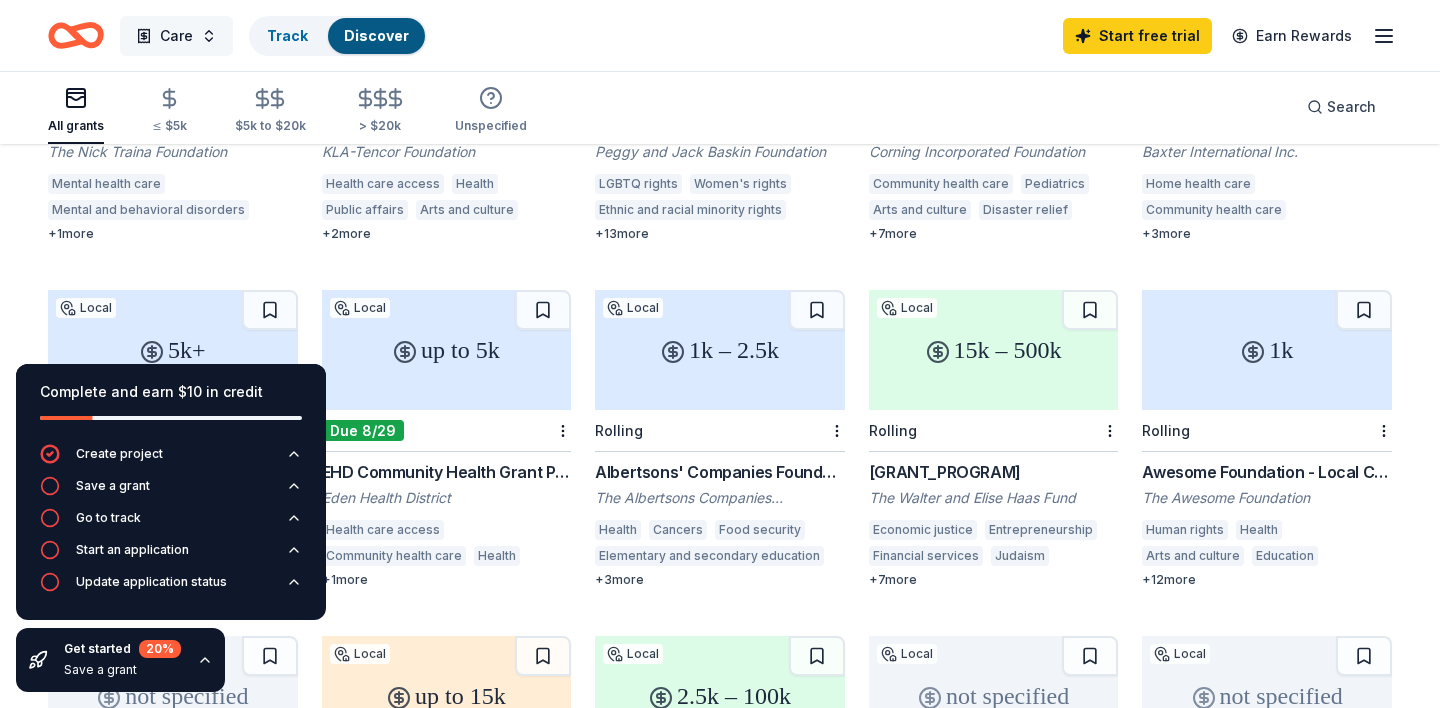 click on "Care" at bounding box center [176, 36] 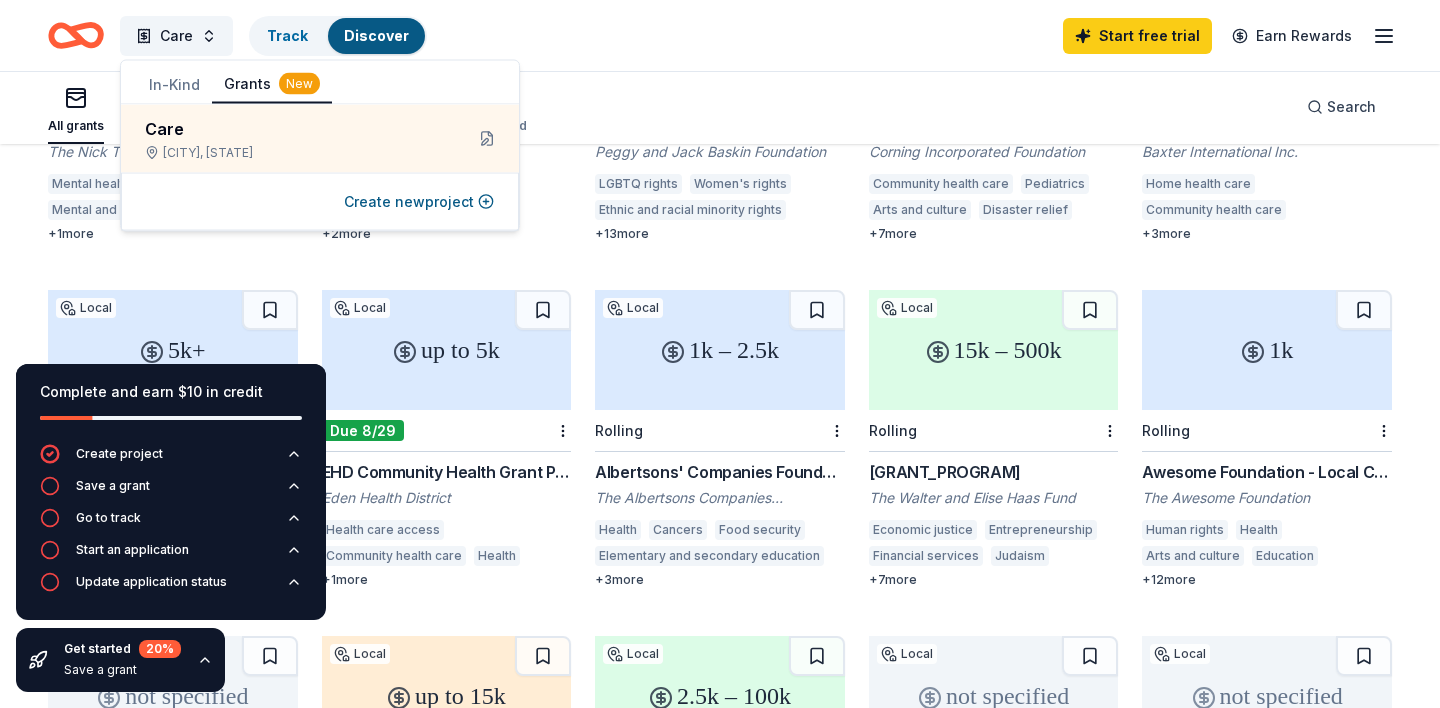click on "In-Kind" at bounding box center (174, 85) 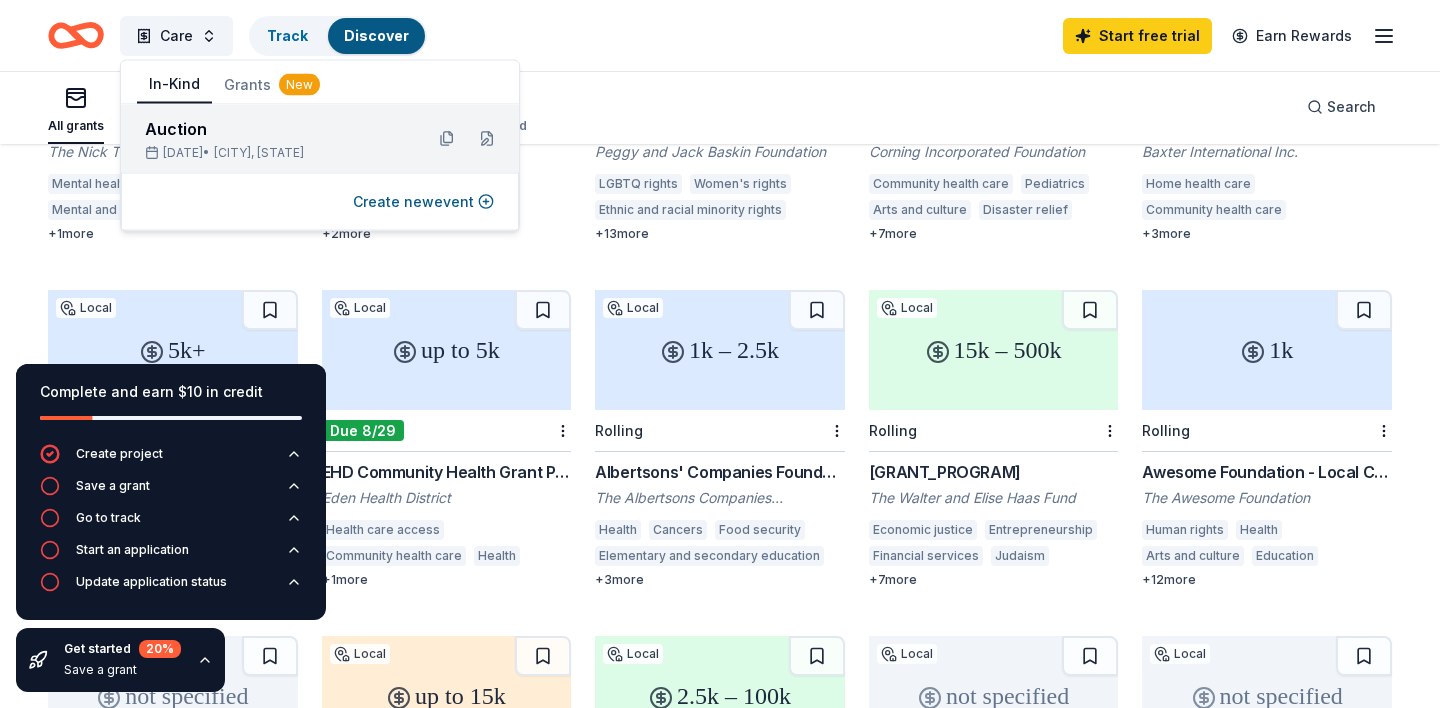 click on "Auction [DATE] • [CITY], [STATE]" at bounding box center [276, 139] 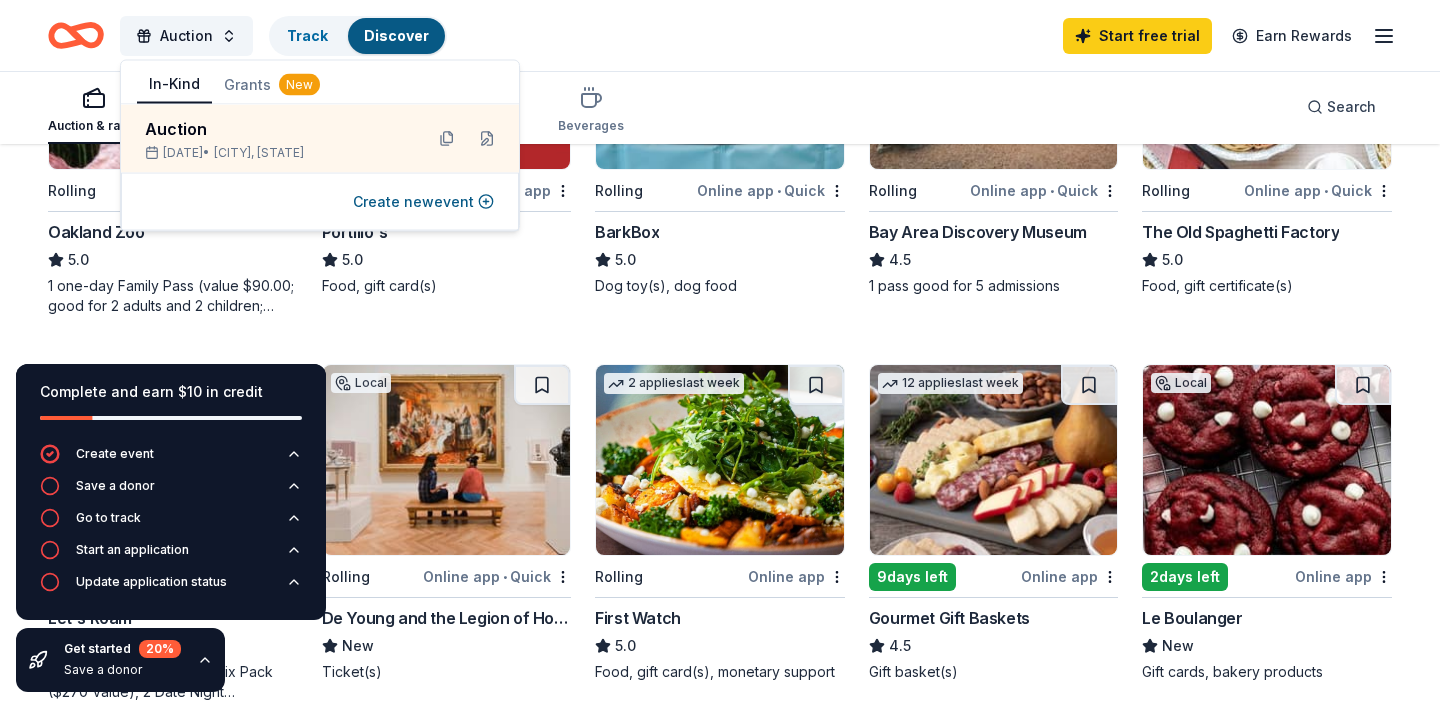 scroll, scrollTop: 0, scrollLeft: 0, axis: both 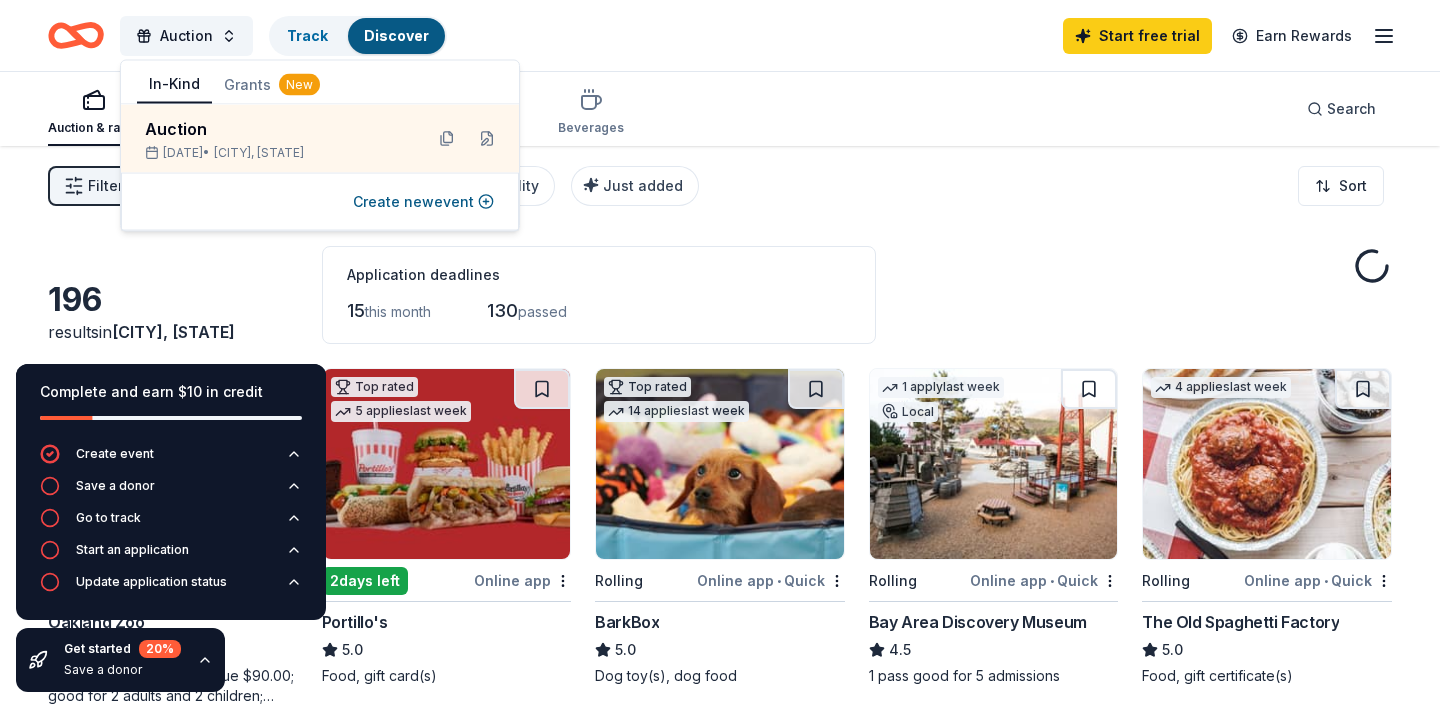 click on "196" at bounding box center (173, 300) 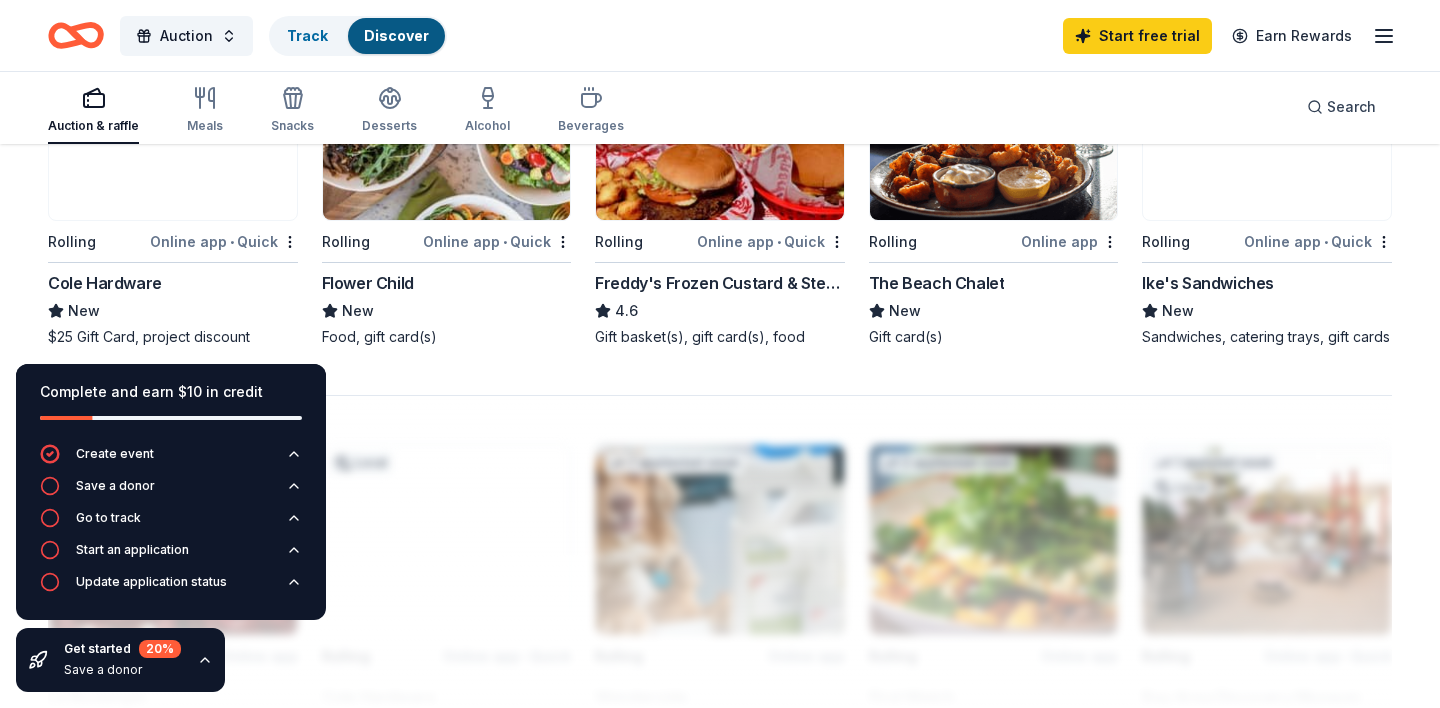 scroll, scrollTop: 1487, scrollLeft: 0, axis: vertical 